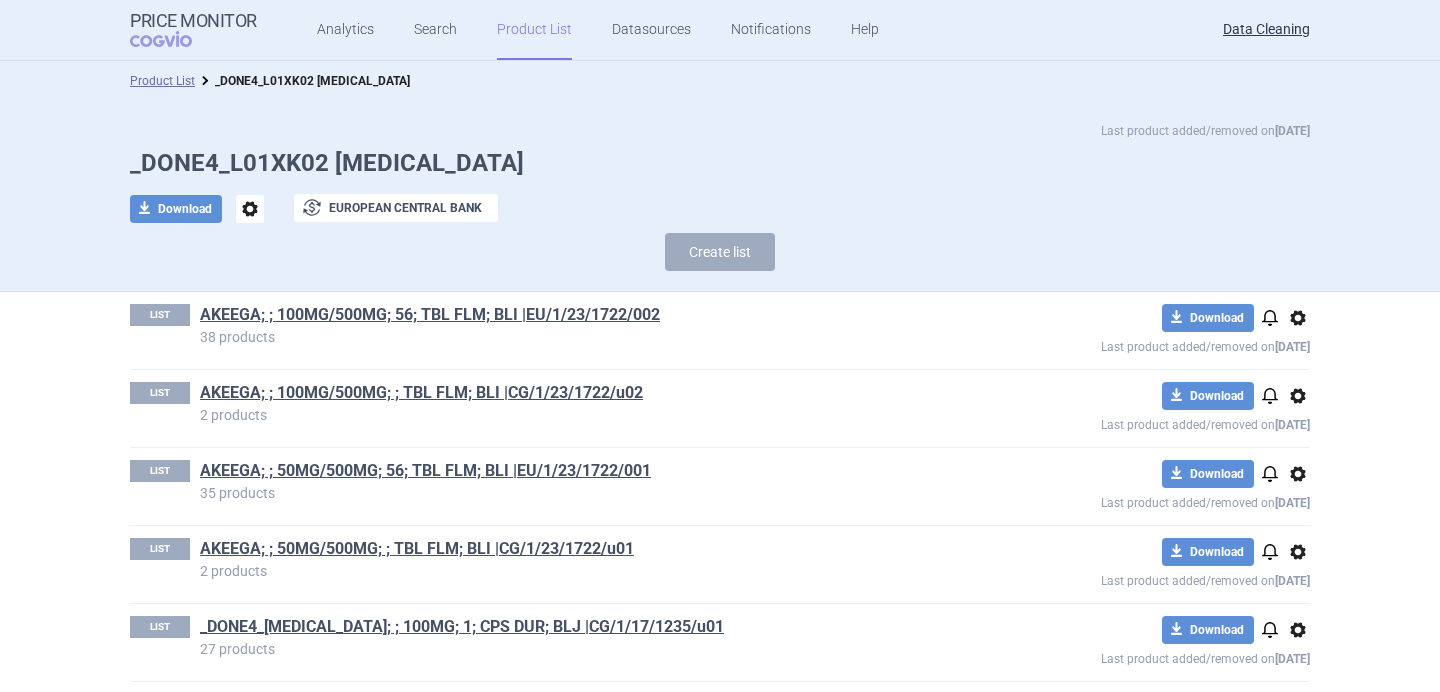 scroll, scrollTop: 0, scrollLeft: 0, axis: both 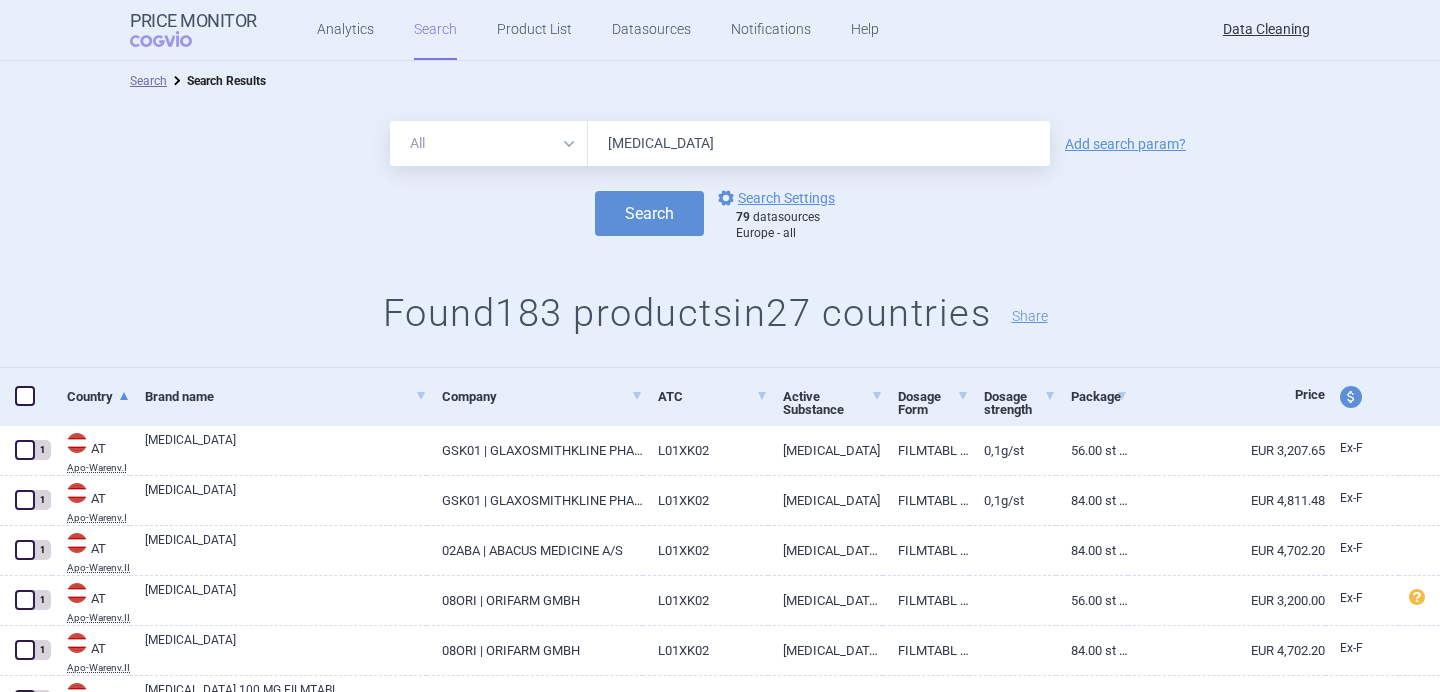 click on "Zejula" at bounding box center [819, 143] 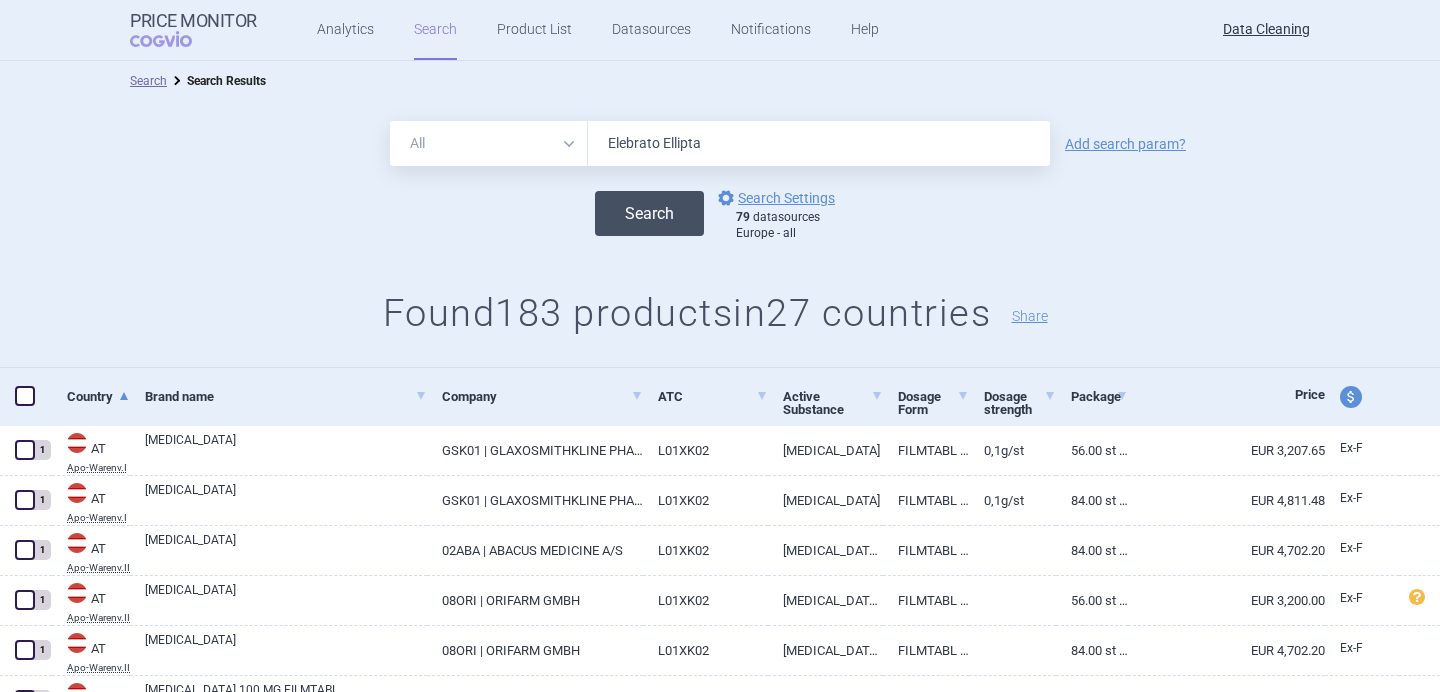 type on "Elebrato Ellipta" 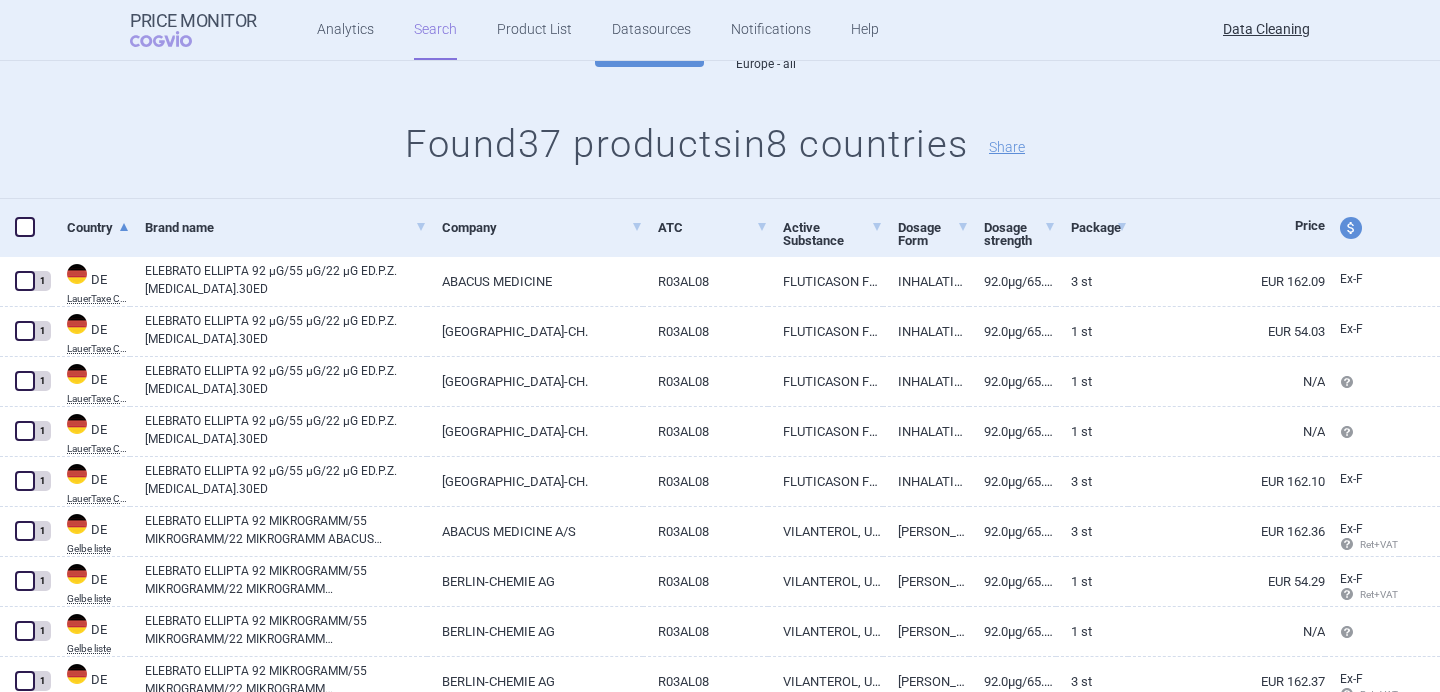 scroll, scrollTop: 0, scrollLeft: 0, axis: both 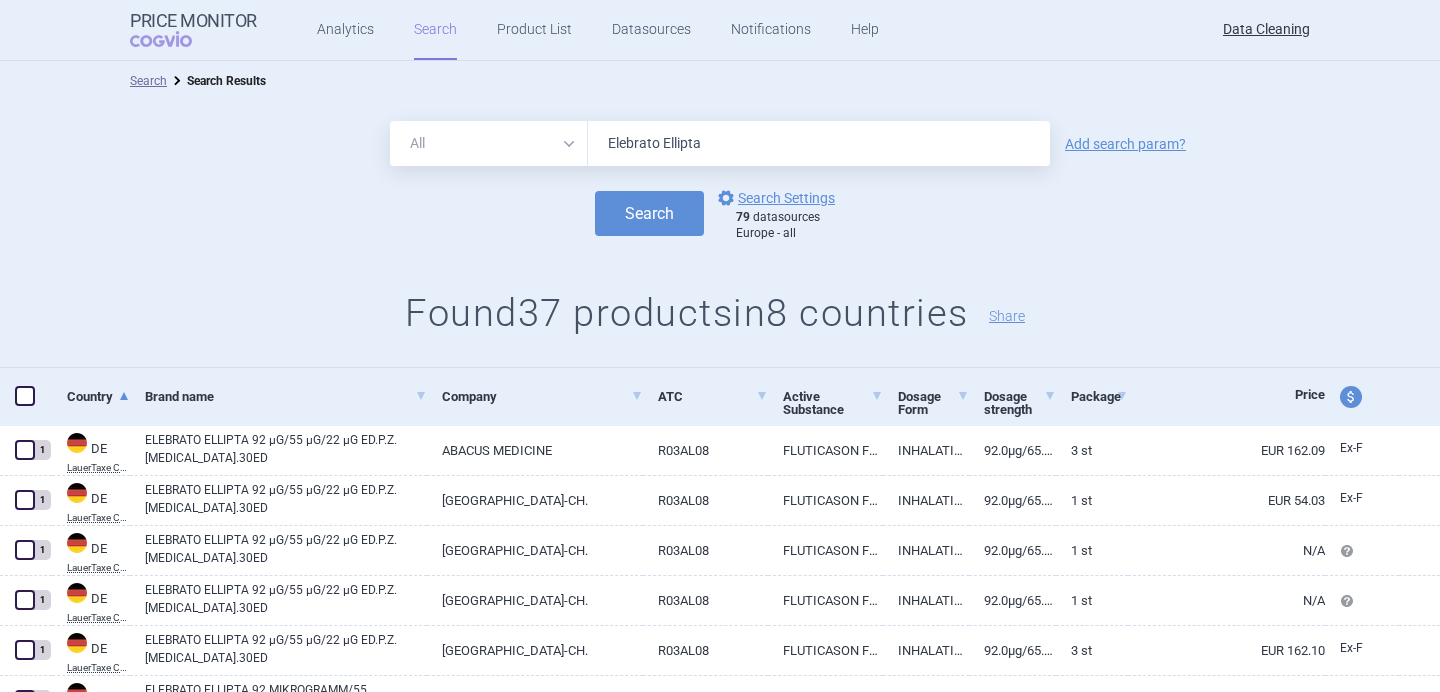 click on "Elebrato Ellipta" at bounding box center [819, 143] 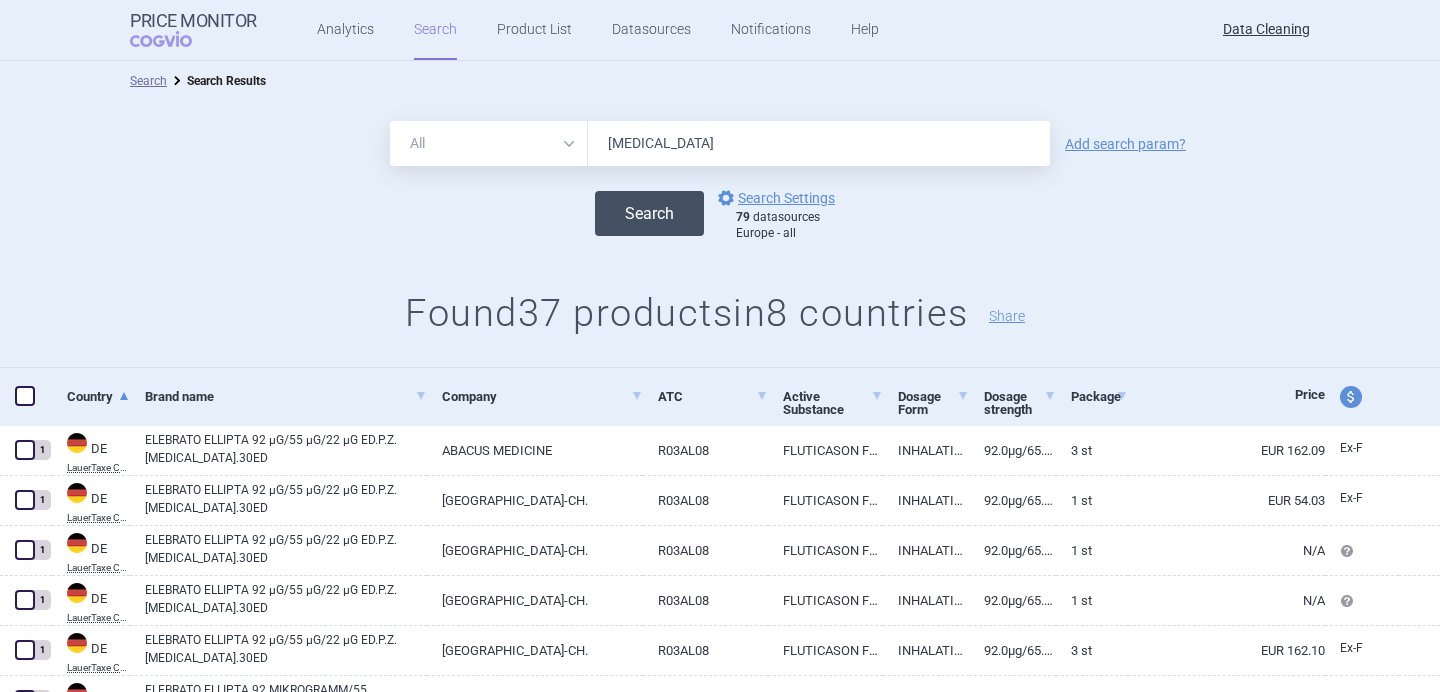 type on "Ontruzant" 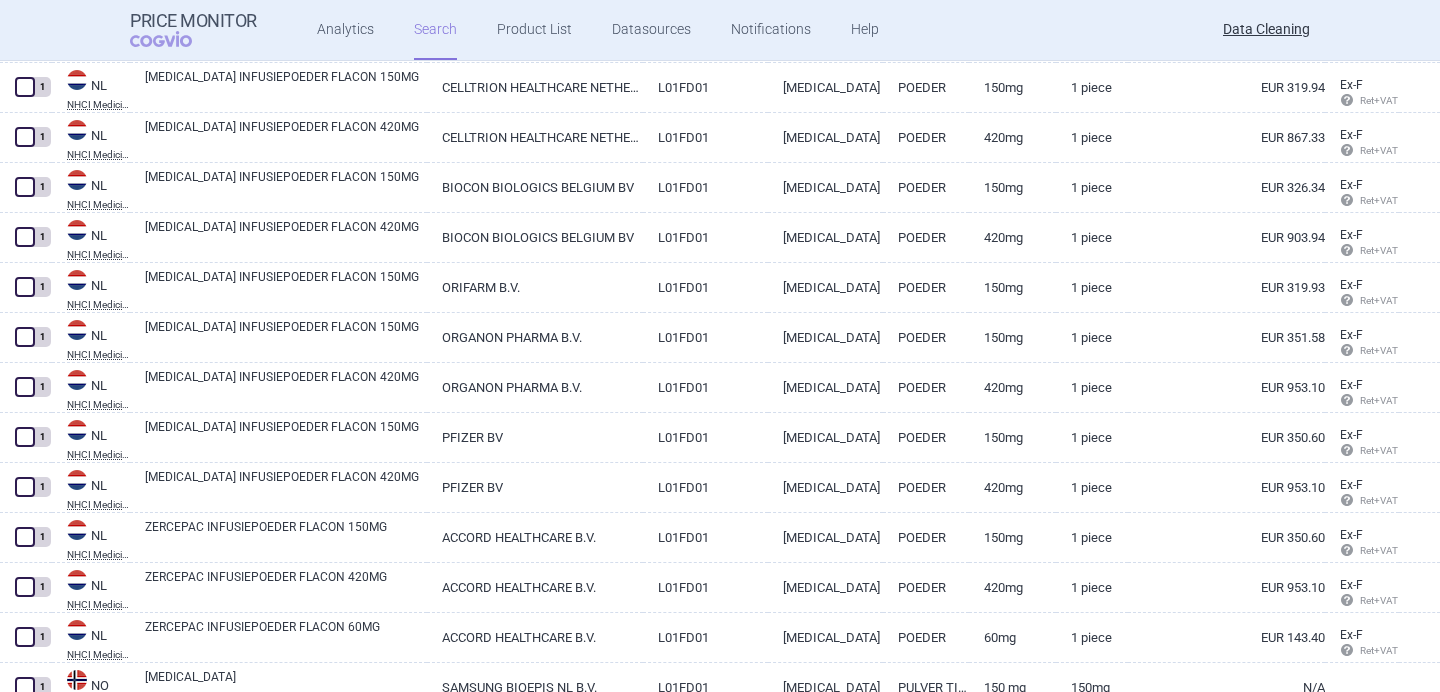 scroll, scrollTop: 4799, scrollLeft: 0, axis: vertical 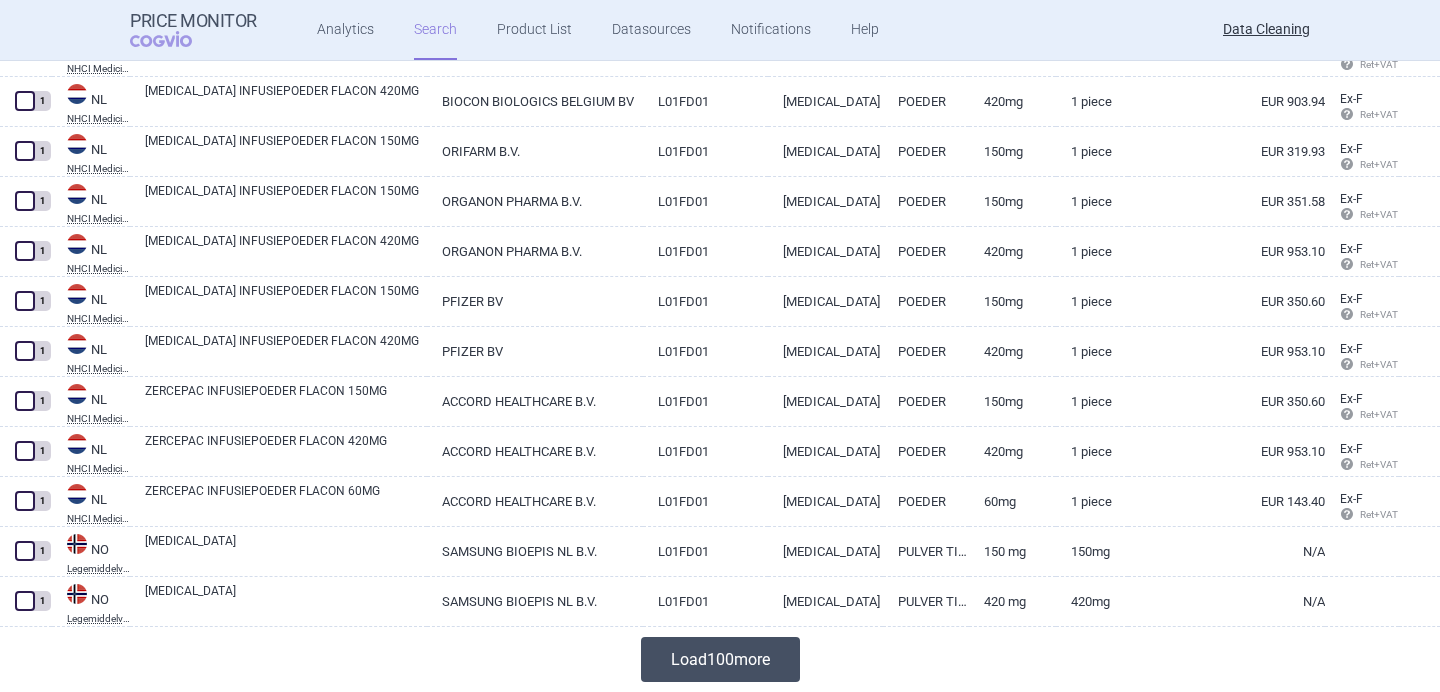 click on "Load  100  more" at bounding box center (720, 659) 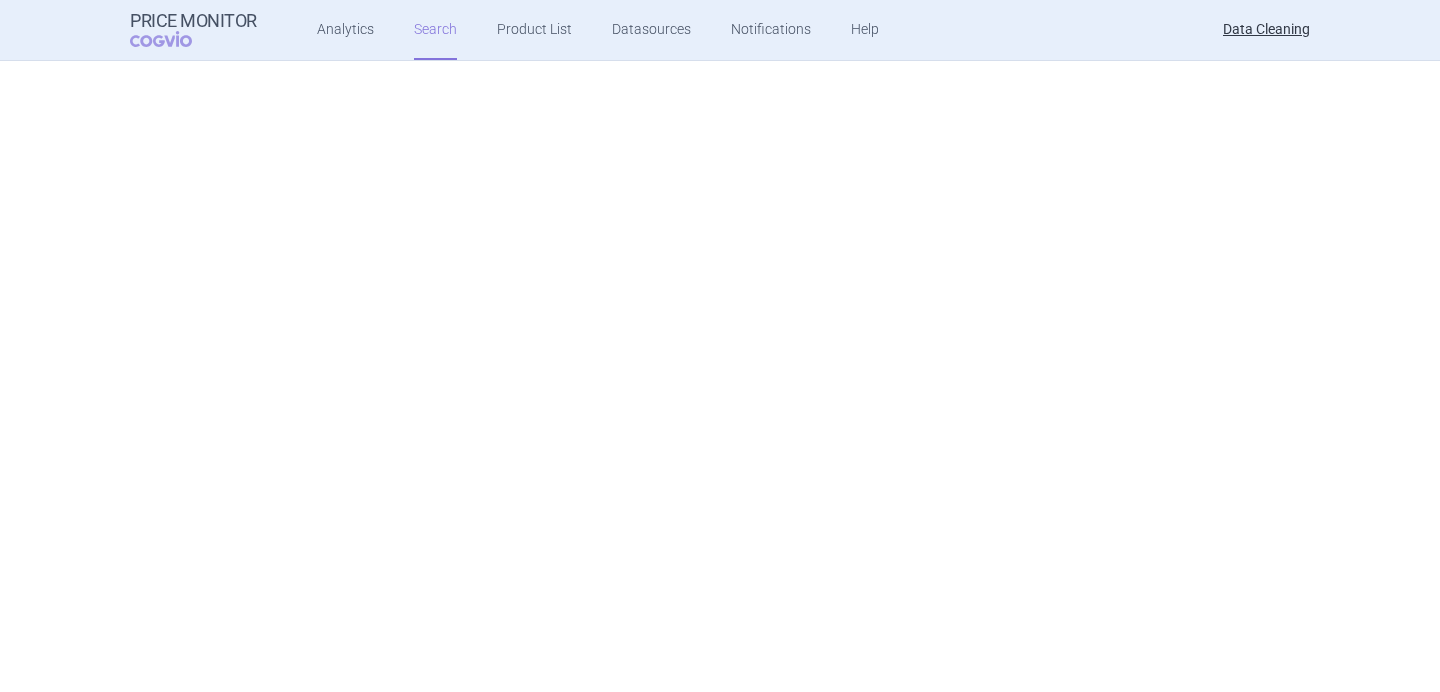 scroll, scrollTop: 0, scrollLeft: 0, axis: both 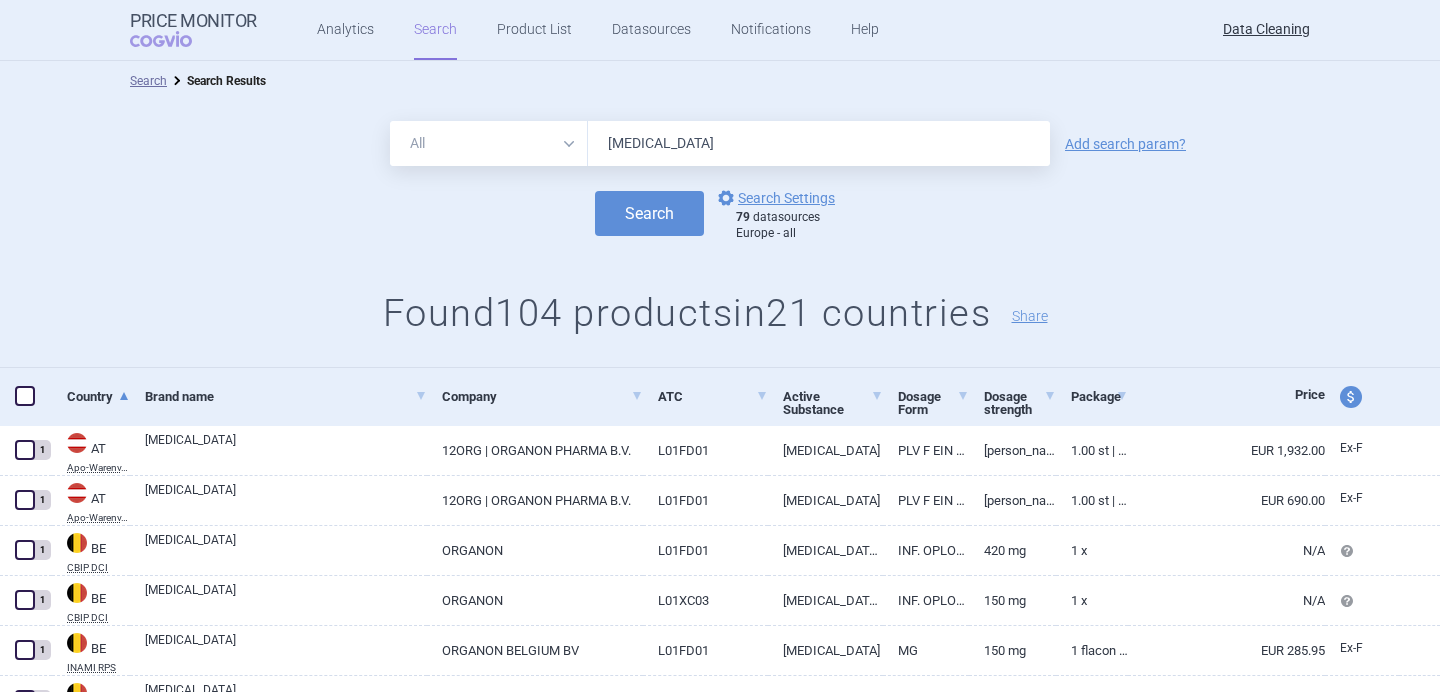click on "Ontruzant" at bounding box center (819, 143) 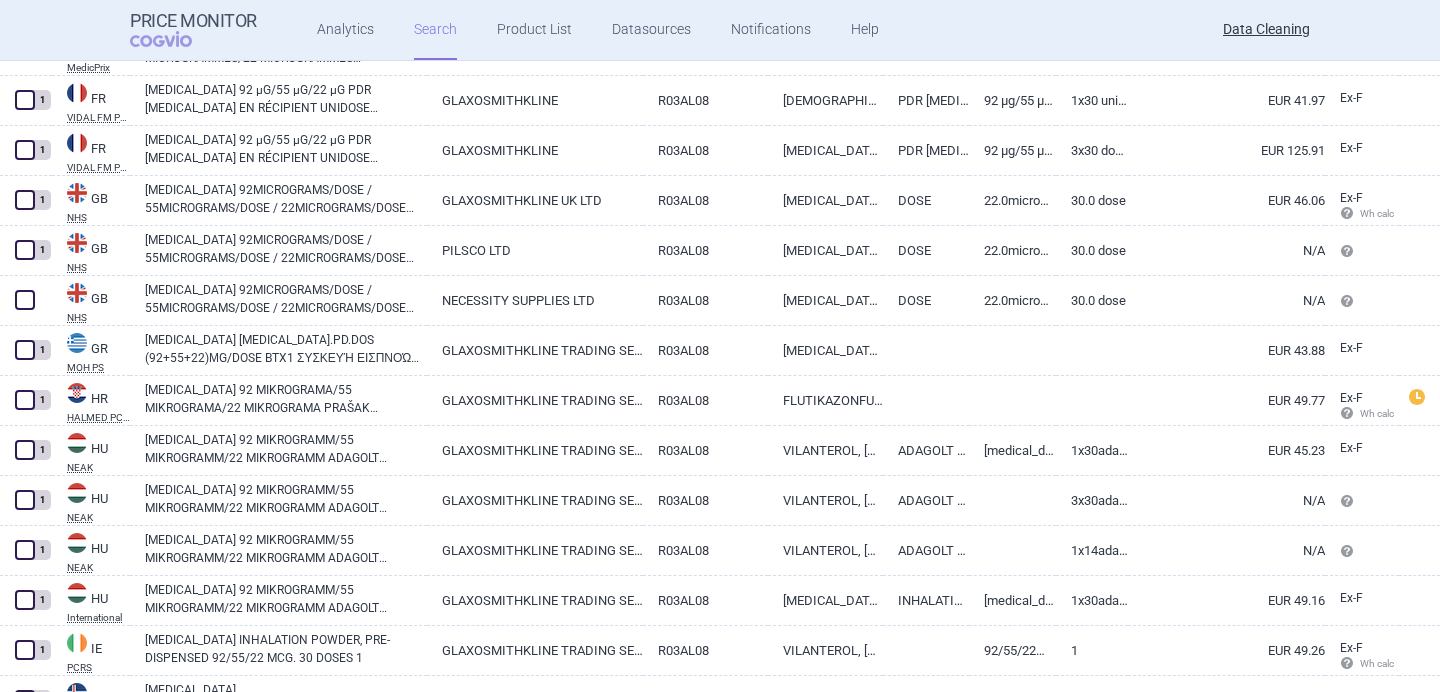 scroll, scrollTop: 2501, scrollLeft: 0, axis: vertical 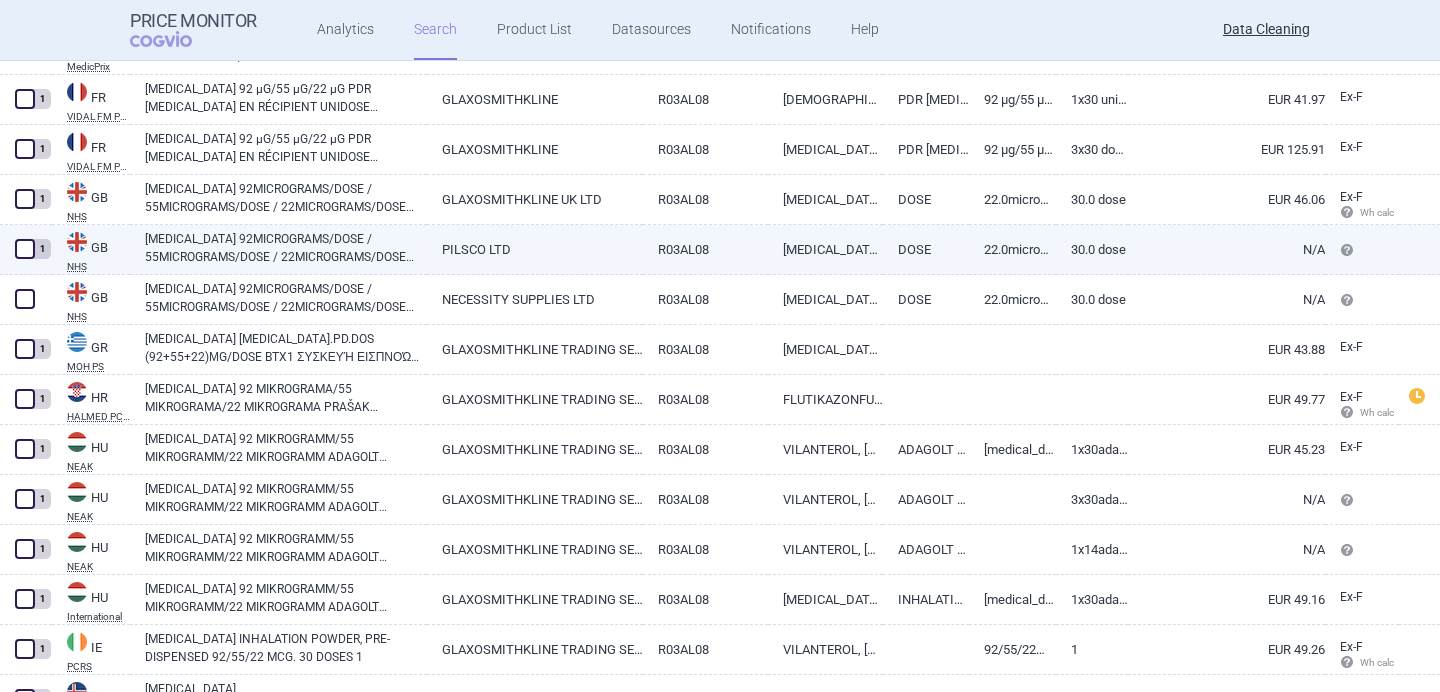 click on "TRELEGY ELLIPTA 92MICROGRAMS/DOSE / 55MICROGRAMS/DOSE / 22MICROGRAMS/DOSE DRY POWDER INHALER" at bounding box center (286, 248) 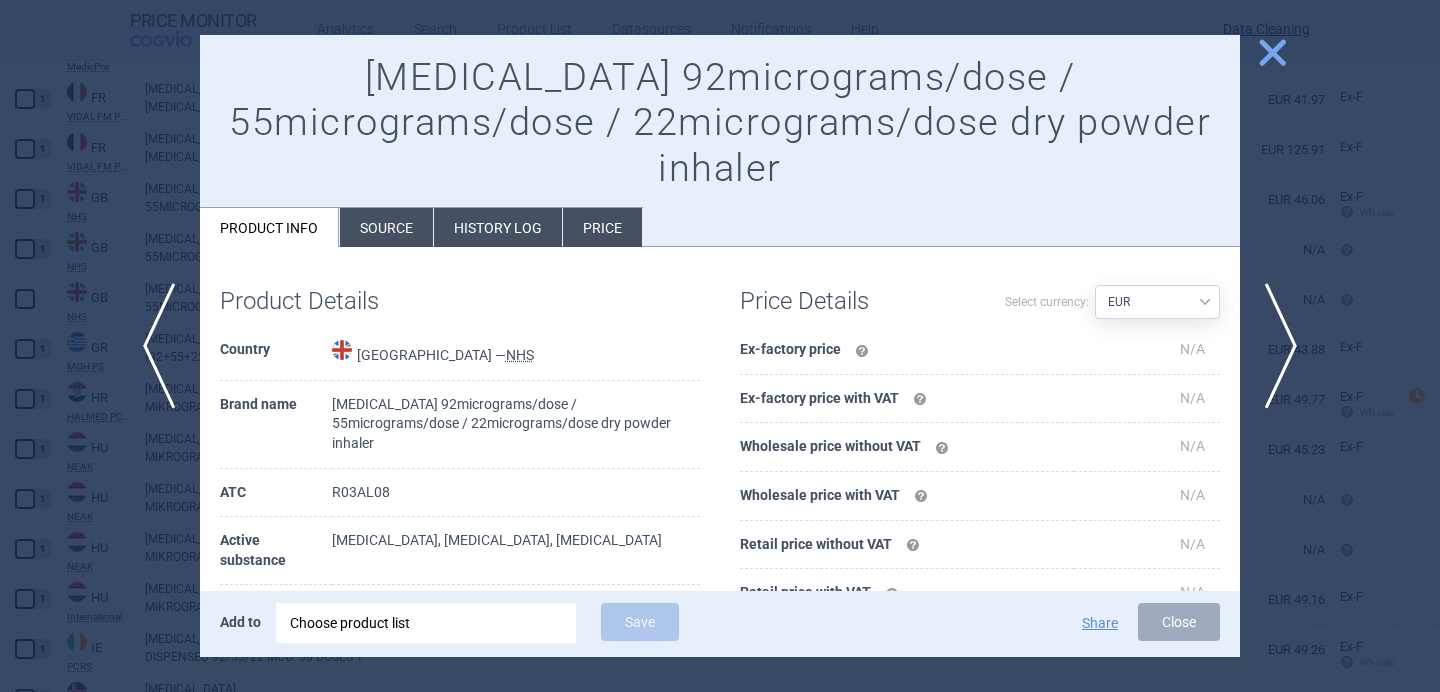 scroll, scrollTop: 282, scrollLeft: 0, axis: vertical 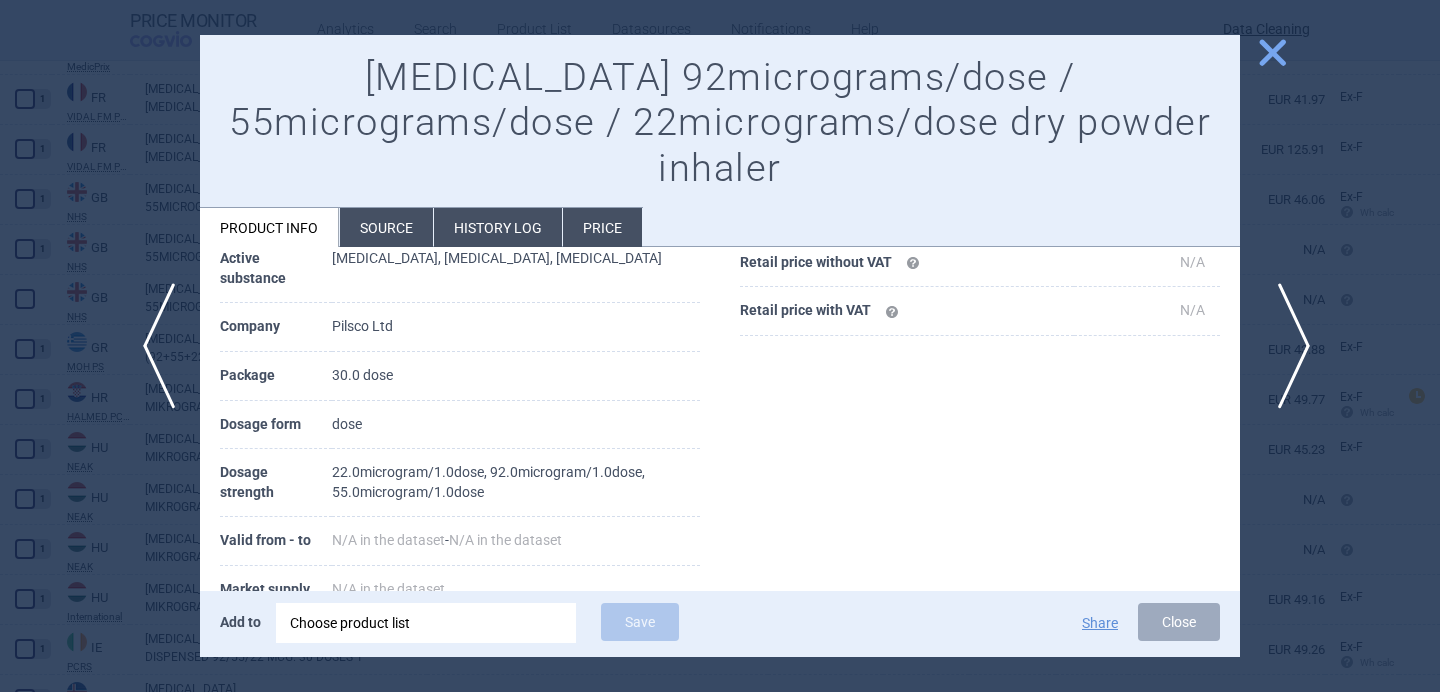 click on "next" at bounding box center [1287, 346] 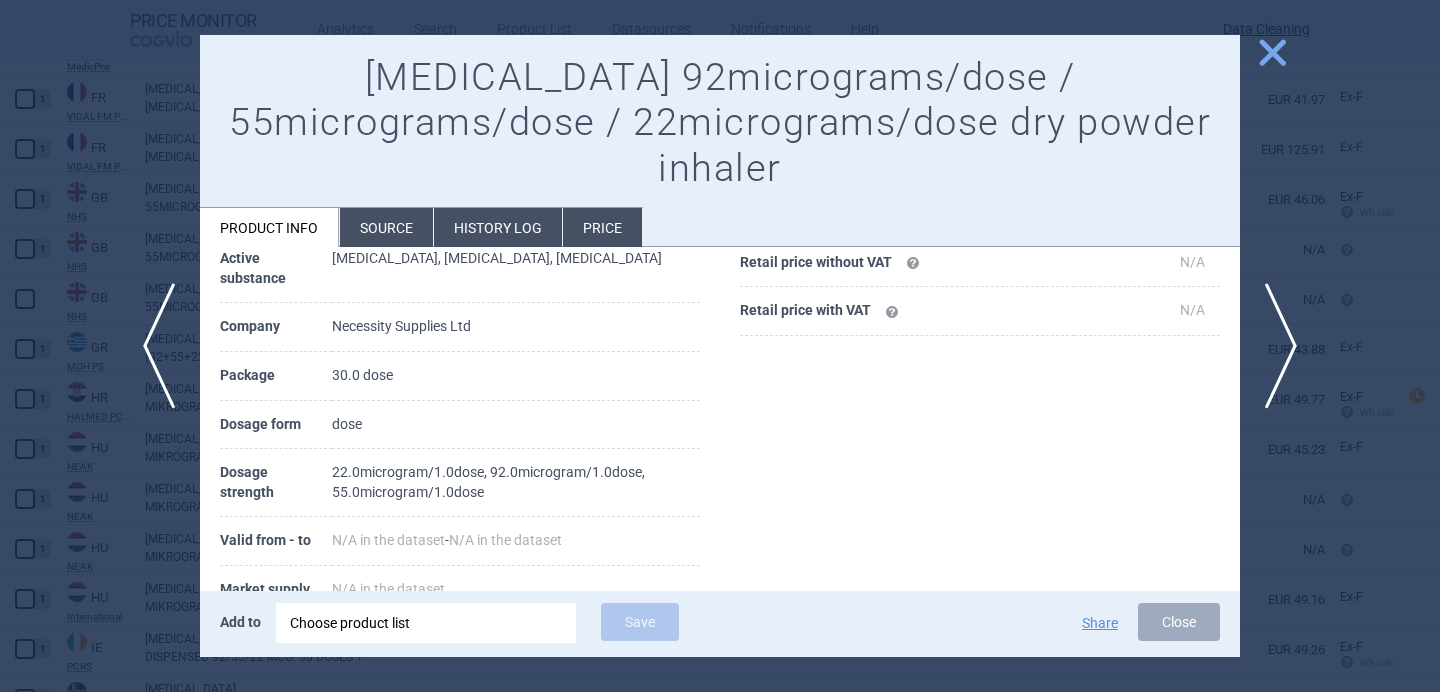 click at bounding box center (720, 346) 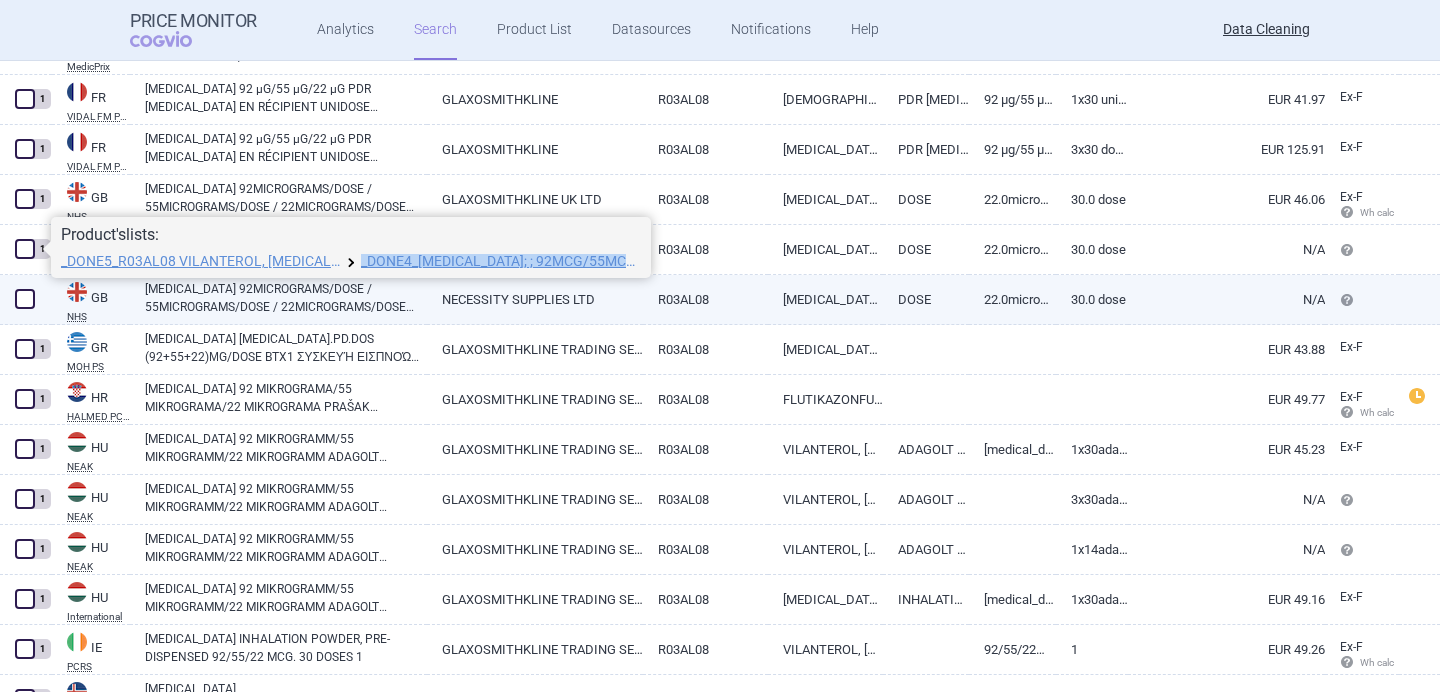 click on "TRELEGY ELLIPTA 92MICROGRAMS/DOSE / 55MICROGRAMS/DOSE / 22MICROGRAMS/DOSE DRY POWDER INHALER" at bounding box center (286, 298) 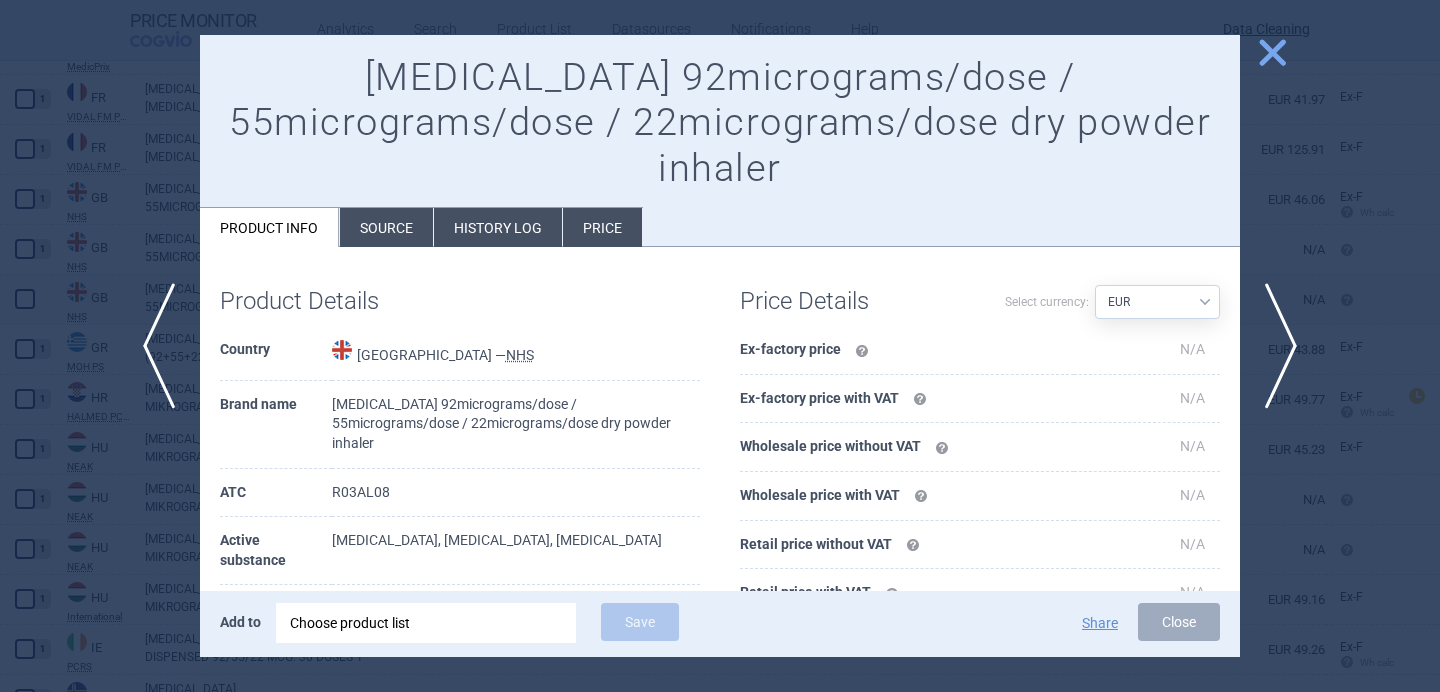 click on "Choose product list" at bounding box center (426, 623) 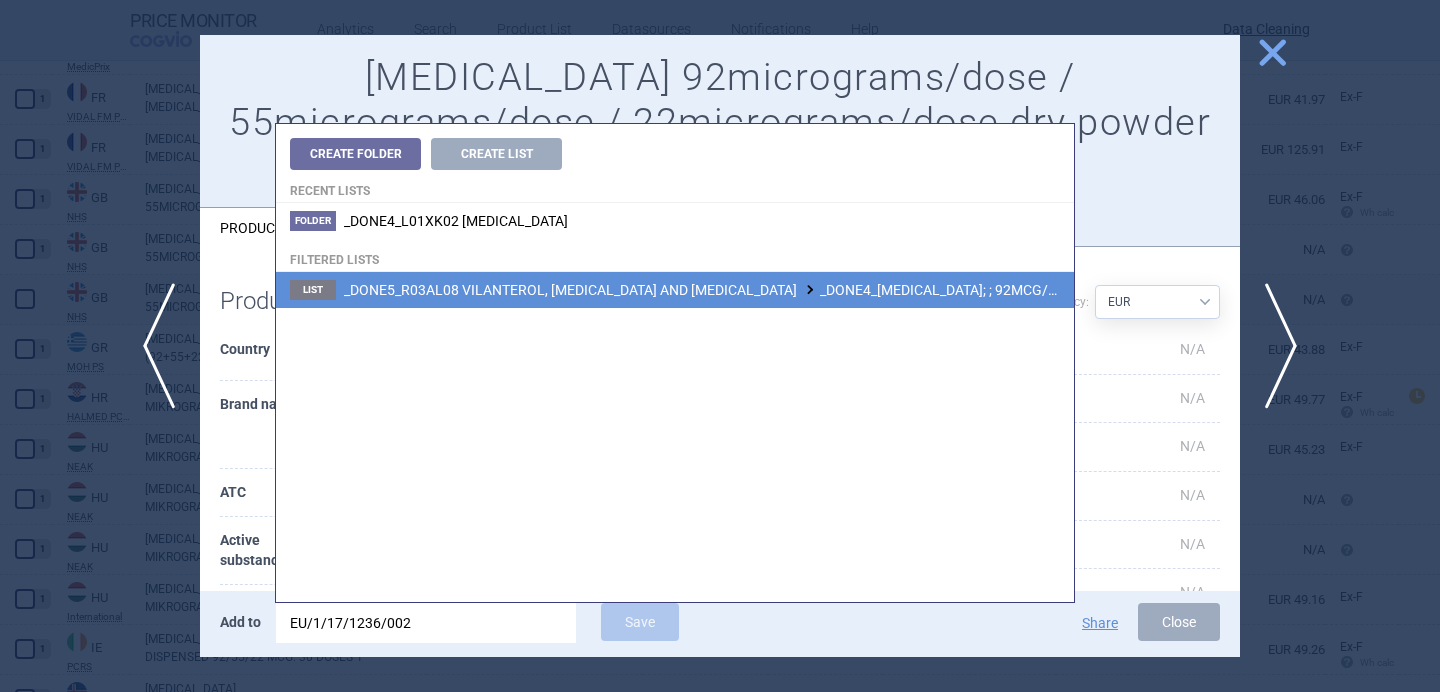 type on "EU/1/17/1236/002" 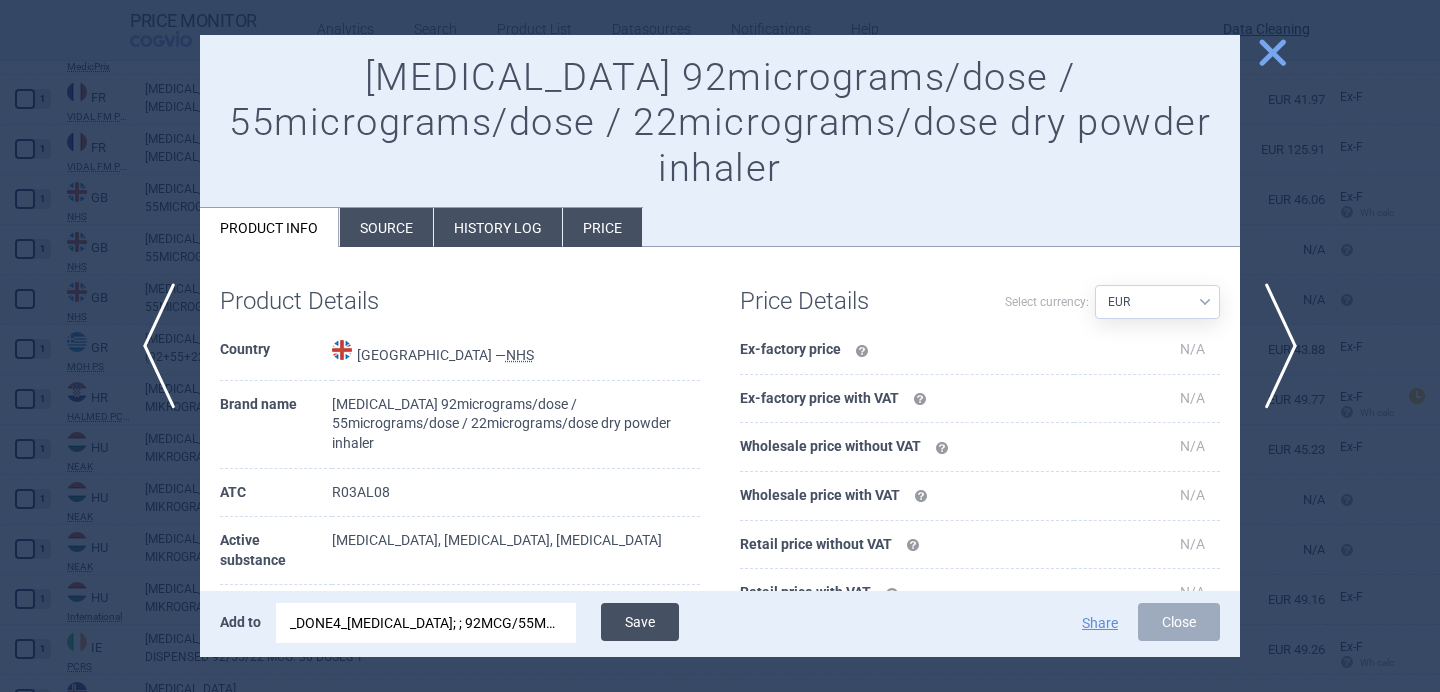 click on "Save" at bounding box center (640, 622) 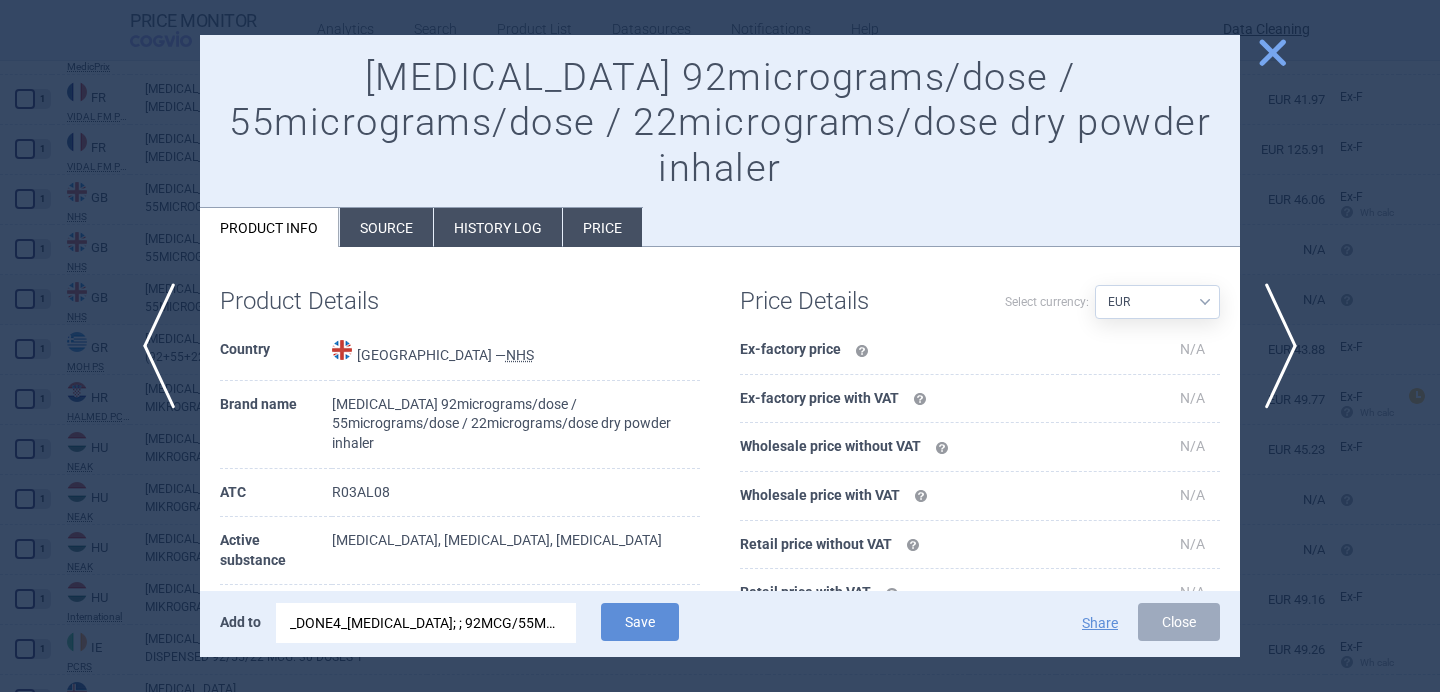 click at bounding box center (720, 346) 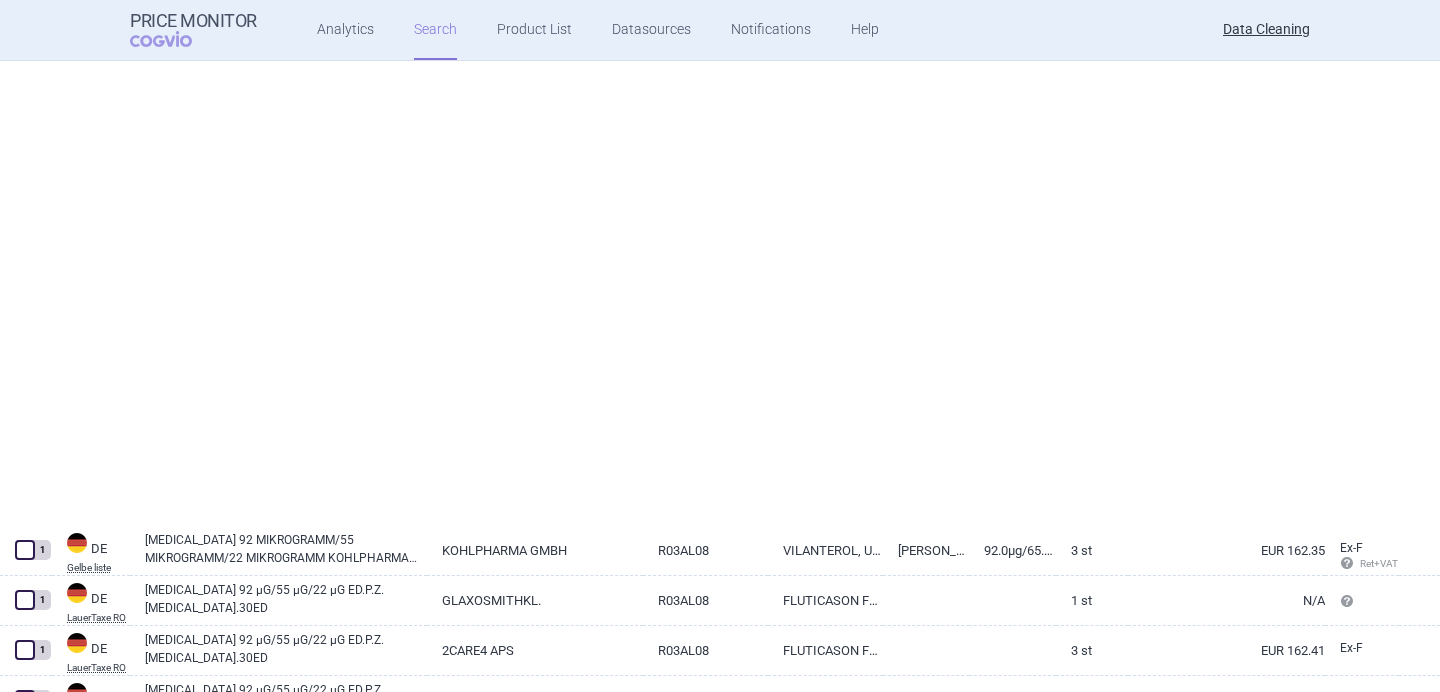 scroll, scrollTop: 0, scrollLeft: 0, axis: both 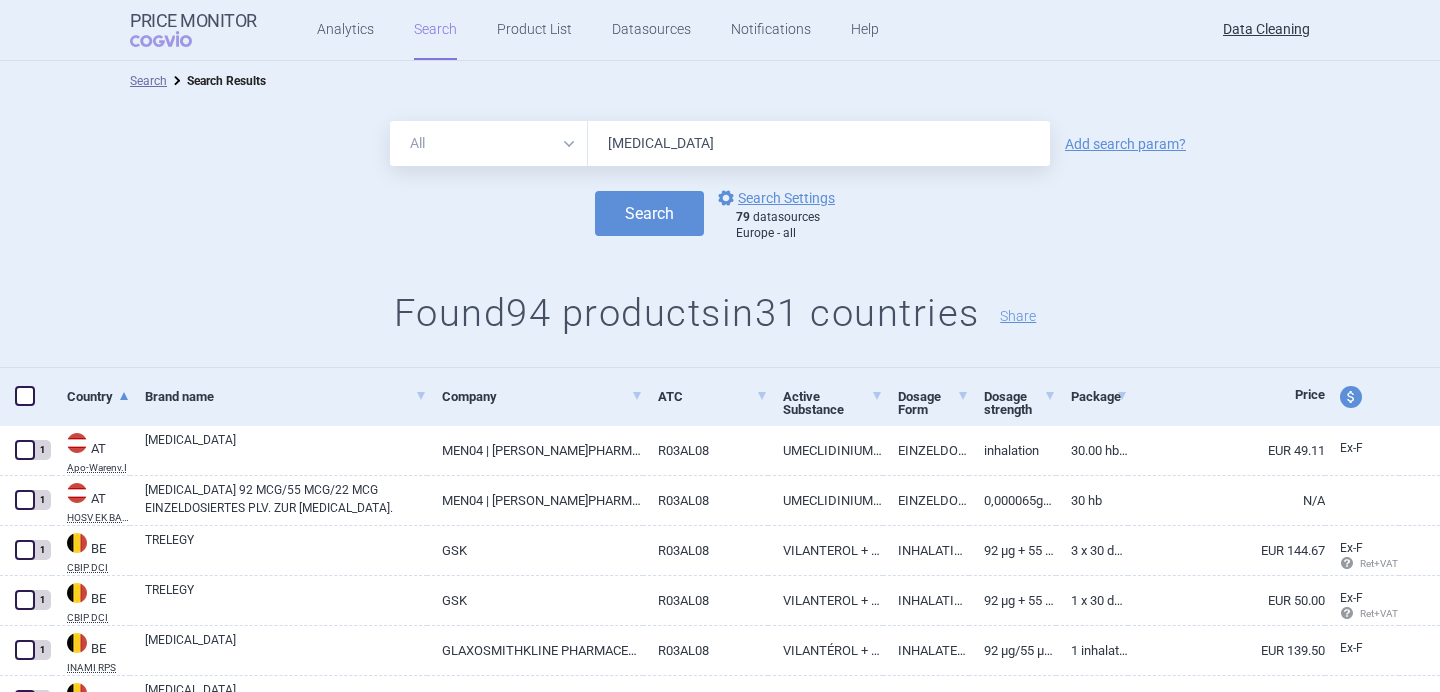 click on "[MEDICAL_DATA]" at bounding box center [819, 143] 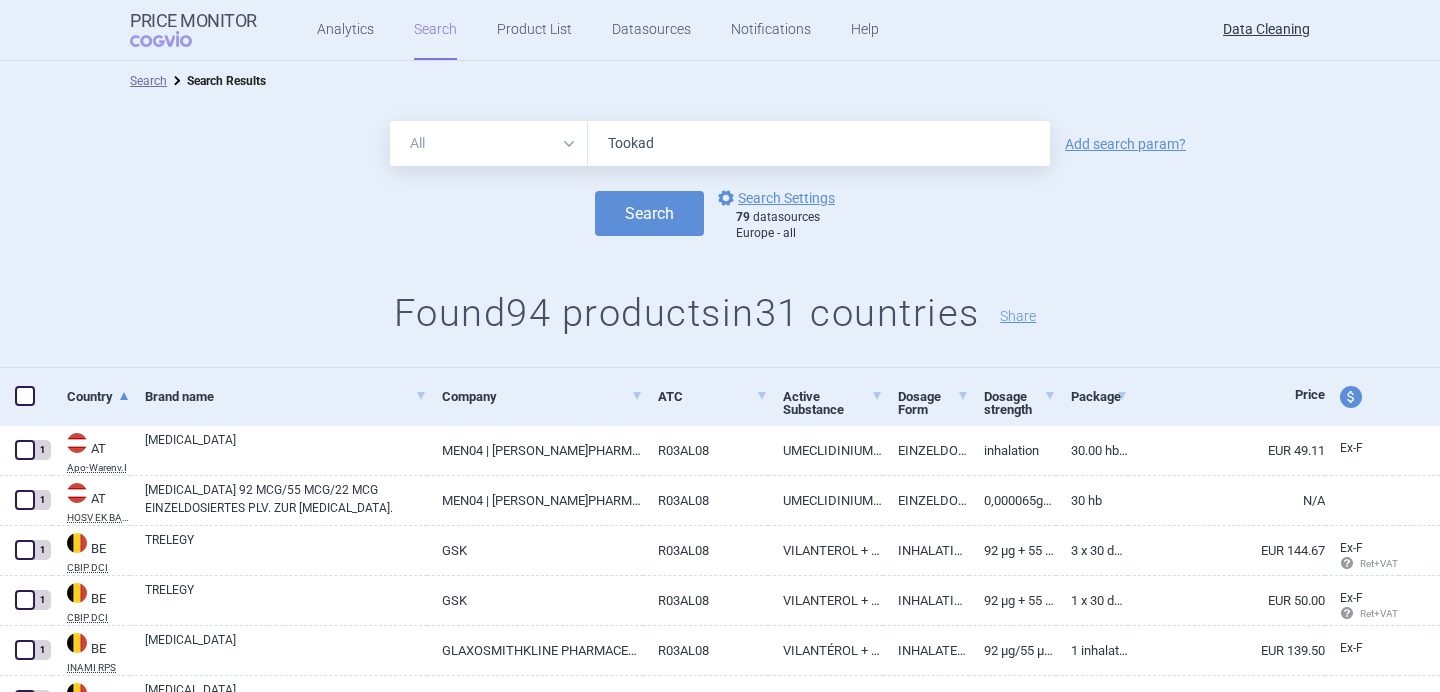 type on "Tookad" 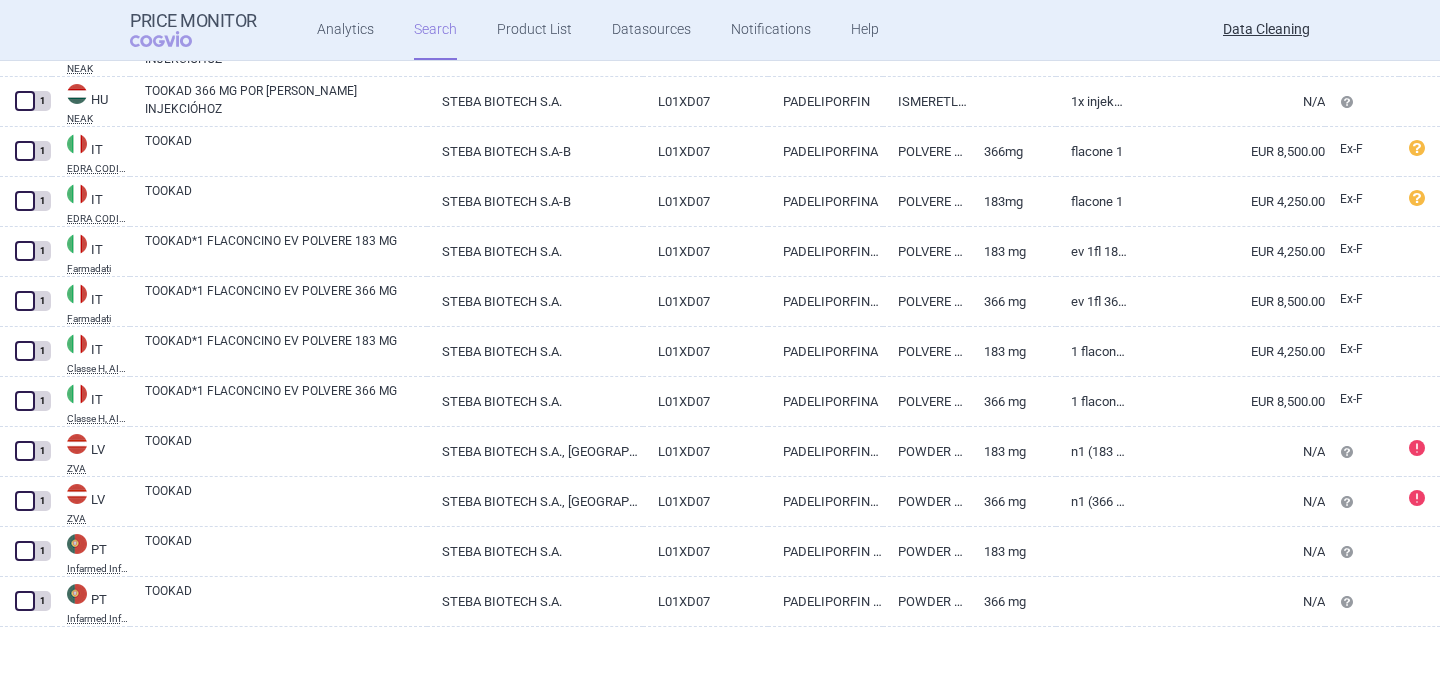 scroll, scrollTop: 0, scrollLeft: 0, axis: both 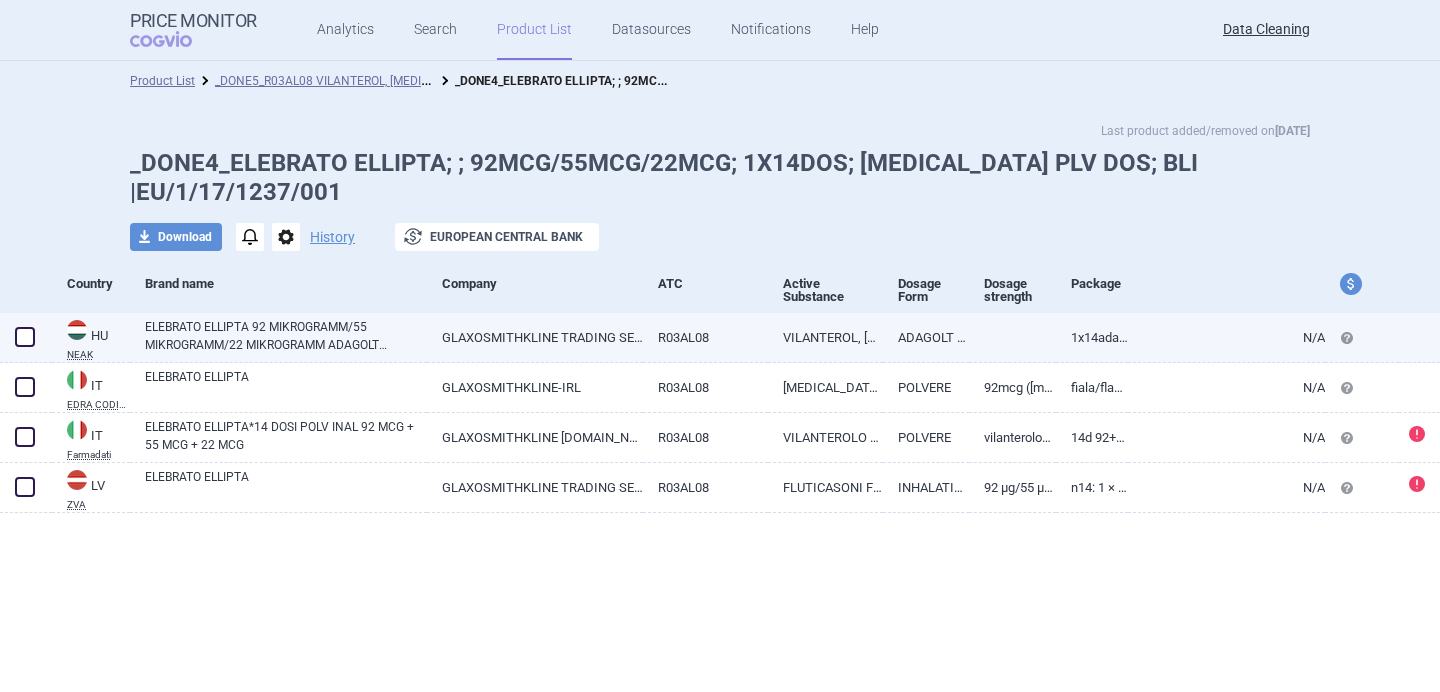 click on "ELEBRATO ELLIPTA 92 MIKROGRAMM/55 MIKROGRAMM/22 MIKROGRAMM ADAGOLT INHALÁCIÓS POR" at bounding box center (286, 336) 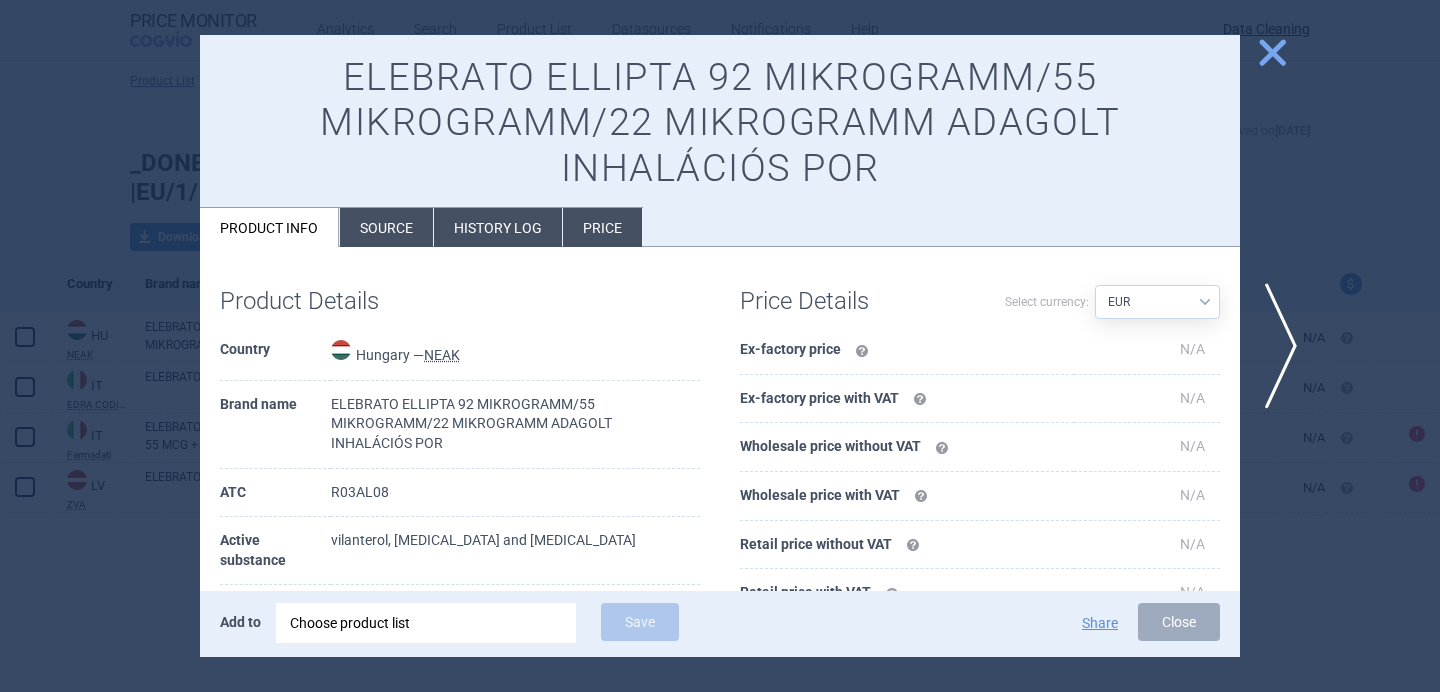 click on "Source" at bounding box center [386, 227] 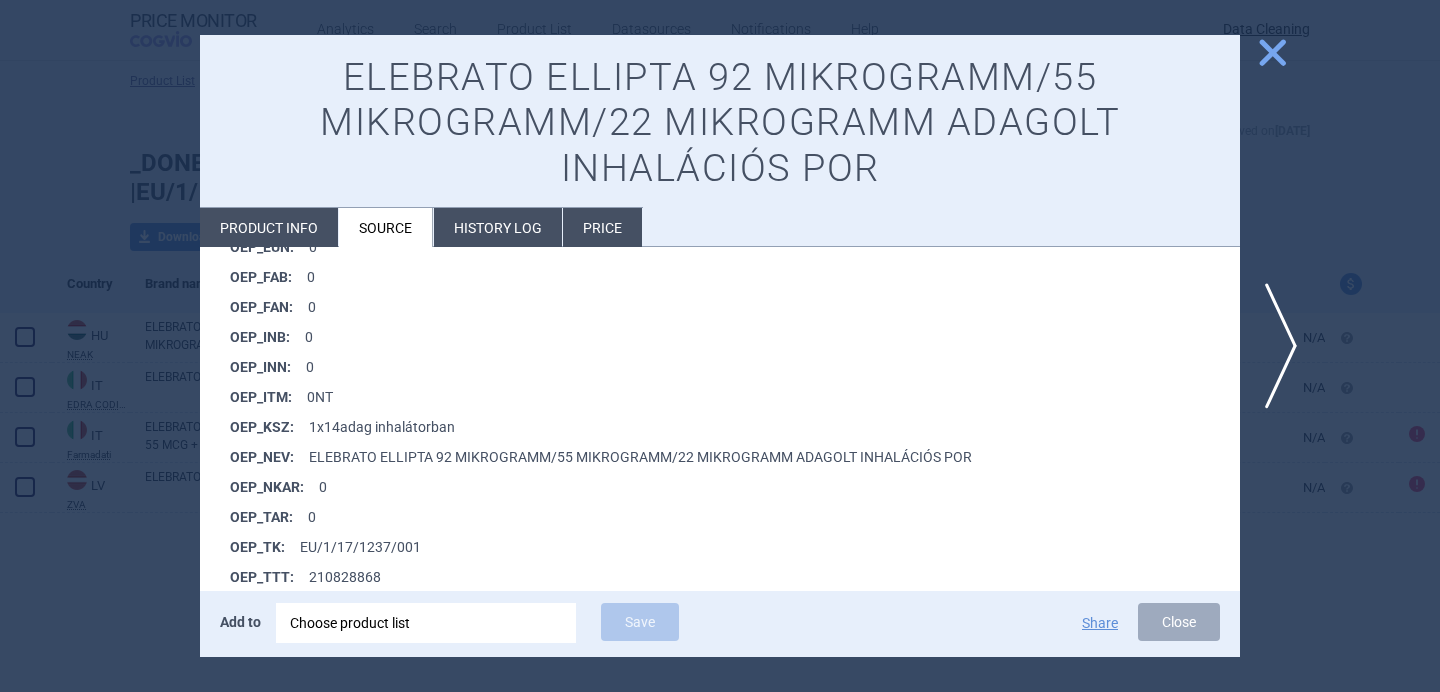 scroll, scrollTop: 1575, scrollLeft: 0, axis: vertical 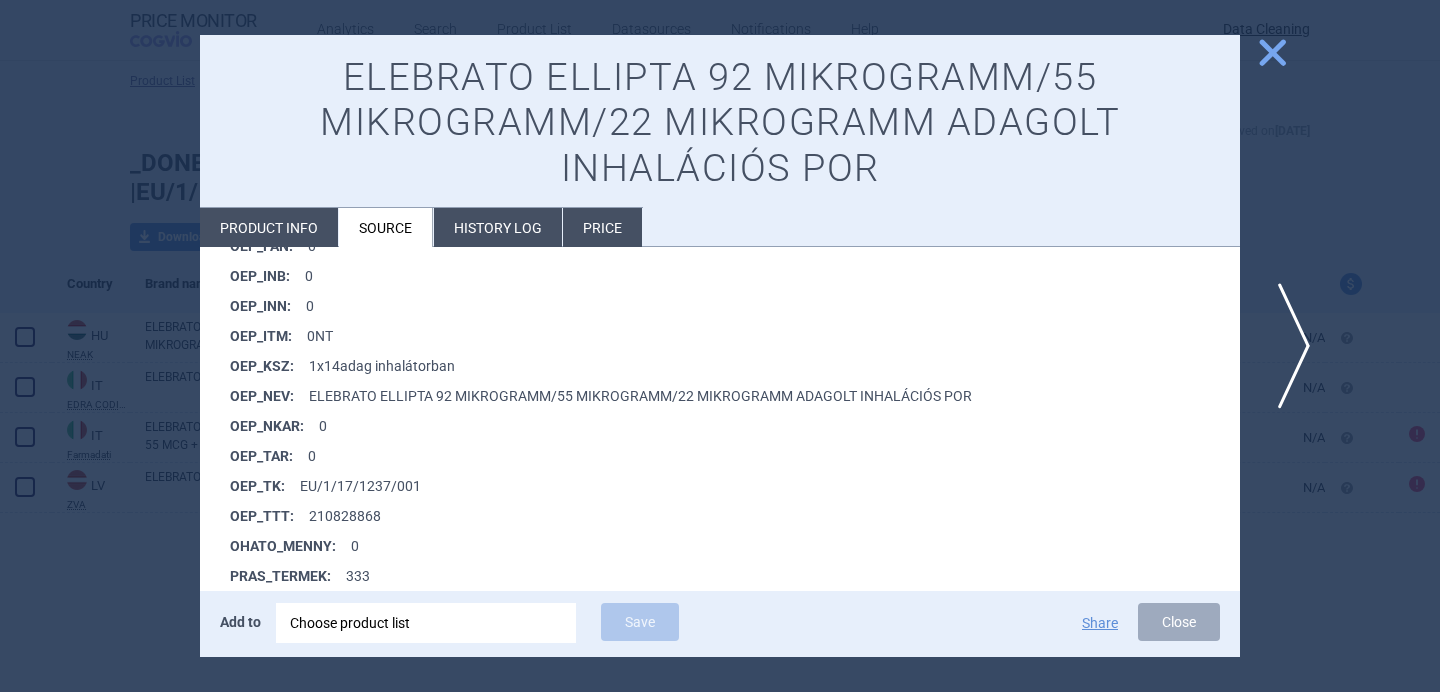 click on "next" at bounding box center (1287, 346) 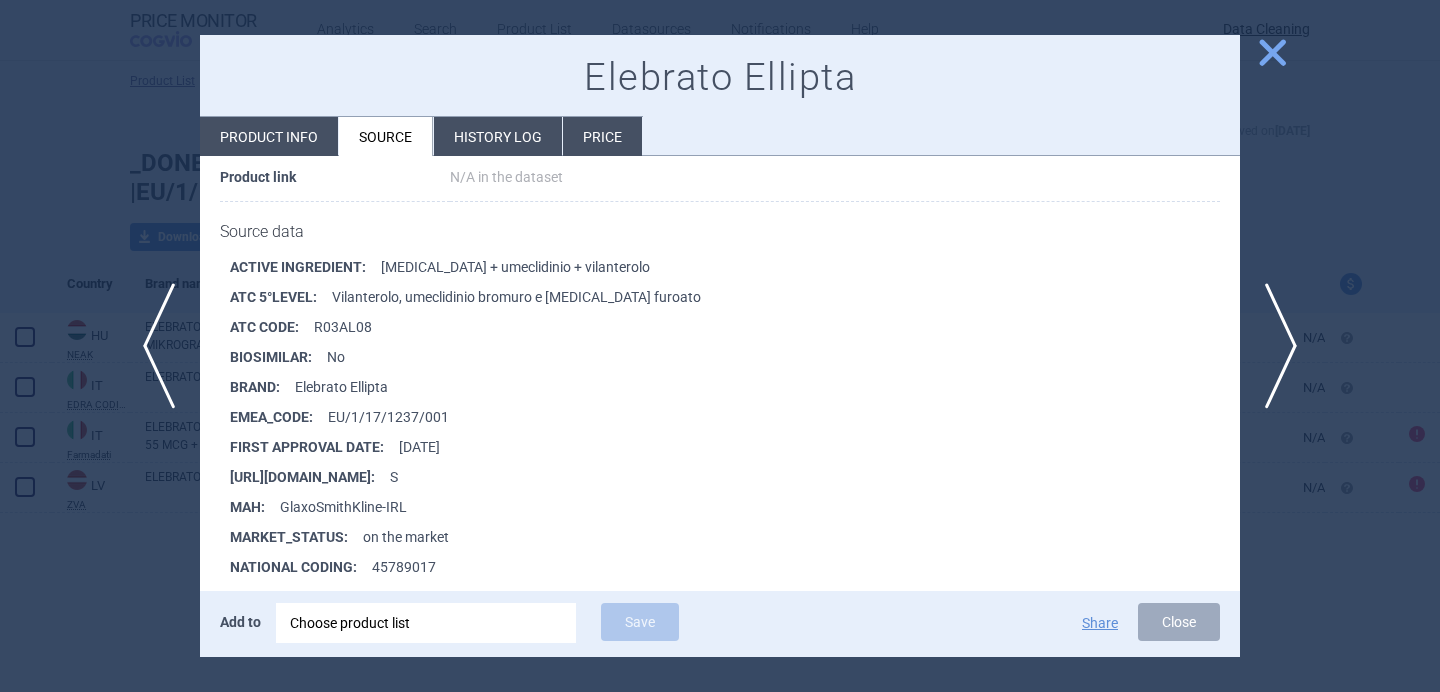 scroll, scrollTop: 281, scrollLeft: 0, axis: vertical 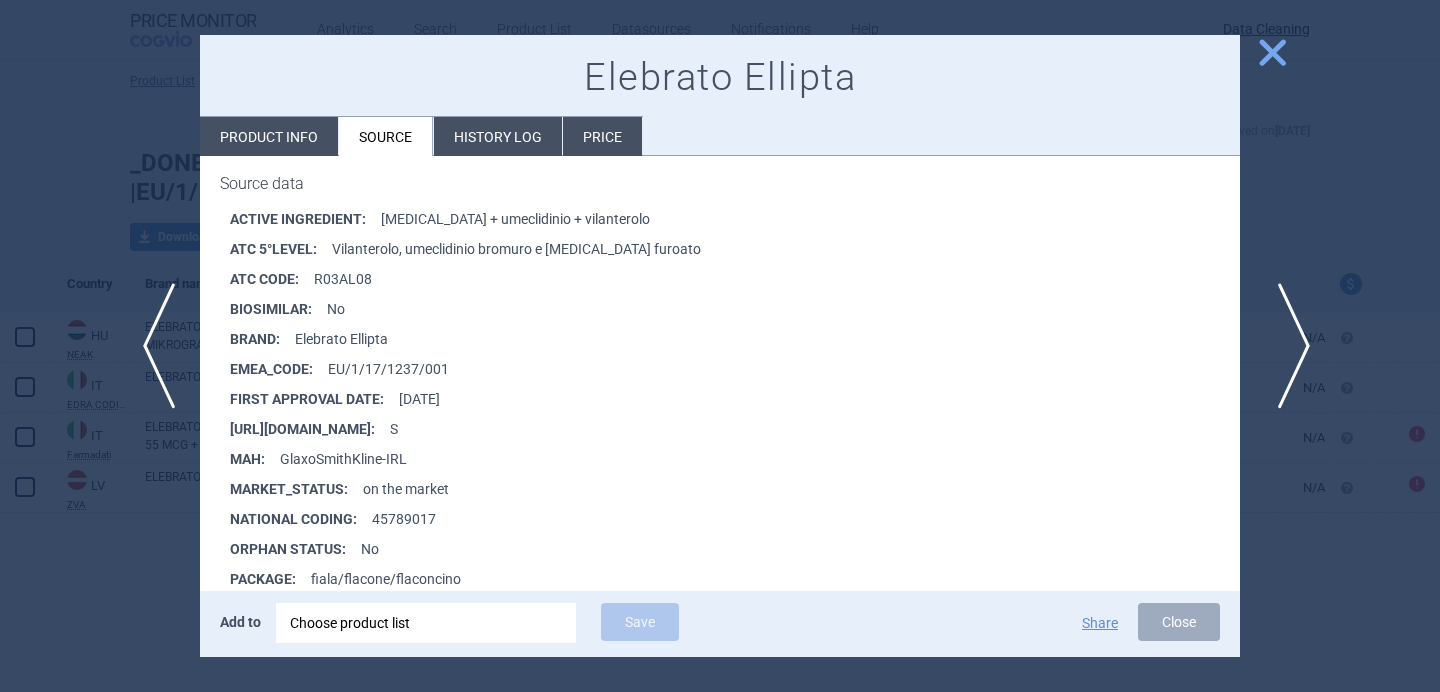 click on "next" at bounding box center [1287, 346] 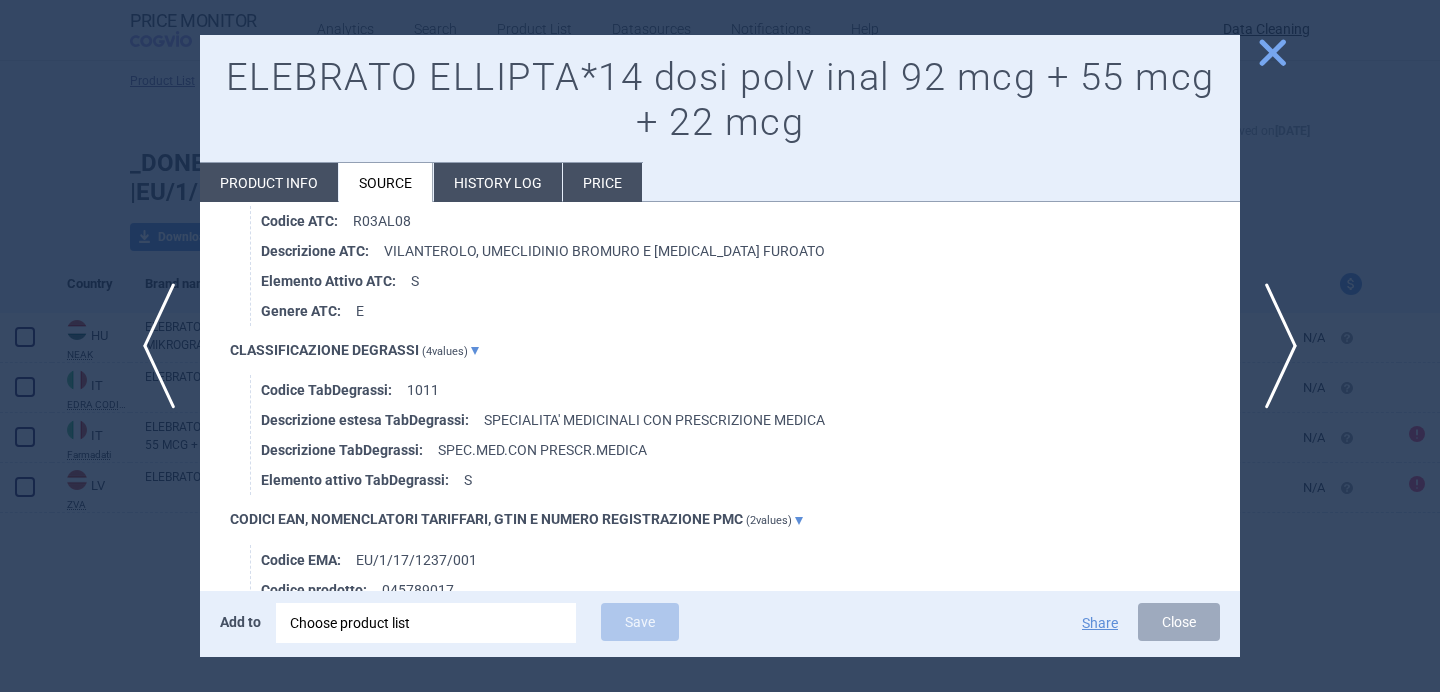scroll, scrollTop: 1263, scrollLeft: 0, axis: vertical 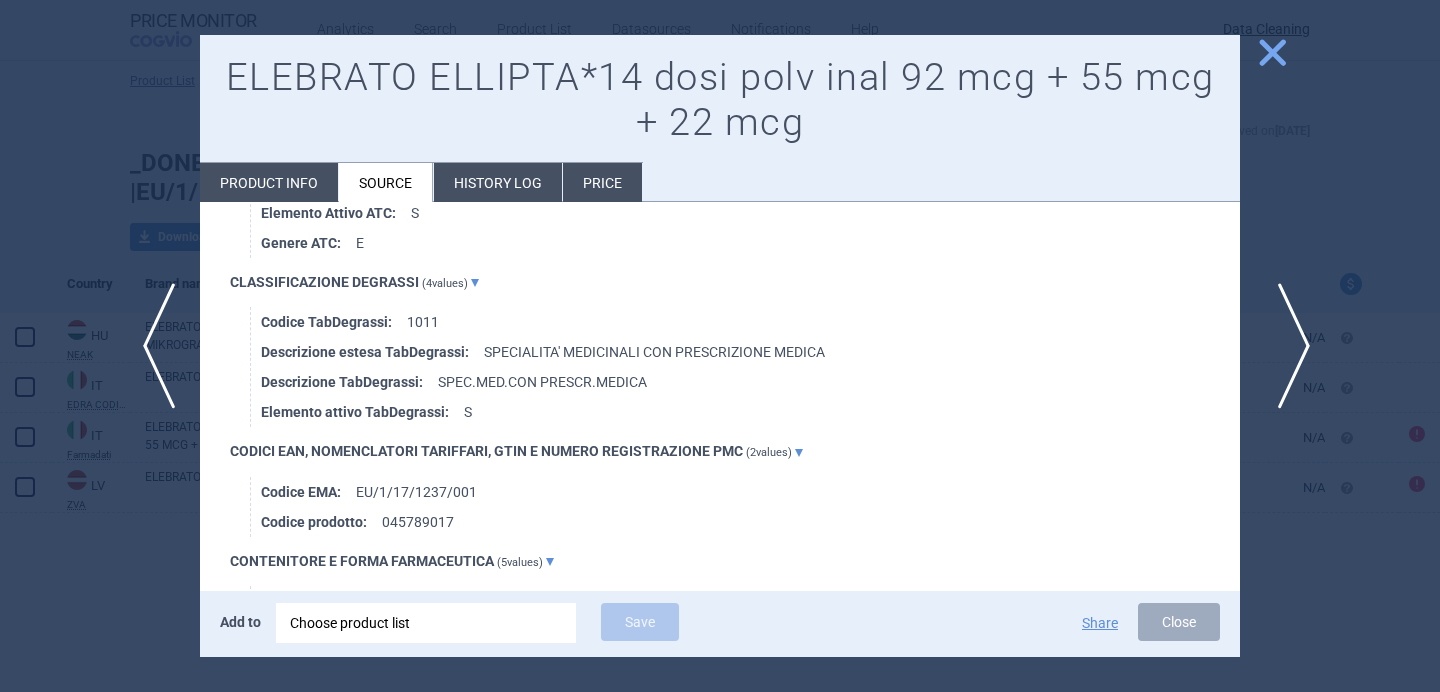 click on "next" at bounding box center [1287, 346] 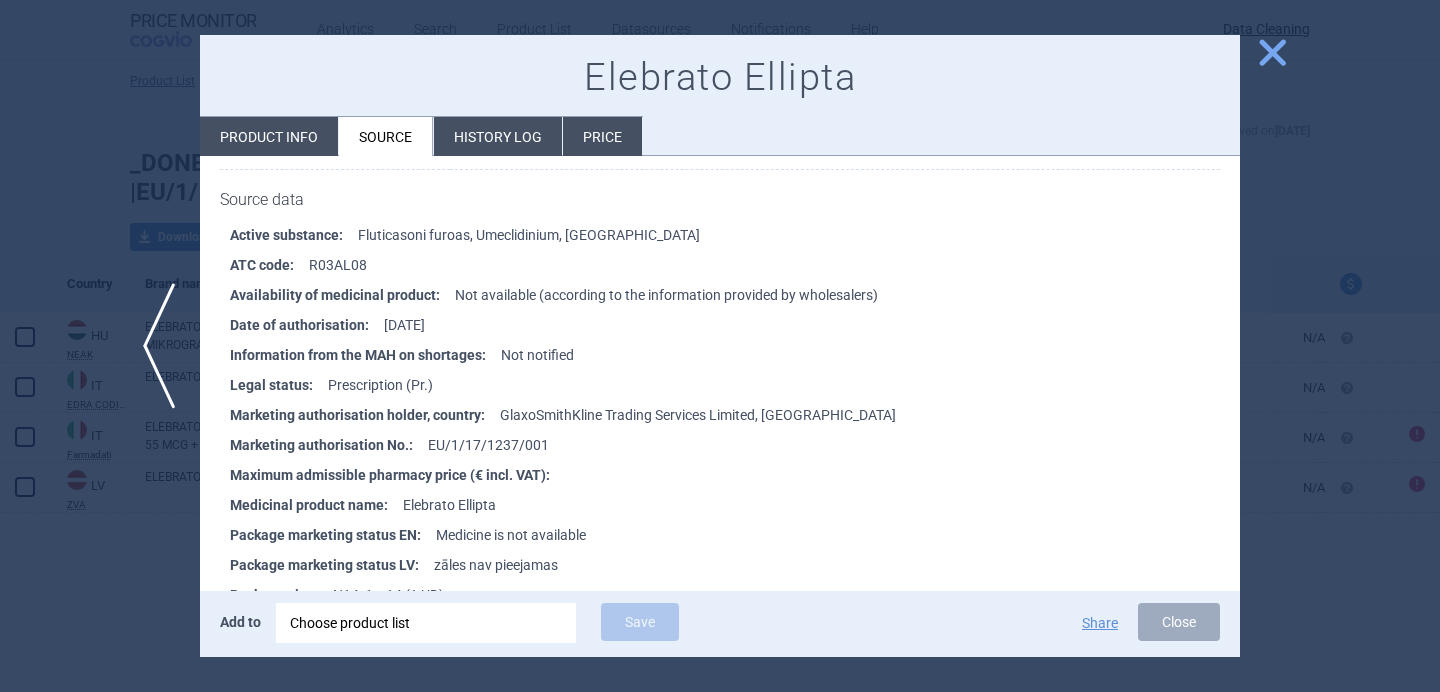 scroll, scrollTop: 290, scrollLeft: 0, axis: vertical 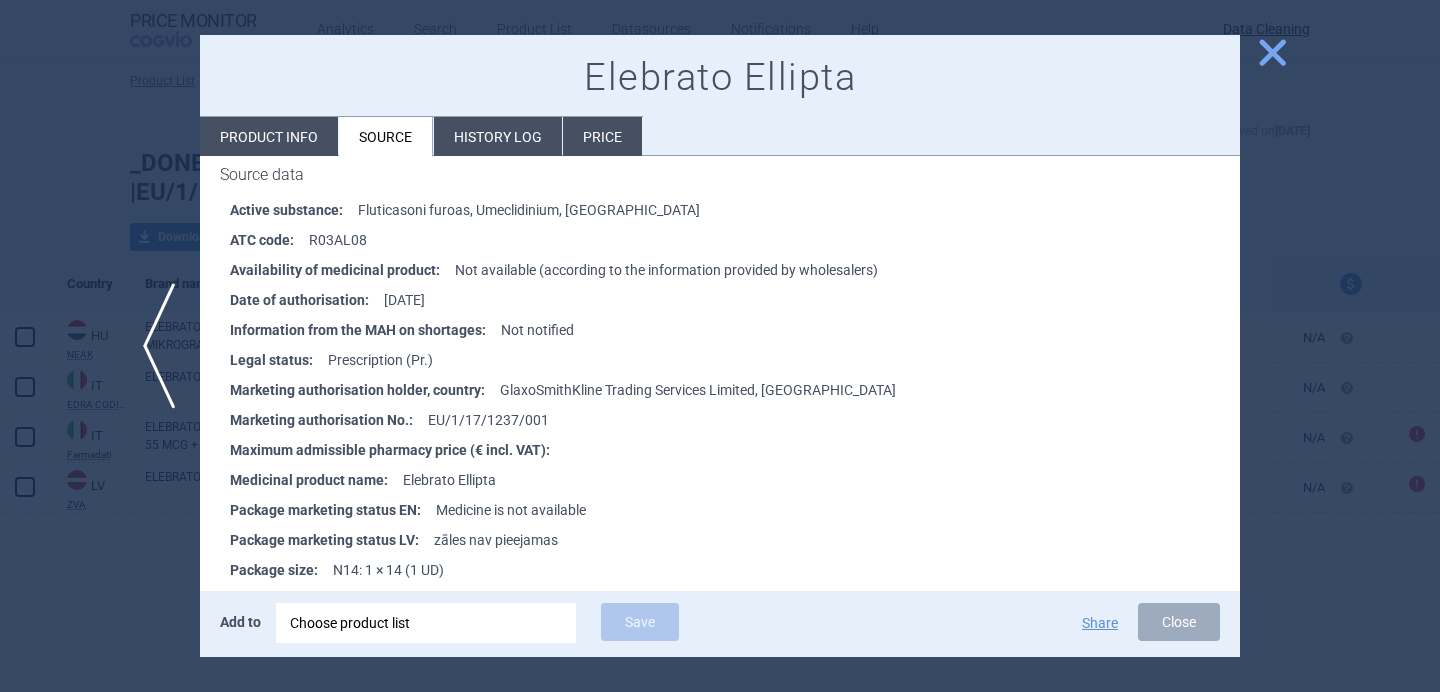 click at bounding box center (720, 346) 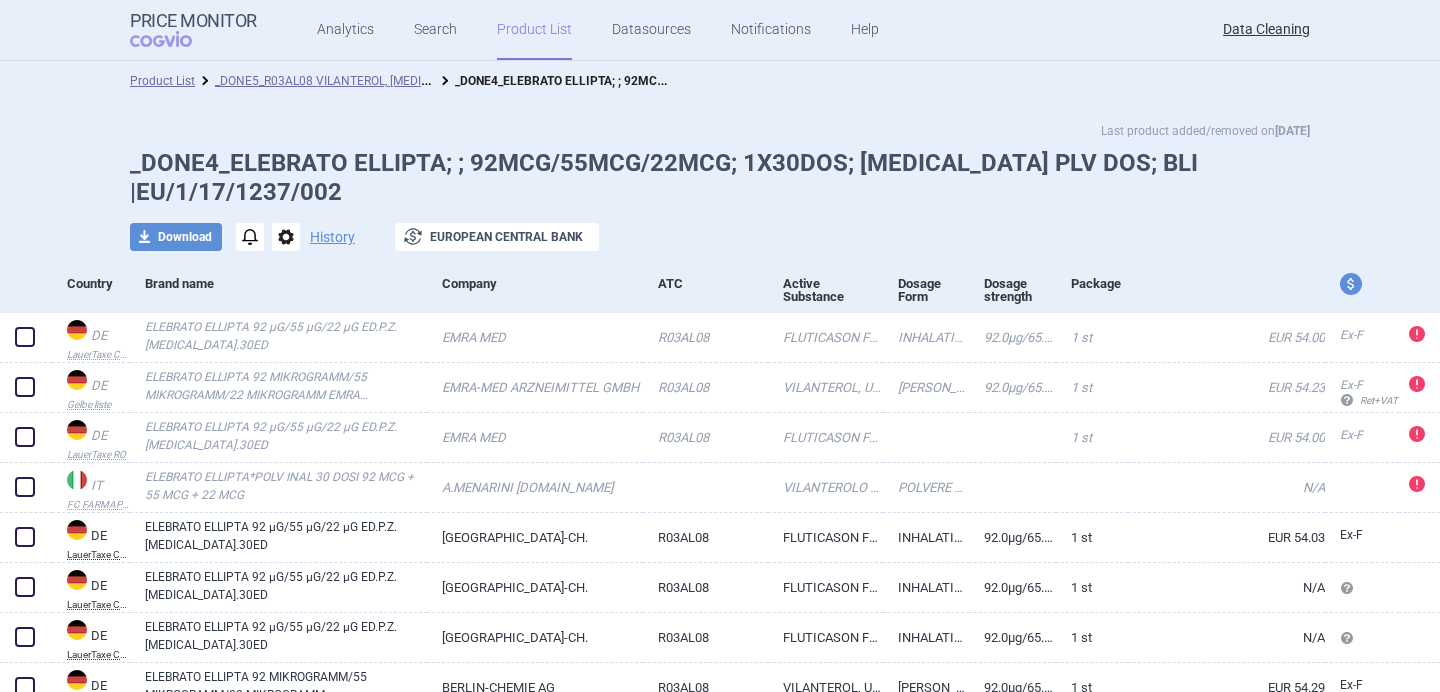scroll, scrollTop: 0, scrollLeft: 0, axis: both 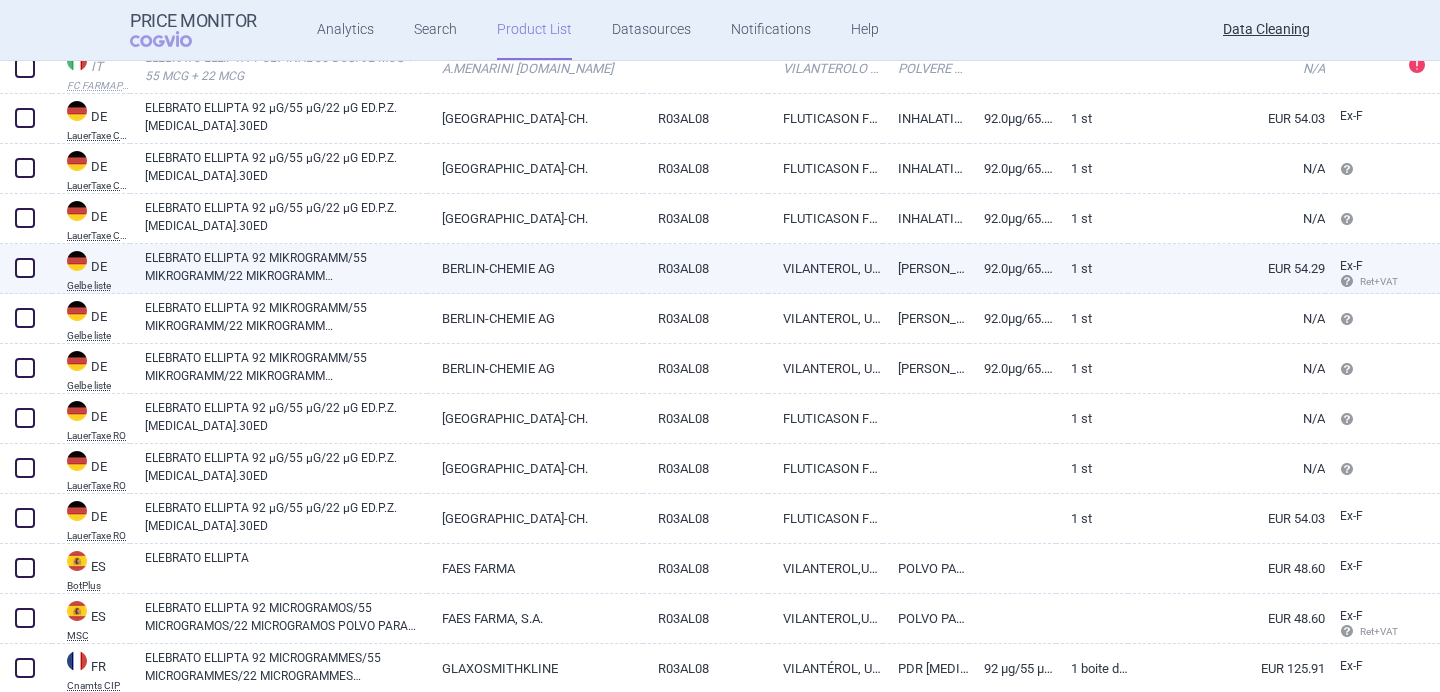 click on "ELEBRATO ELLIPTA 92 MIKROGRAMM/55 MIKROGRAMM/22 MIKROGRAMM EINZELDOSIERTES PULVER ZUR INHALATION" at bounding box center (286, 267) 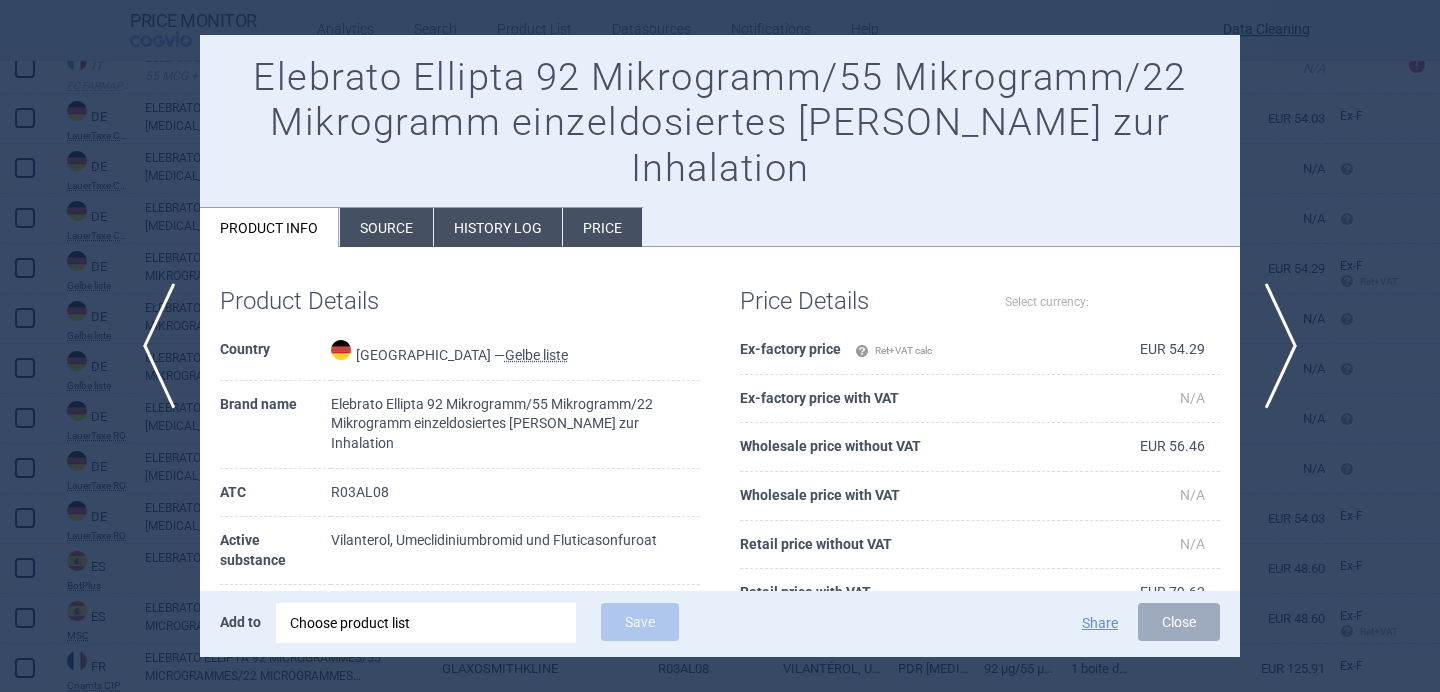 select on "EUR" 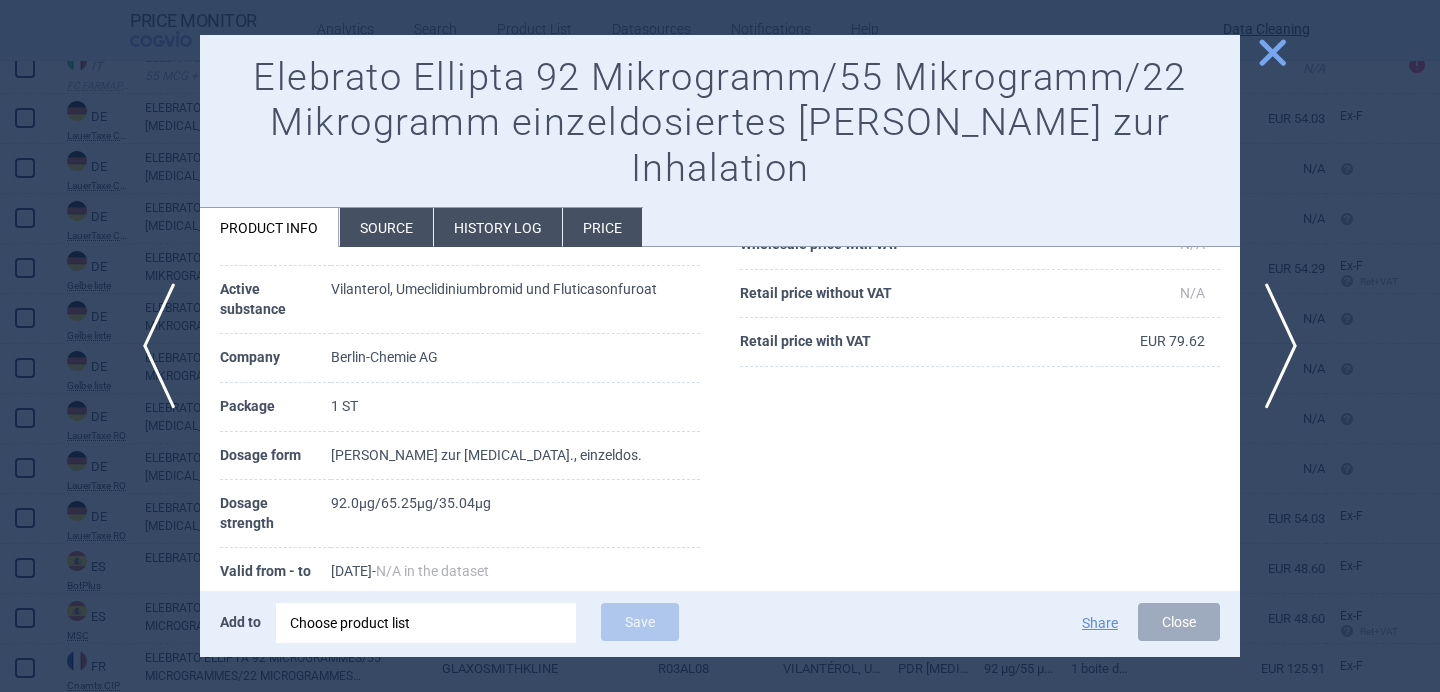 scroll, scrollTop: 285, scrollLeft: 0, axis: vertical 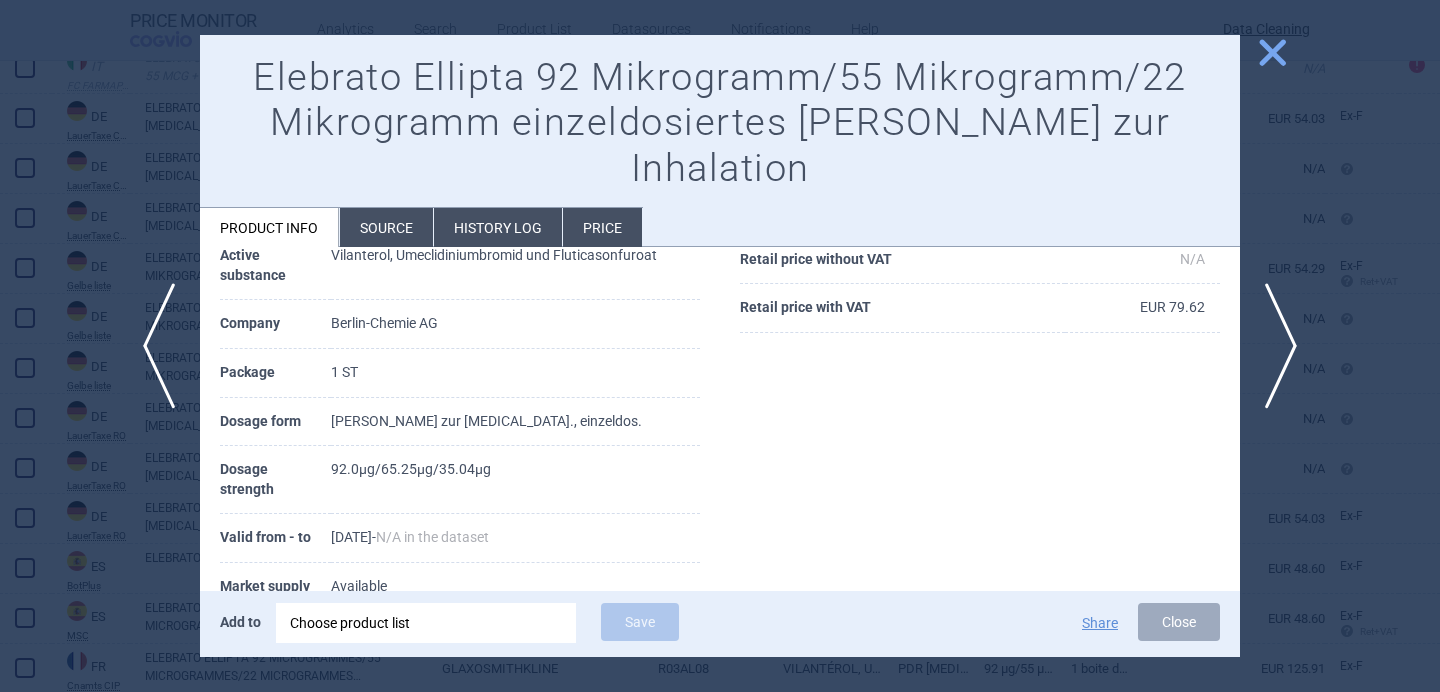 click on "Source" at bounding box center (386, 227) 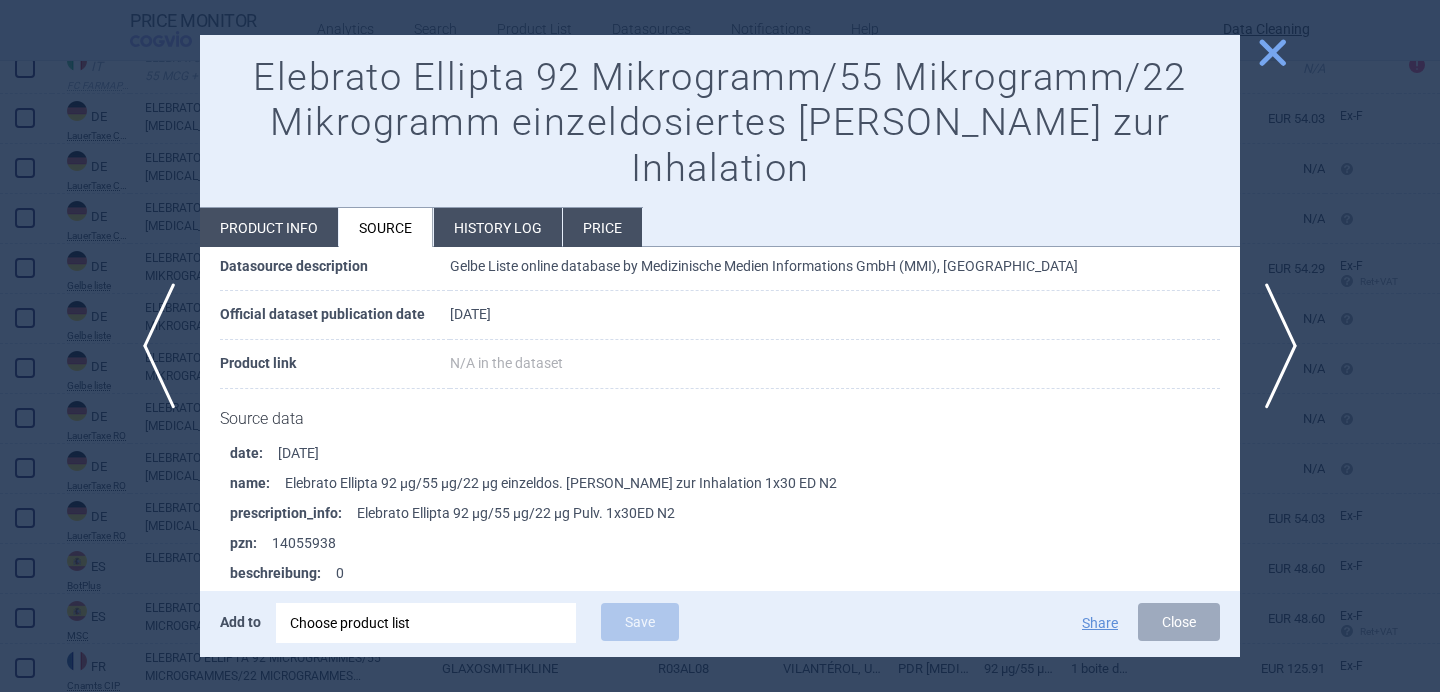scroll, scrollTop: 176, scrollLeft: 0, axis: vertical 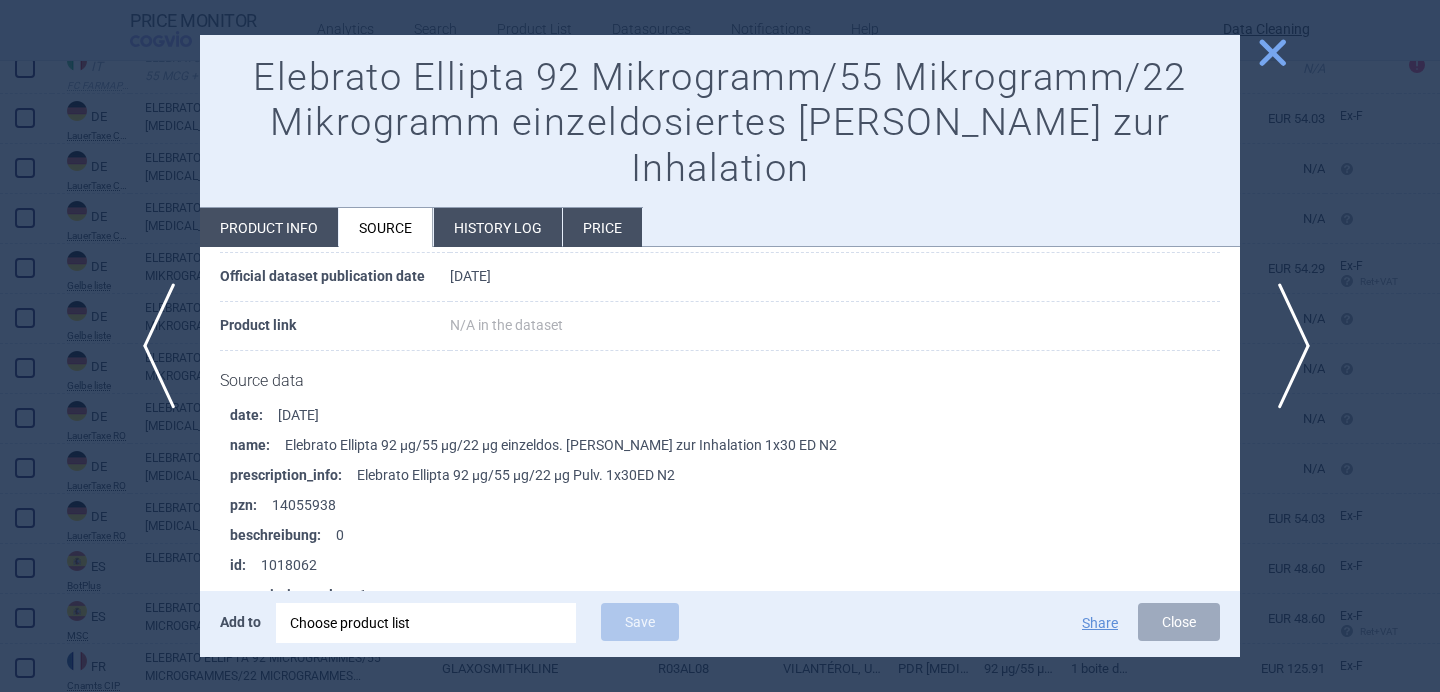 click on "next" at bounding box center [1287, 346] 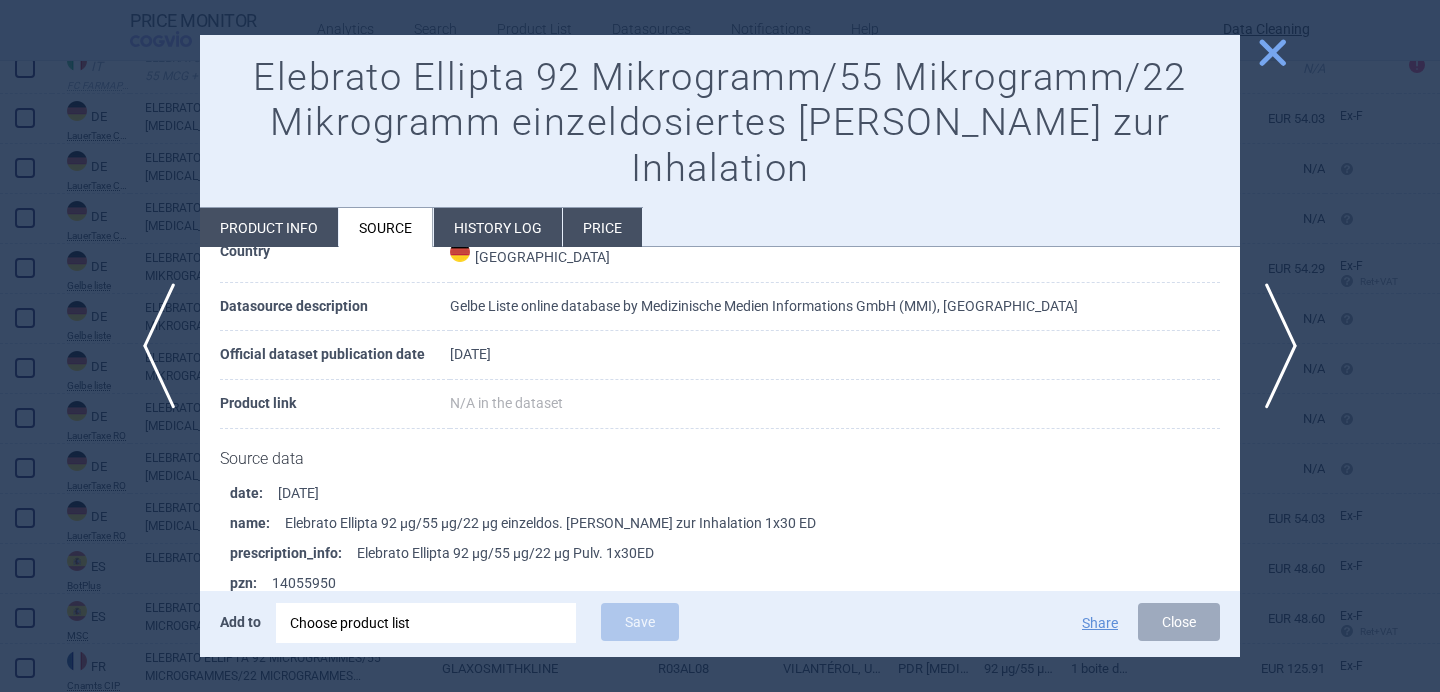 scroll, scrollTop: 99, scrollLeft: 0, axis: vertical 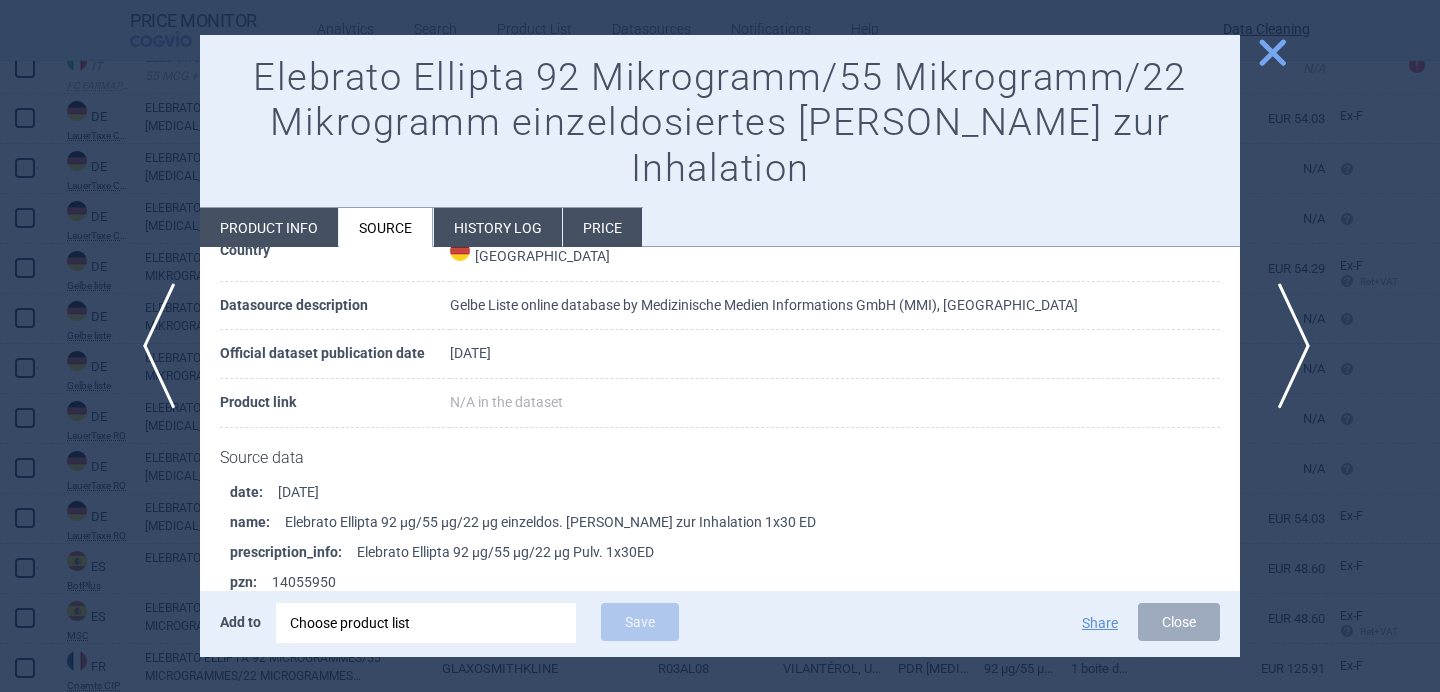 click on "next" at bounding box center [1287, 346] 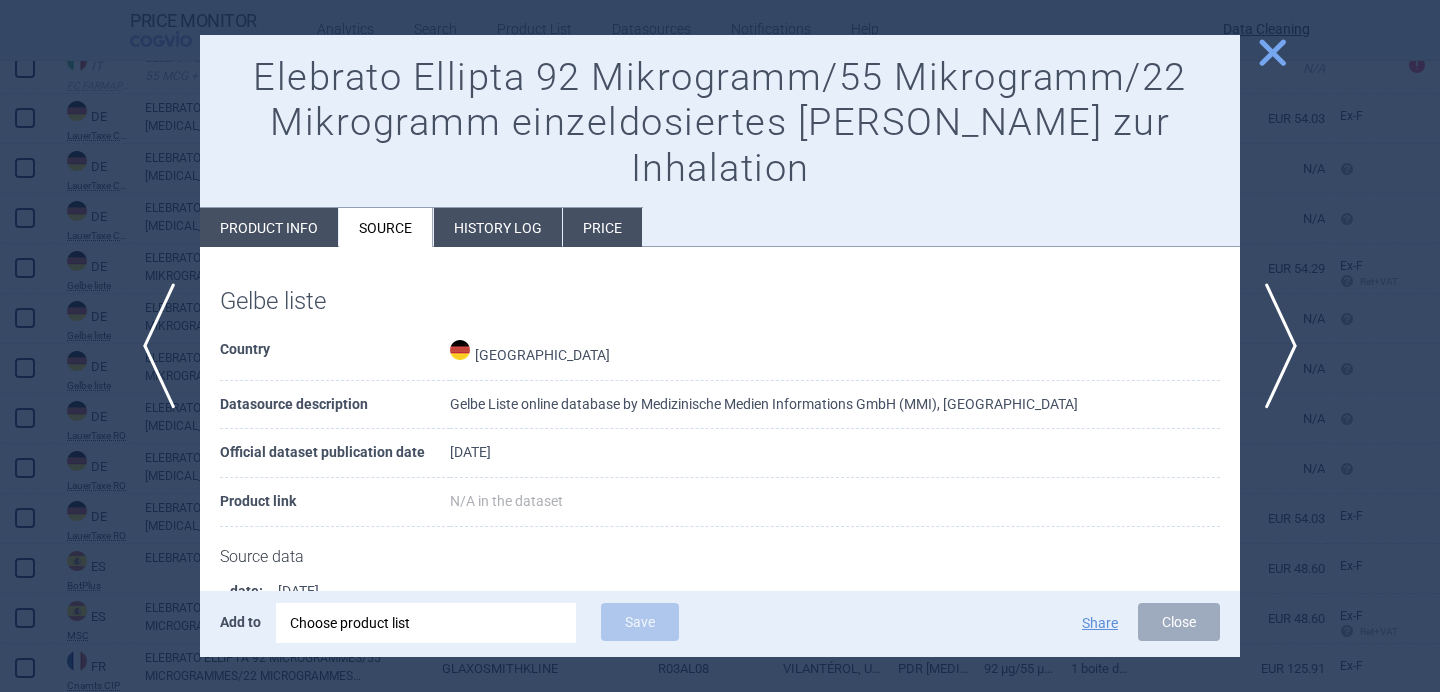 scroll, scrollTop: 67, scrollLeft: 0, axis: vertical 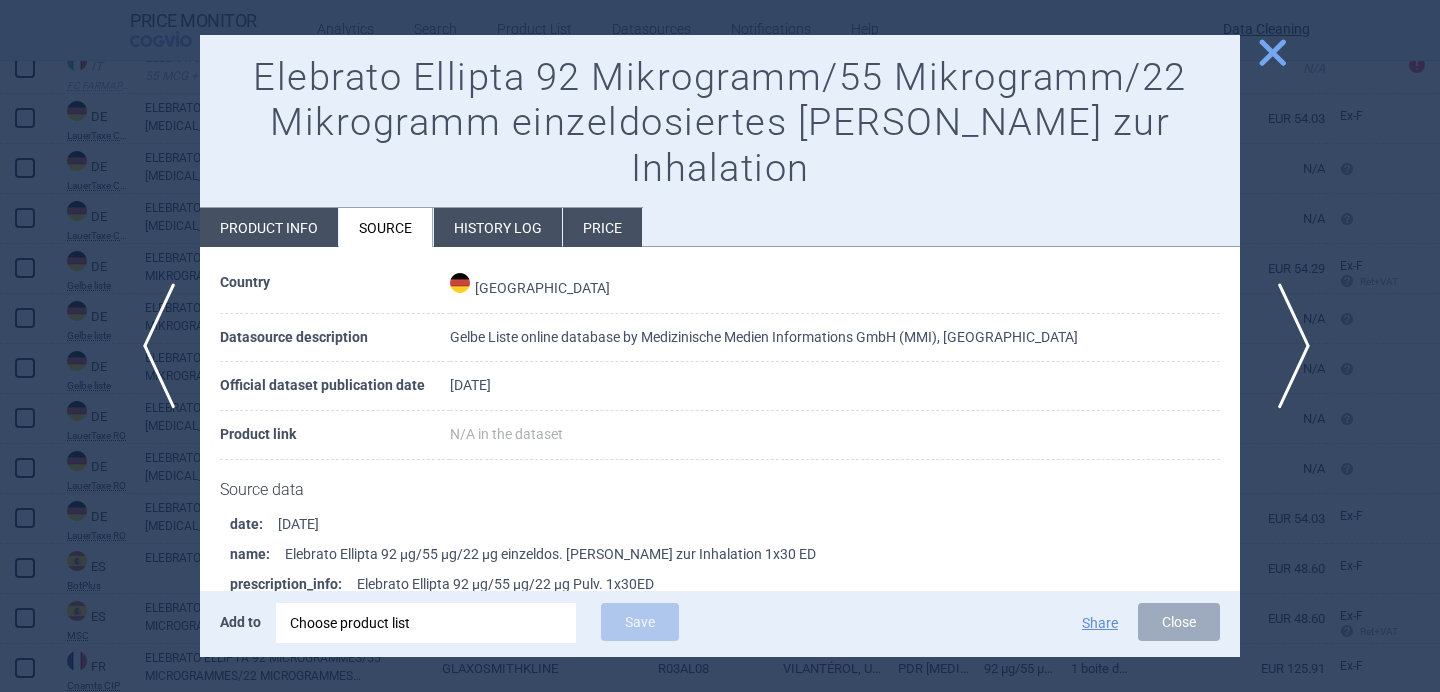 click on "next" at bounding box center (1287, 346) 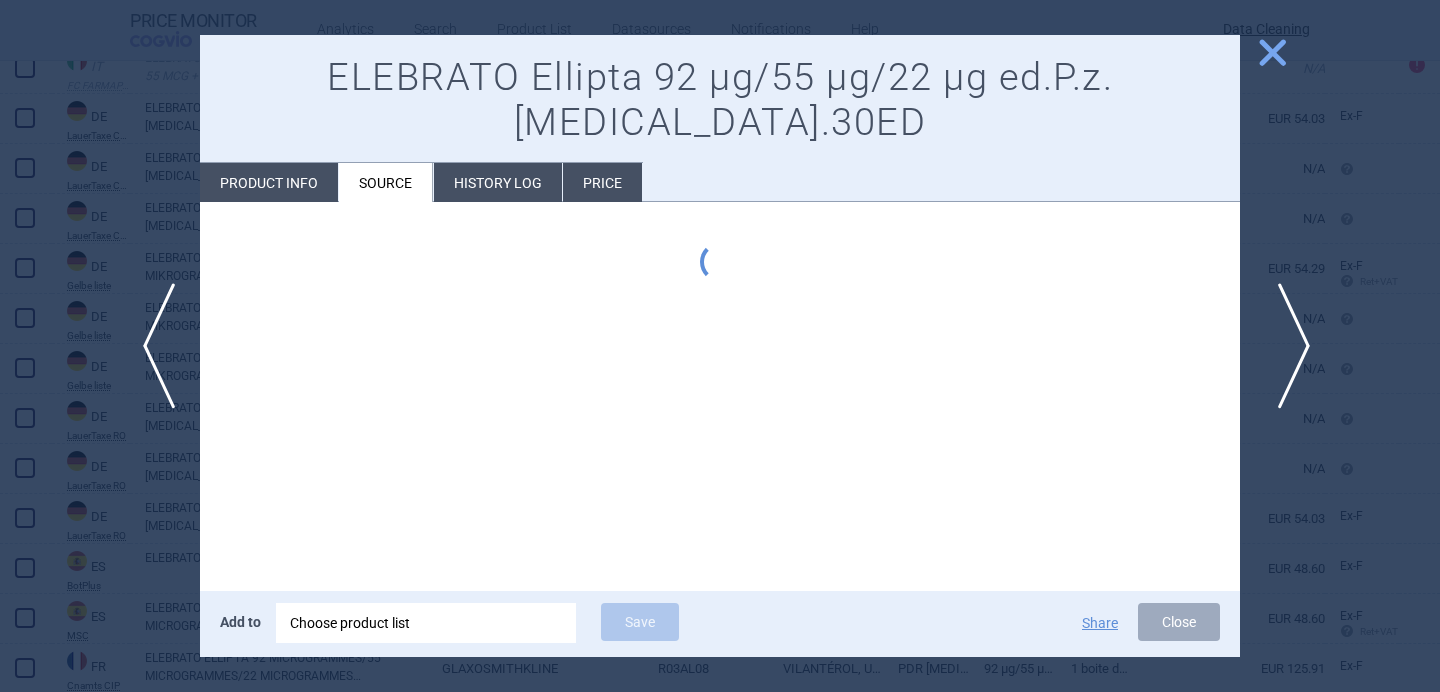 scroll, scrollTop: 0, scrollLeft: 0, axis: both 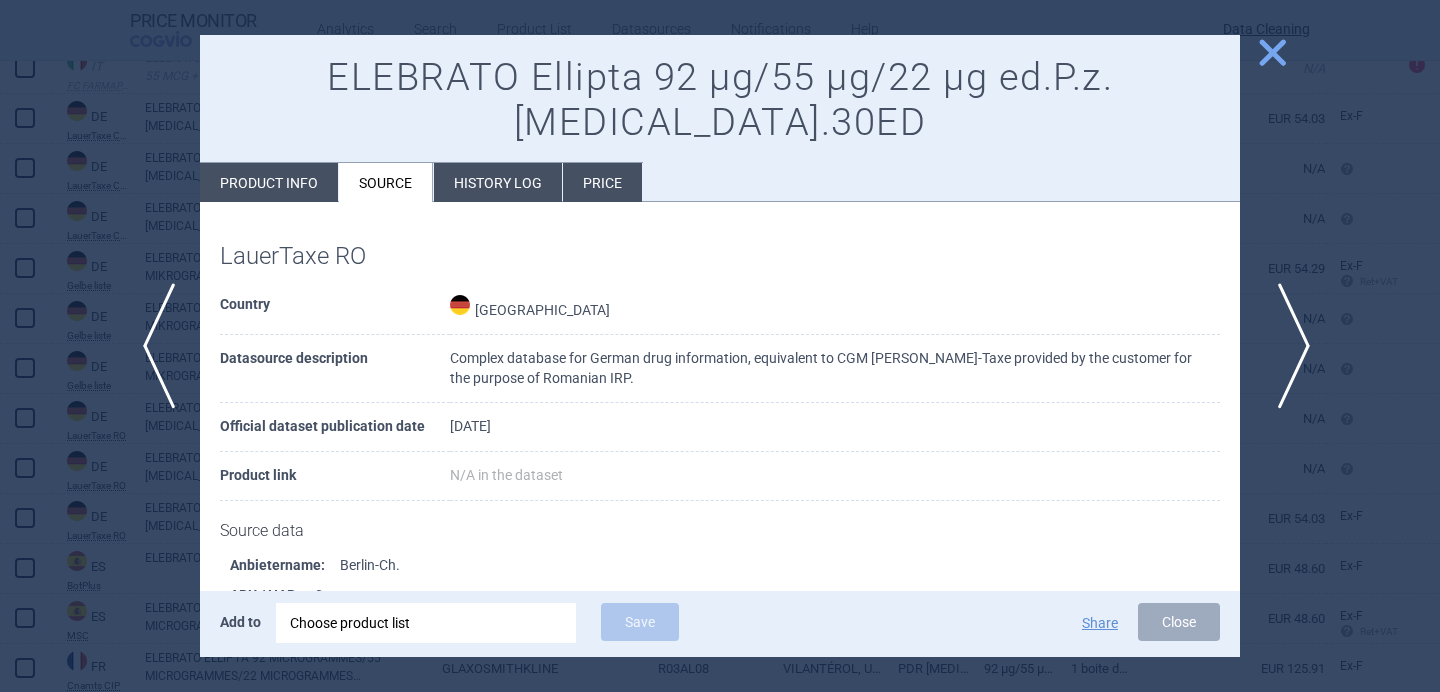click on "next" at bounding box center [1287, 346] 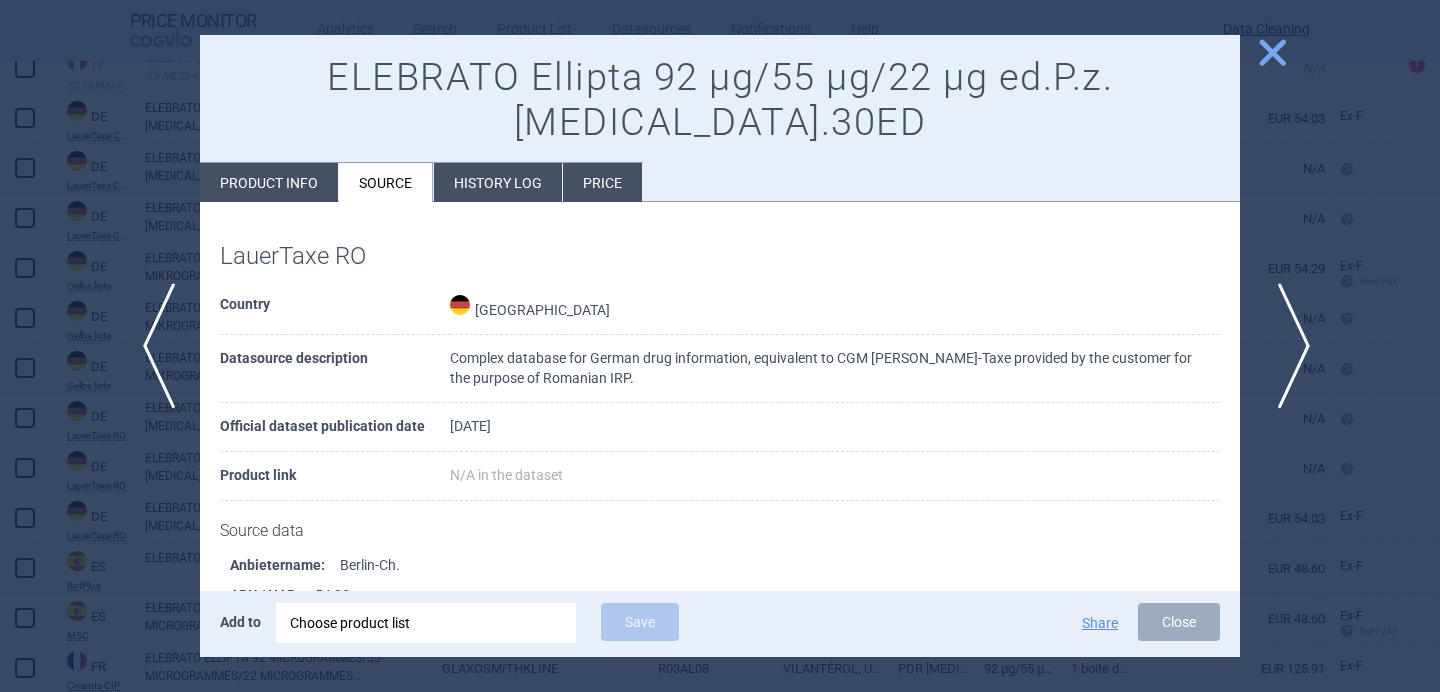 click on "next" at bounding box center [1287, 346] 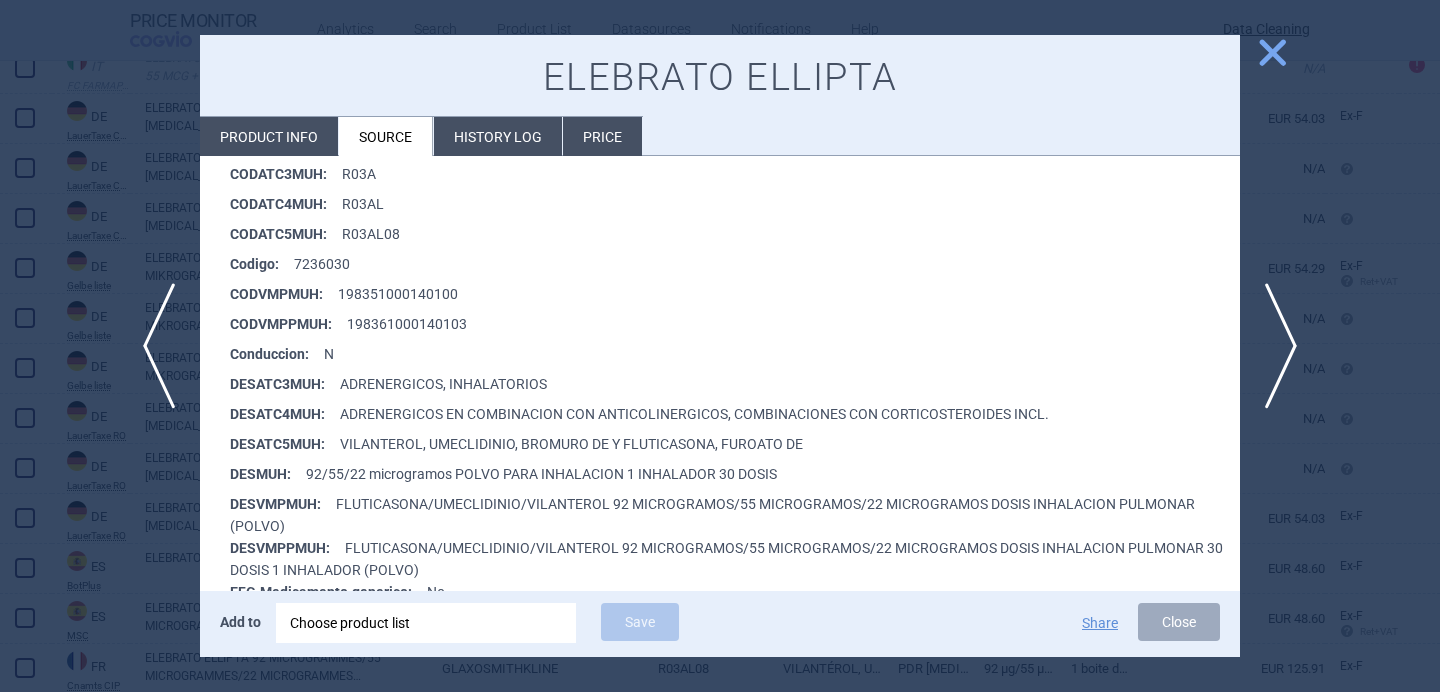 scroll, scrollTop: 368, scrollLeft: 0, axis: vertical 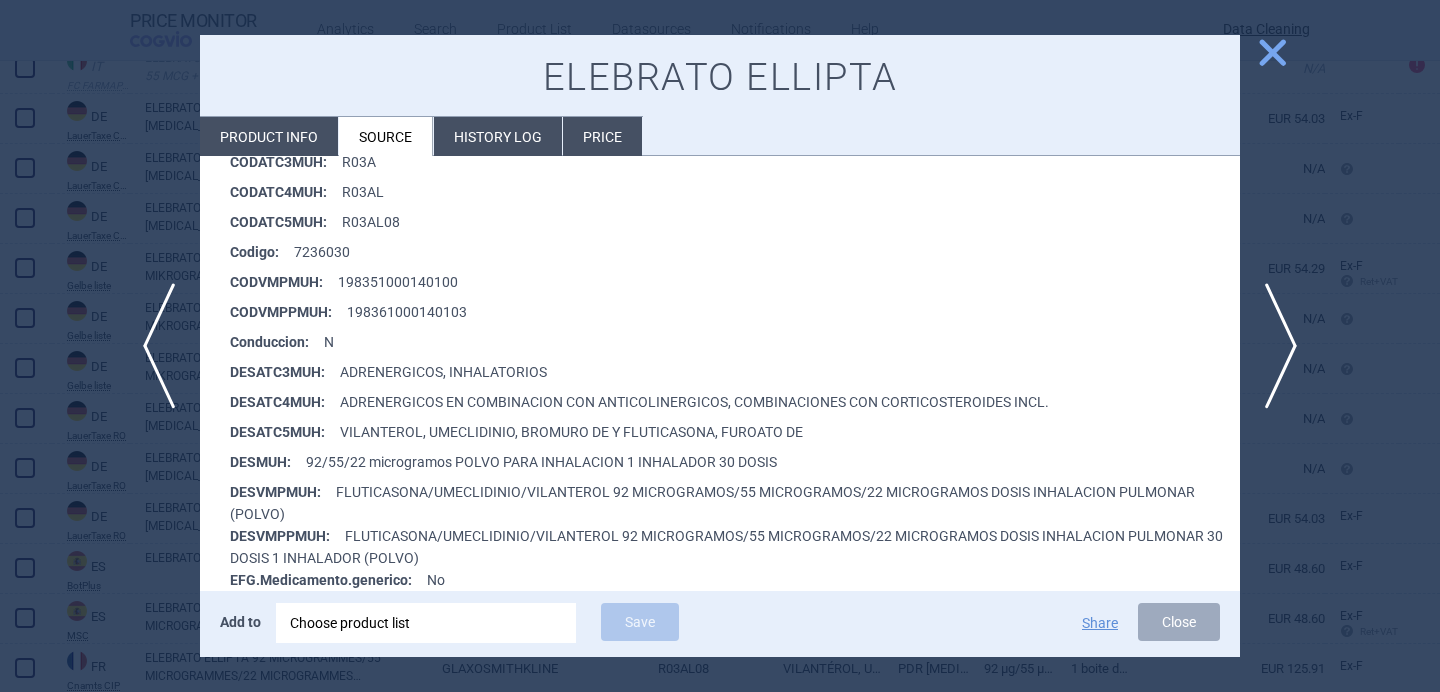 click at bounding box center (720, 346) 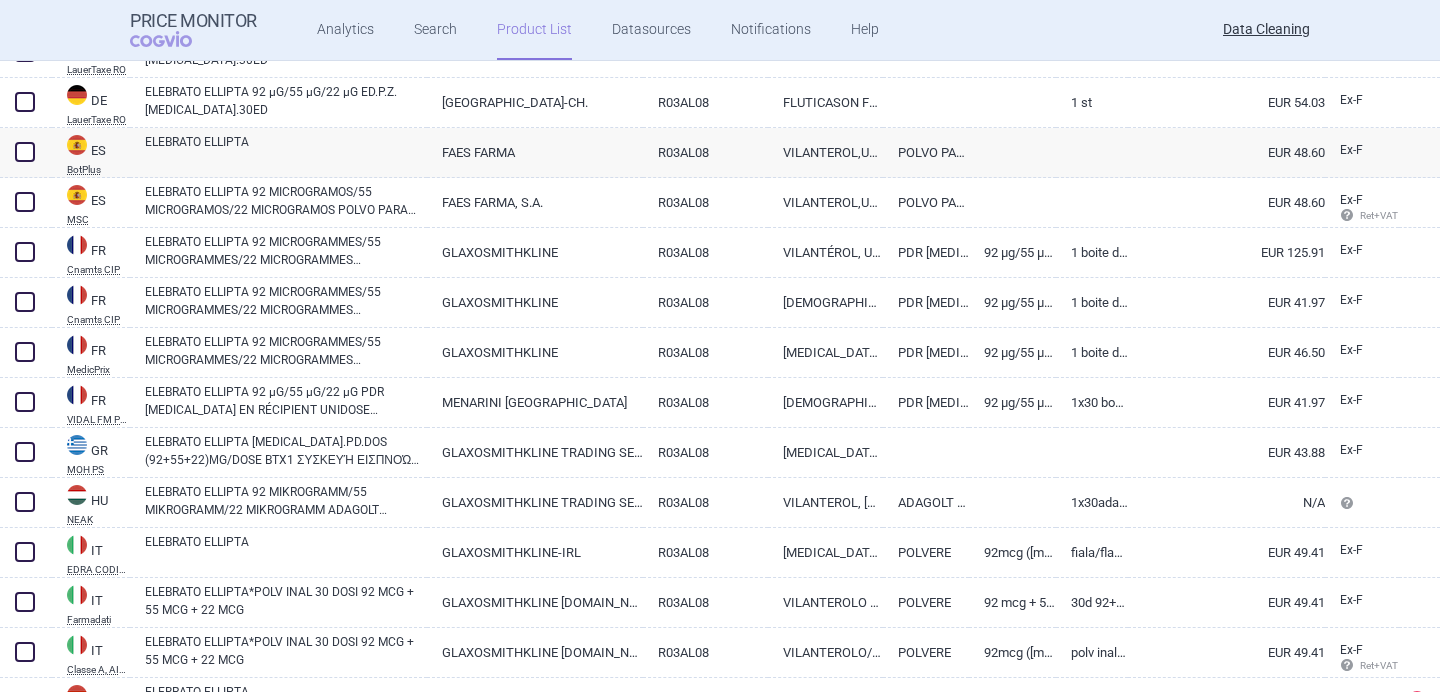 scroll, scrollTop: 836, scrollLeft: 0, axis: vertical 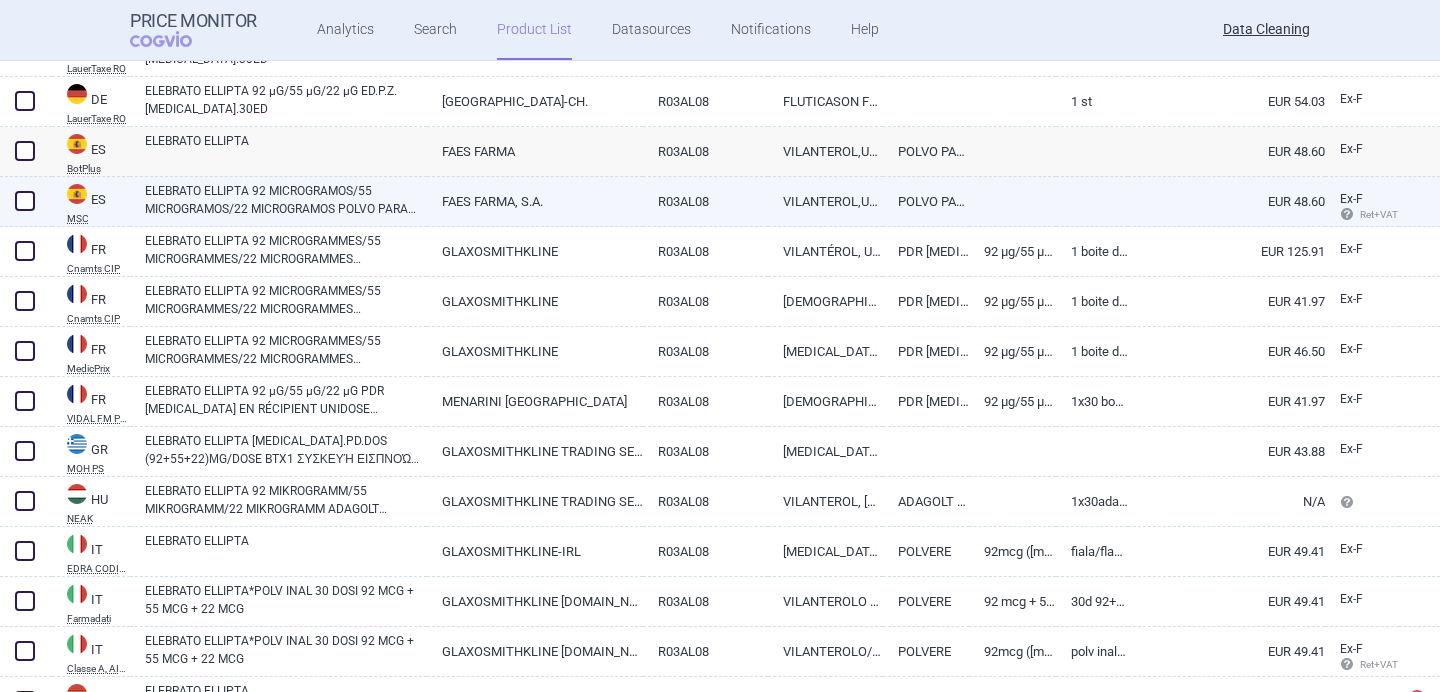 click on "ELEBRATO ELLIPTA 92 MICROGRAMOS/55 MICROGRAMOS/22 MICROGRAMOS POLVO PARA INHALACION (UNIDOSIS) , 1 INHALADOR (30 DOSIS)" at bounding box center (286, 200) 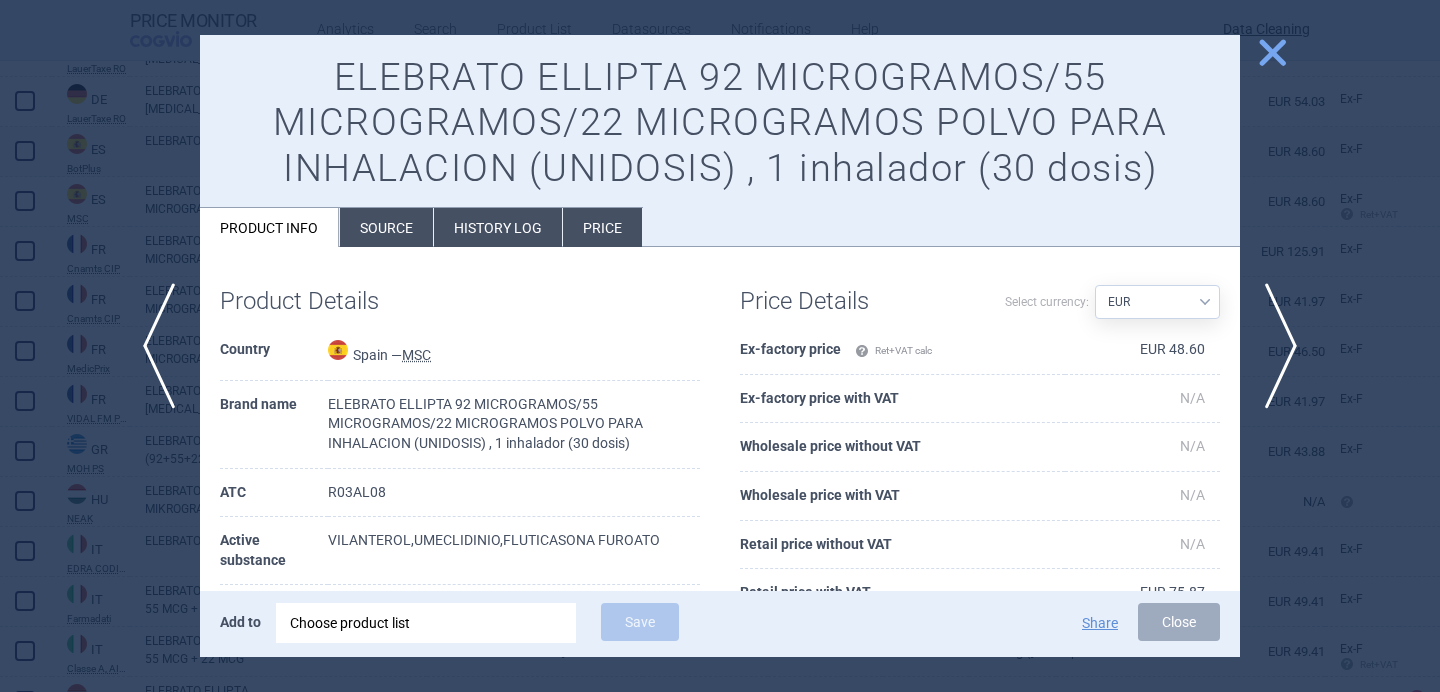 click at bounding box center (720, 346) 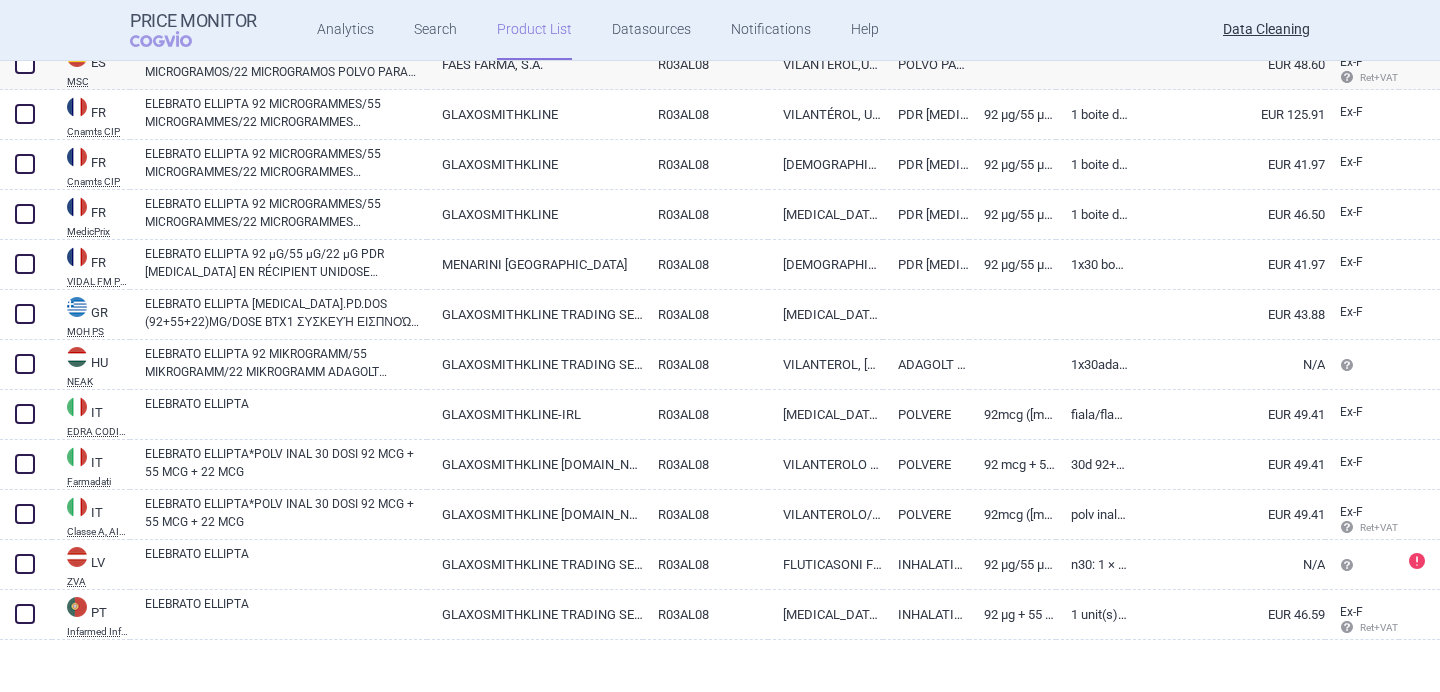 scroll, scrollTop: 986, scrollLeft: 0, axis: vertical 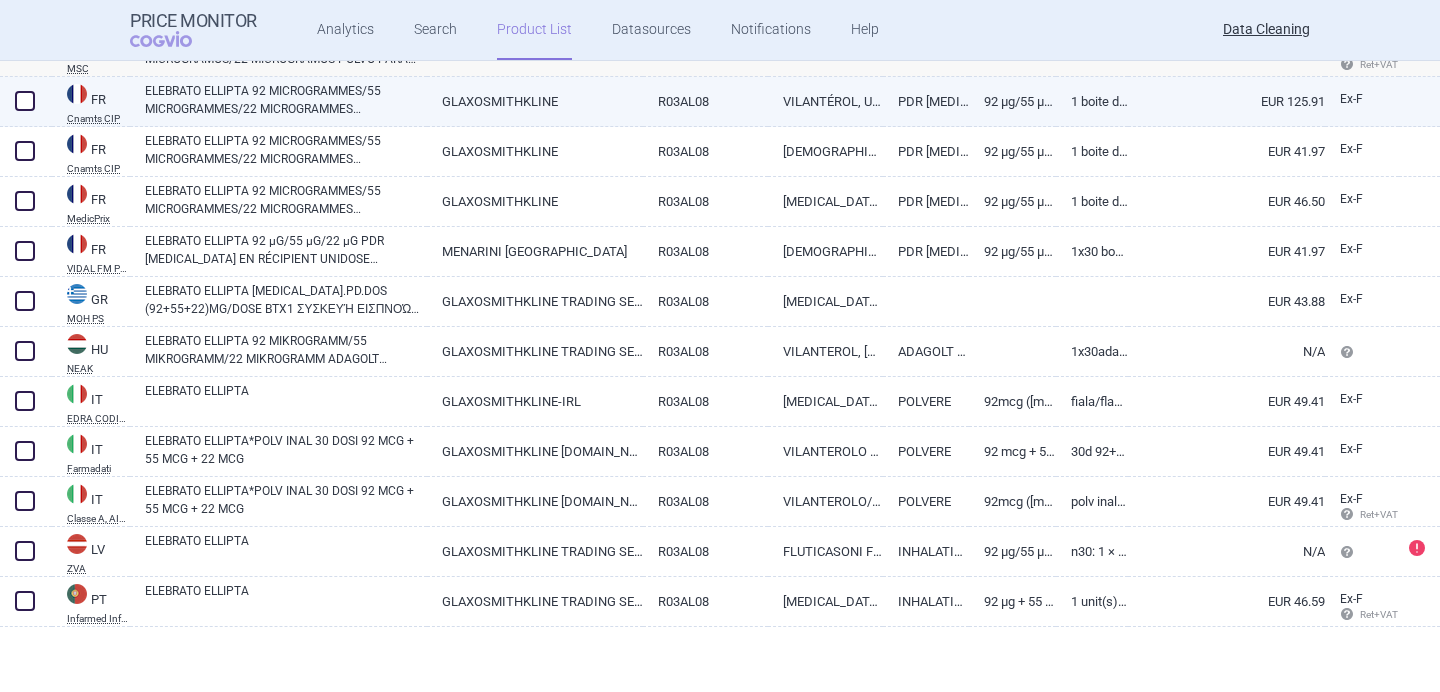 click on "ELEBRATO ELLIPTA 92 MICROGRAMMES/55 MICROGRAMMES/22 MICROGRAMMES ([MEDICAL_DATA], UMECLIDINIUM, [GEOGRAPHIC_DATA])" at bounding box center (286, 100) 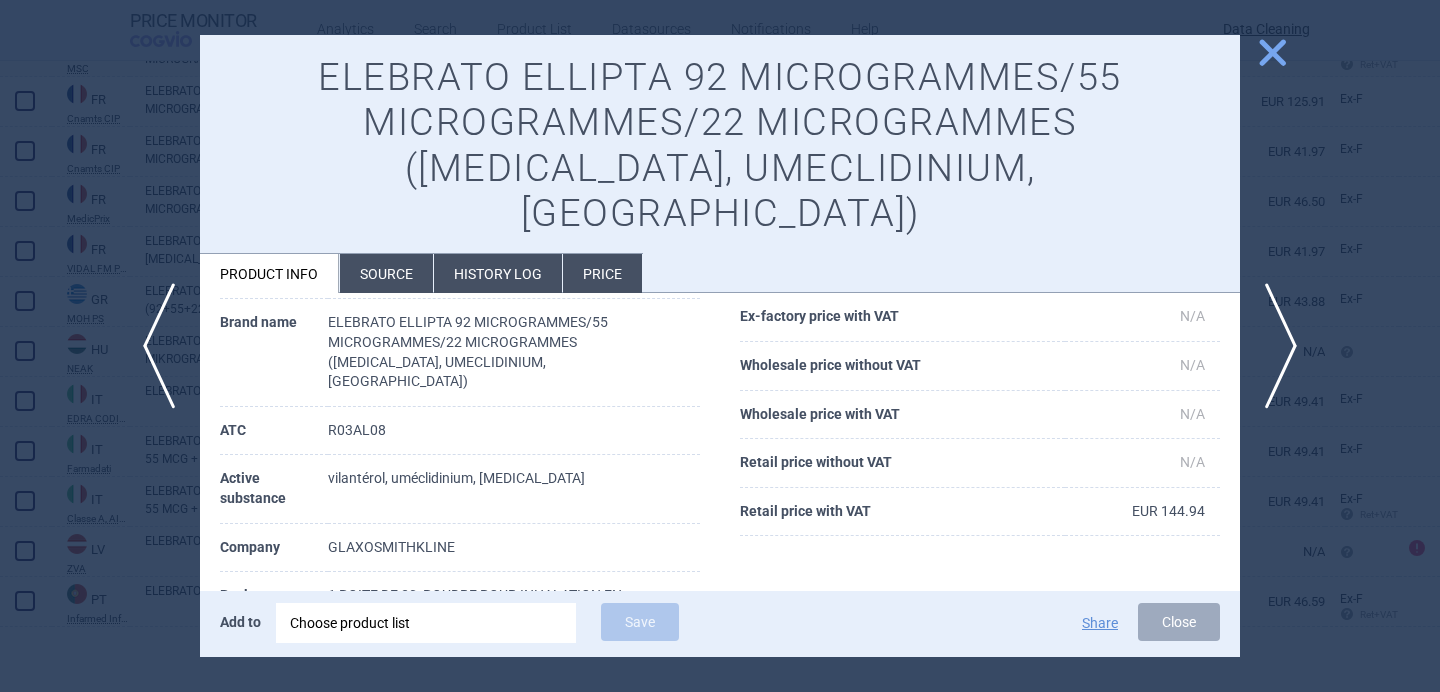 scroll, scrollTop: 138, scrollLeft: 0, axis: vertical 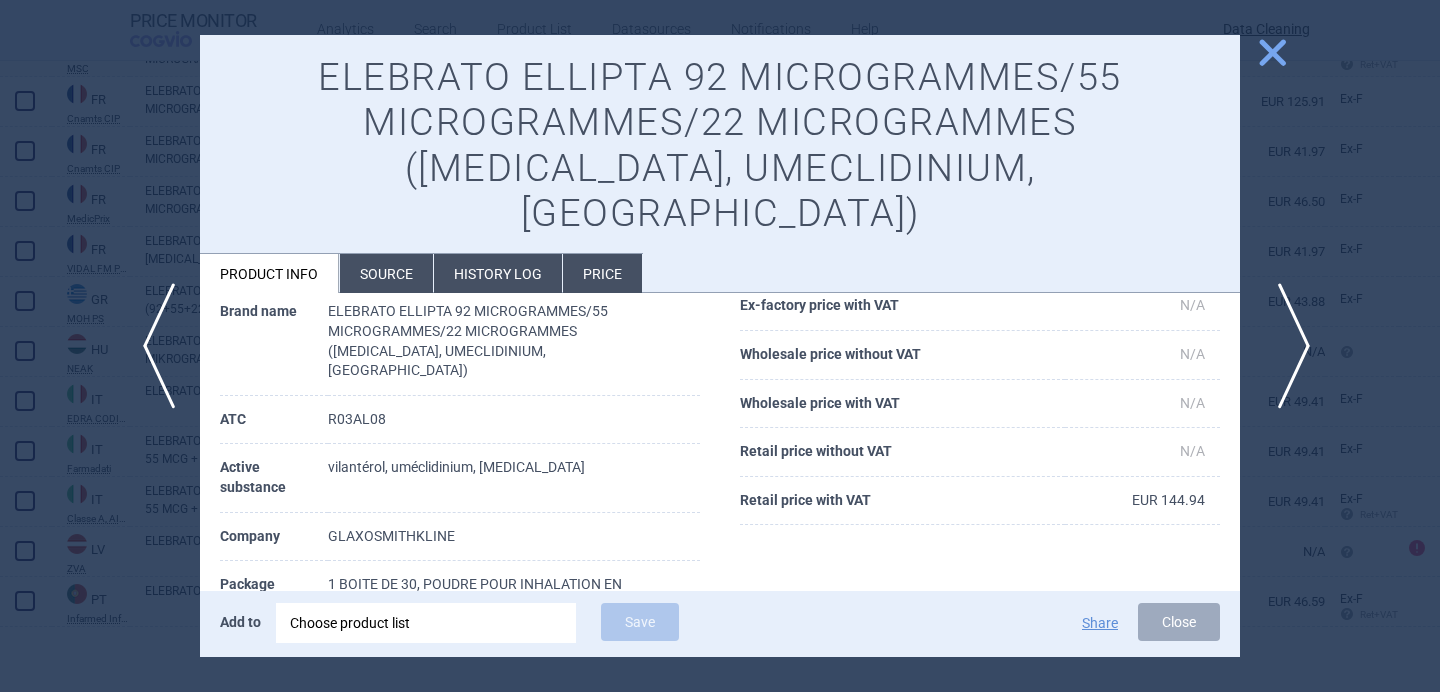 click on "next" at bounding box center [1287, 346] 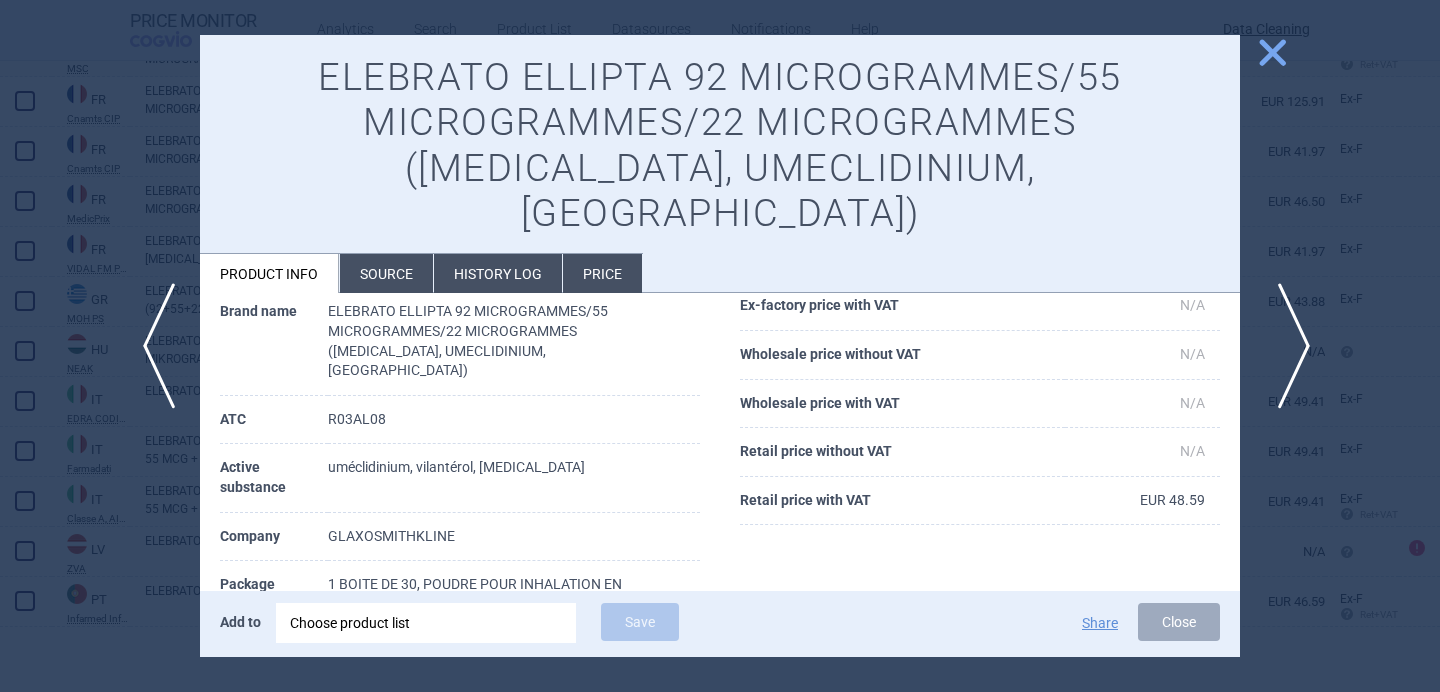 click on "next" at bounding box center [1287, 346] 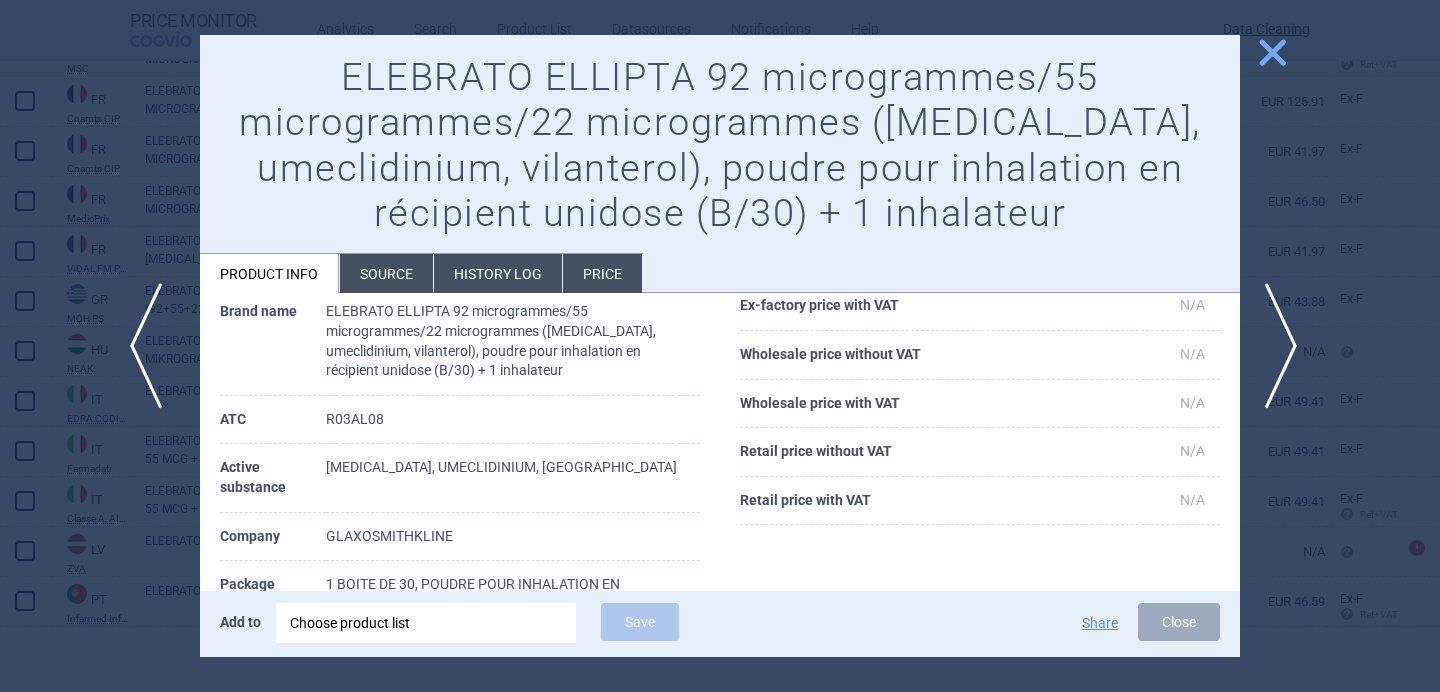 click on "previous" at bounding box center (152, 346) 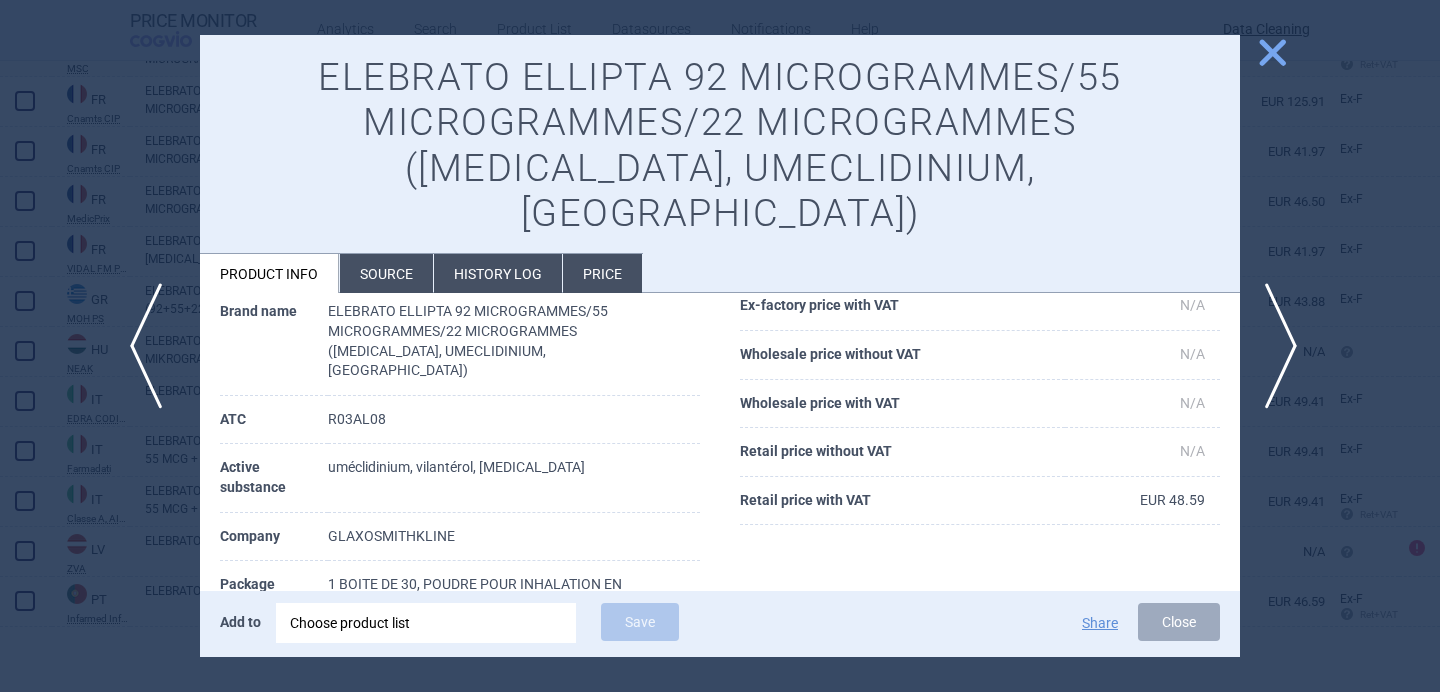 click on "previous" at bounding box center [152, 346] 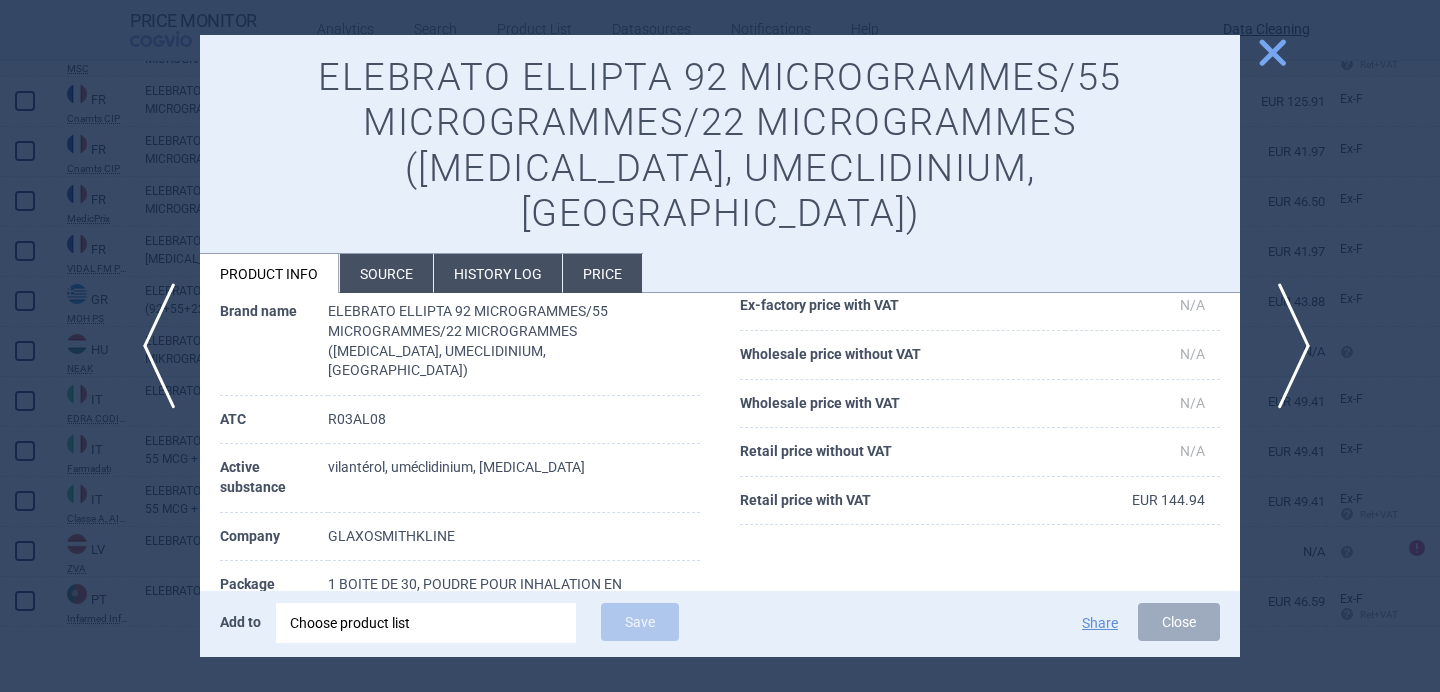 click on "next" at bounding box center [1287, 346] 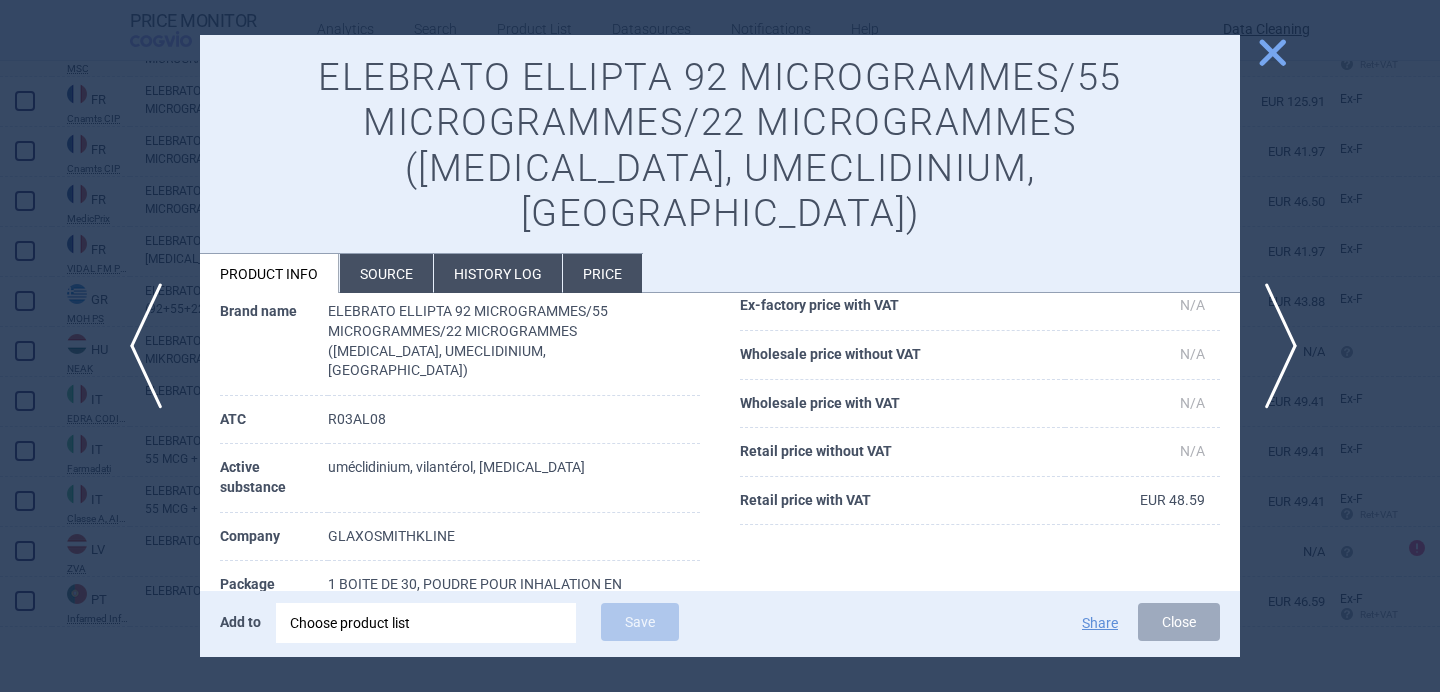 click on "previous" at bounding box center [152, 346] 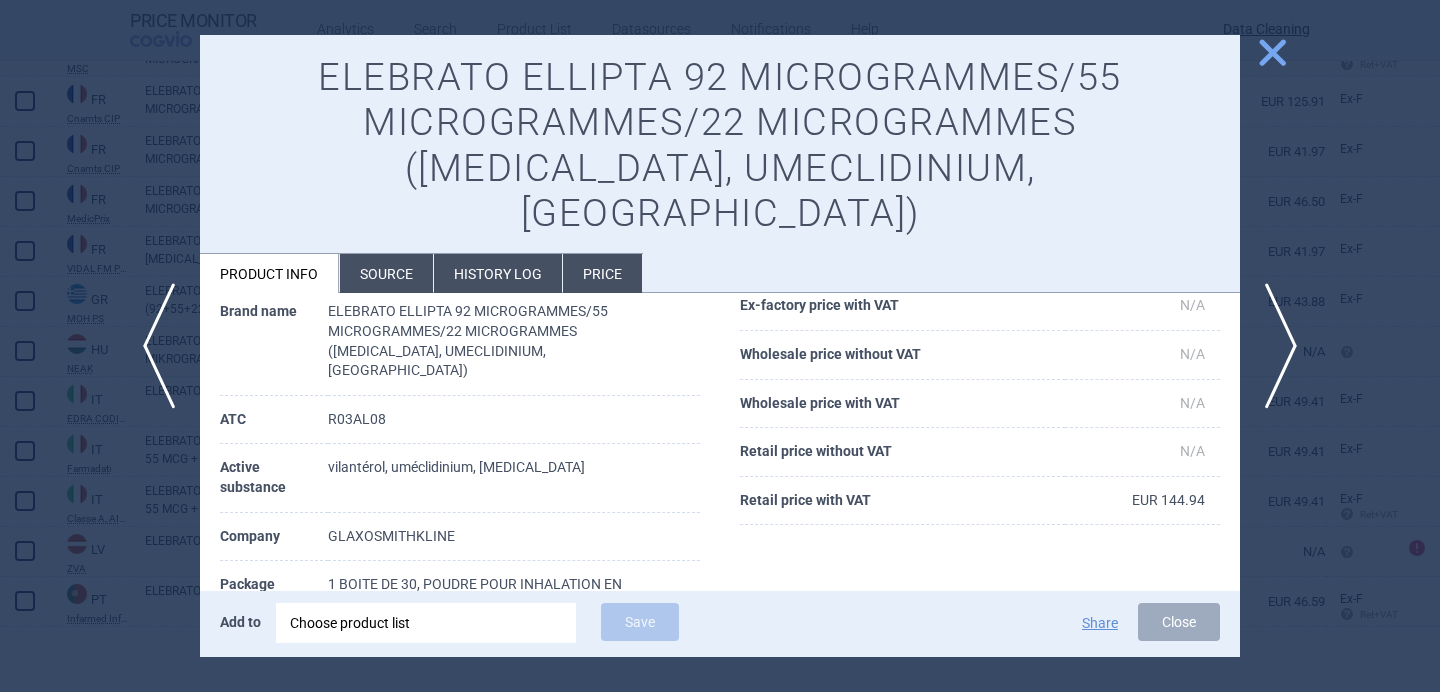 click on "Source" at bounding box center [386, 273] 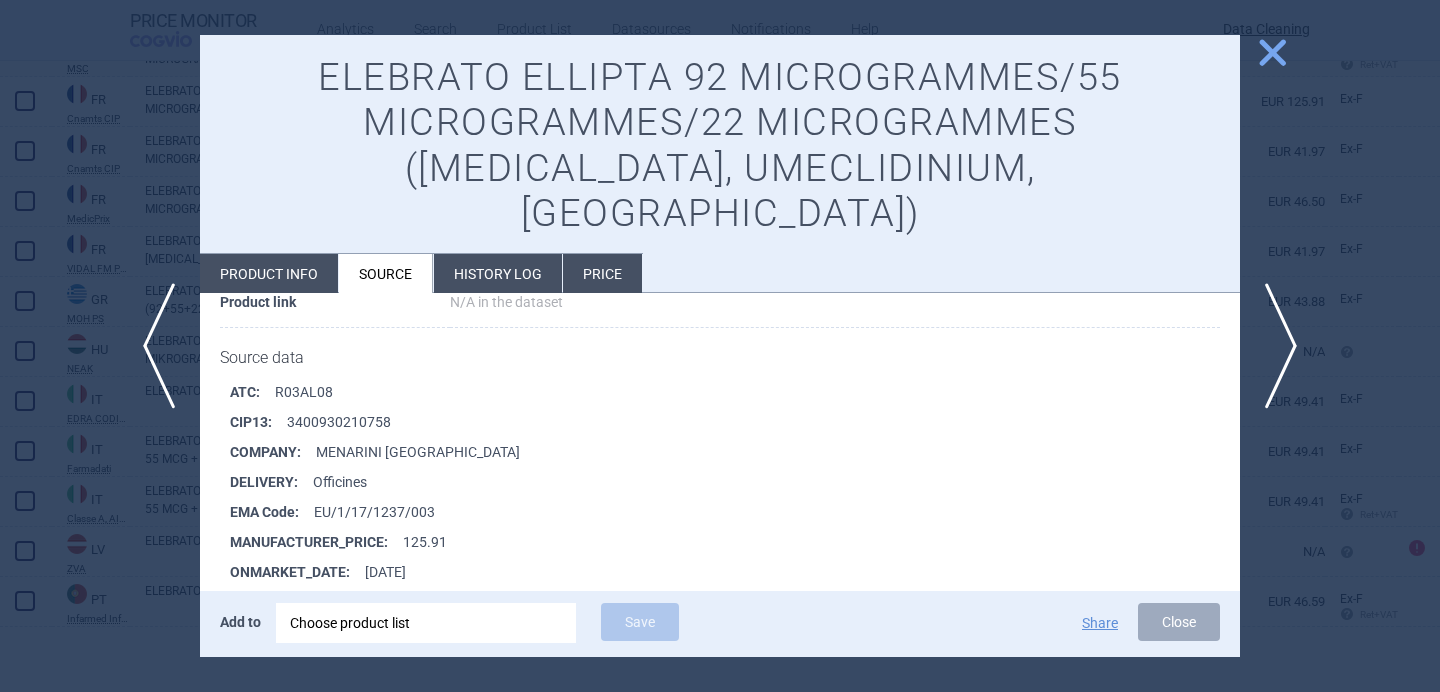scroll, scrollTop: 4514, scrollLeft: 0, axis: vertical 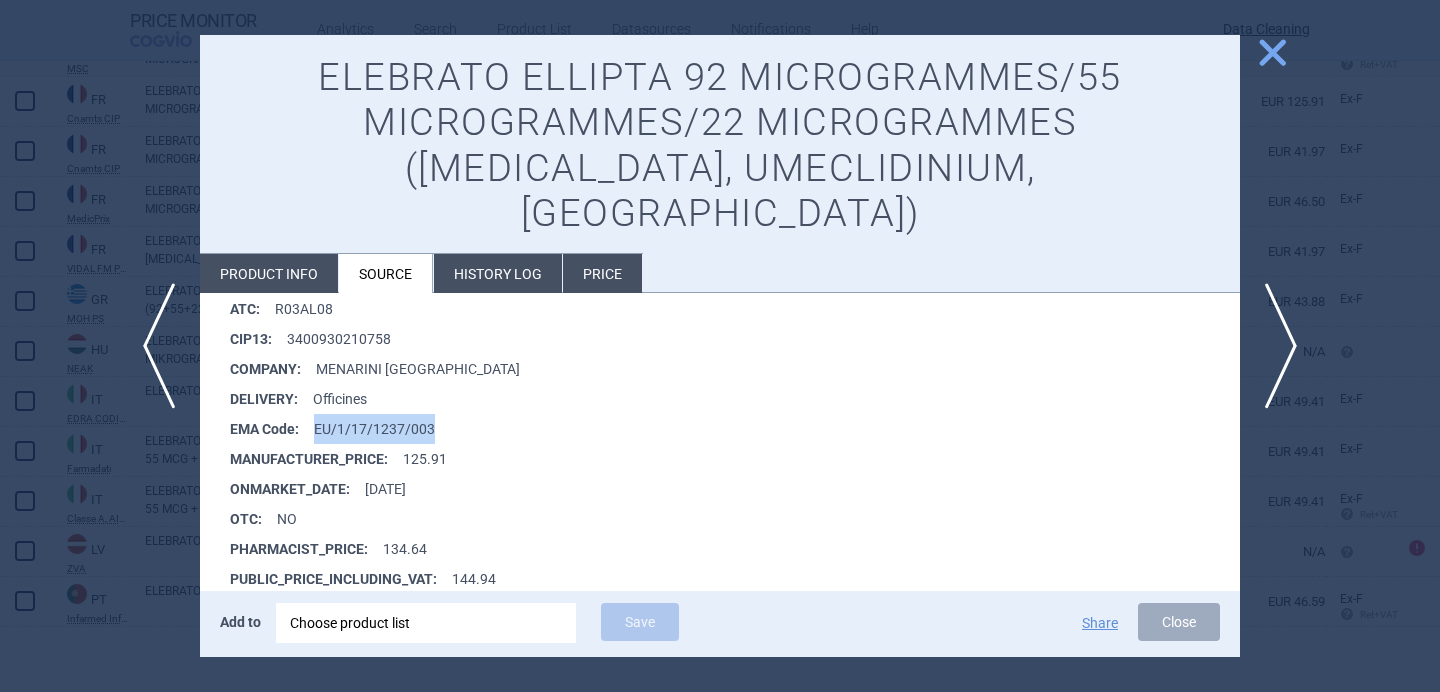 drag, startPoint x: 443, startPoint y: 382, endPoint x: 315, endPoint y: 385, distance: 128.03516 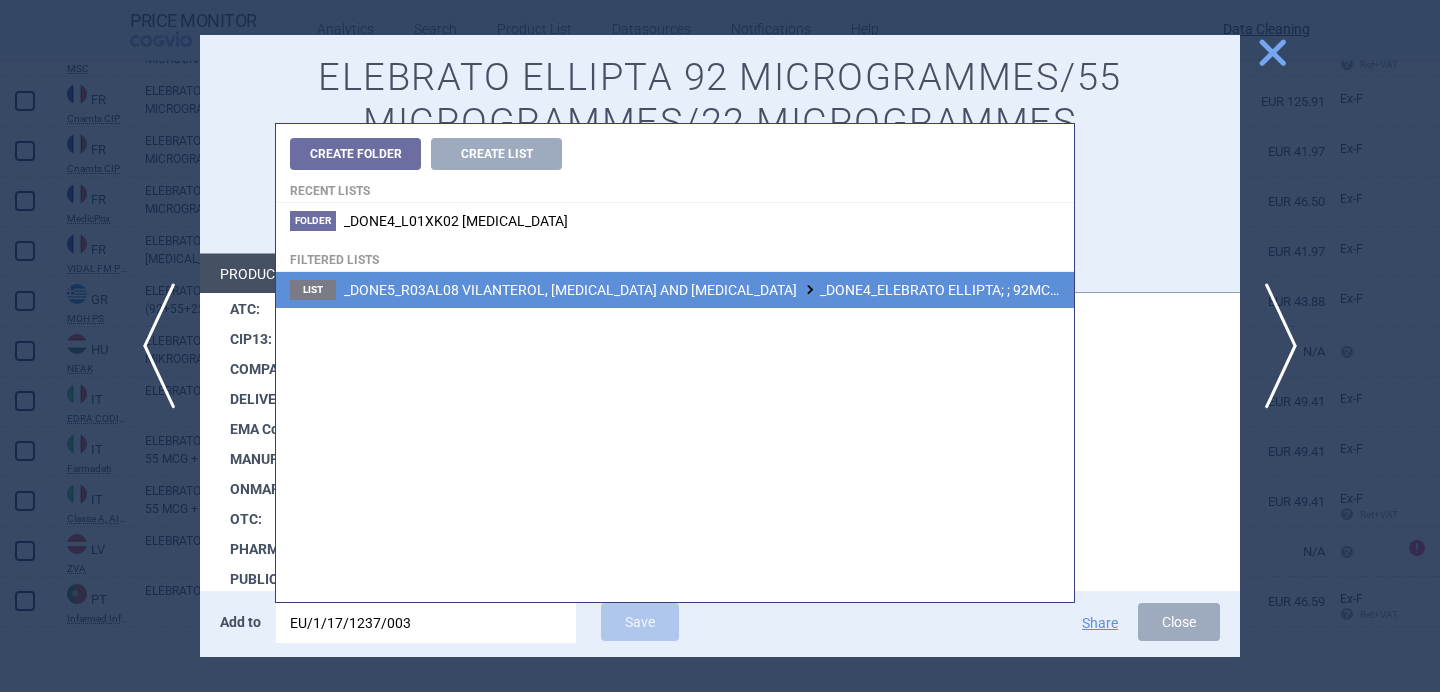 type on "EU/1/17/1237/003" 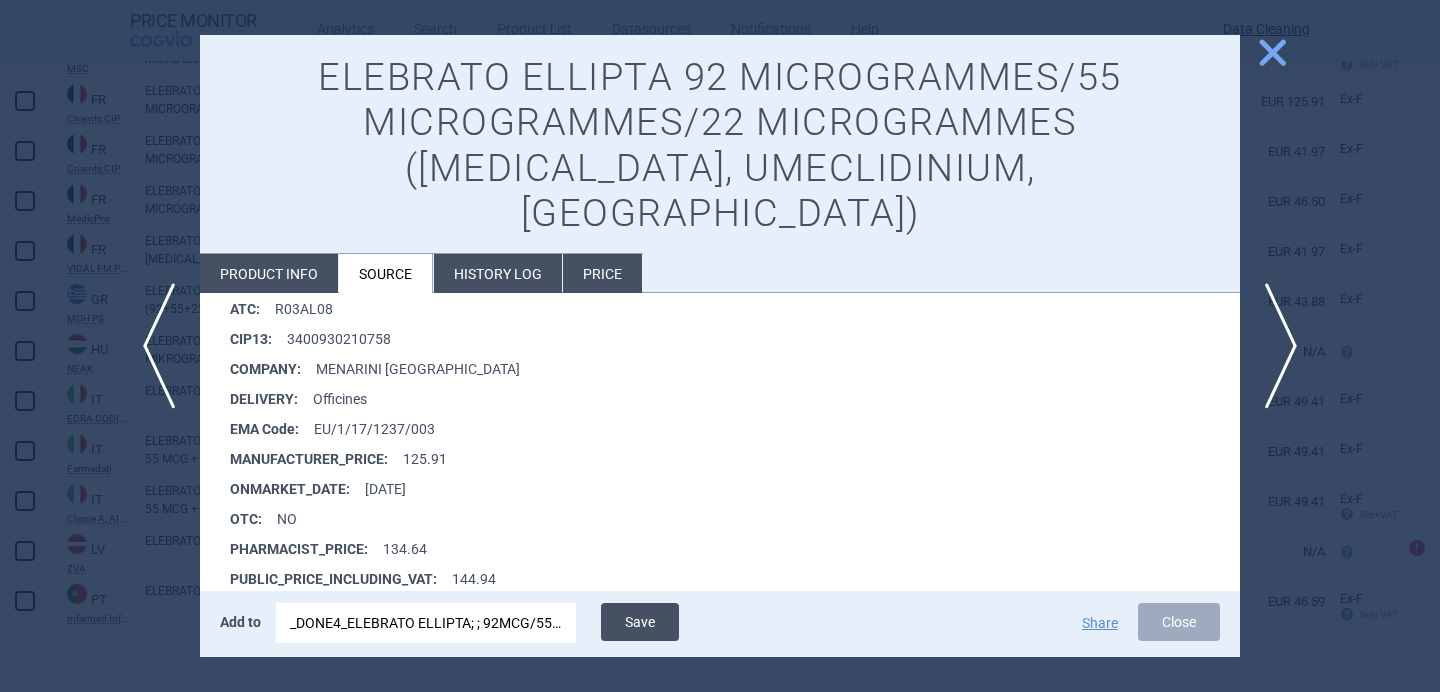 click on "Save" at bounding box center [640, 622] 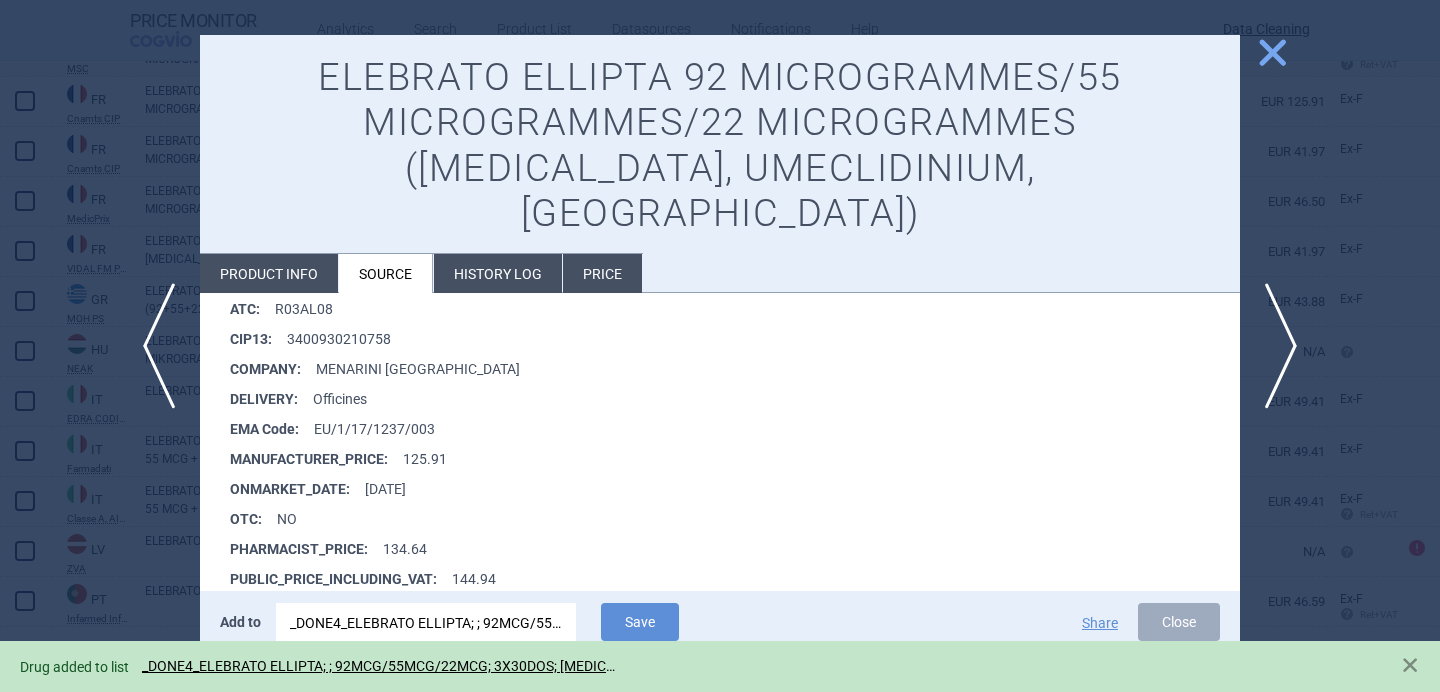 click at bounding box center (720, 346) 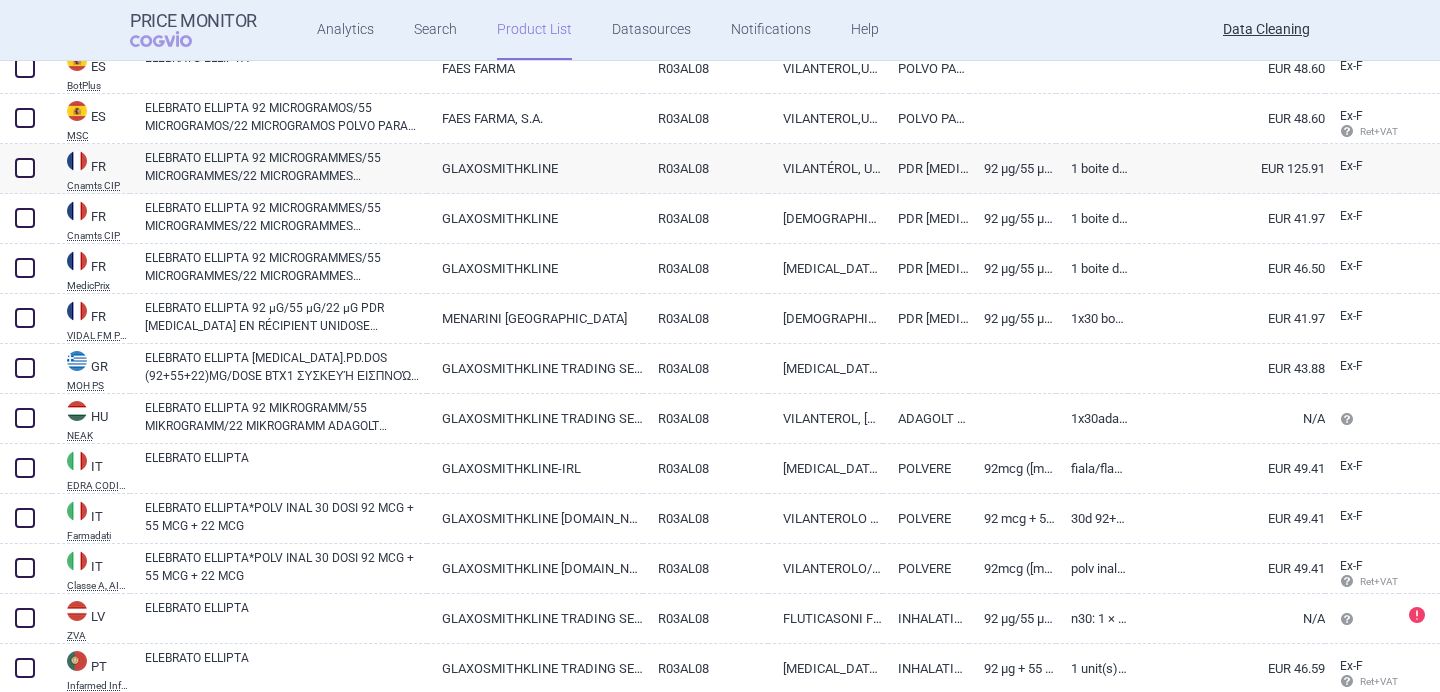 scroll, scrollTop: 909, scrollLeft: 0, axis: vertical 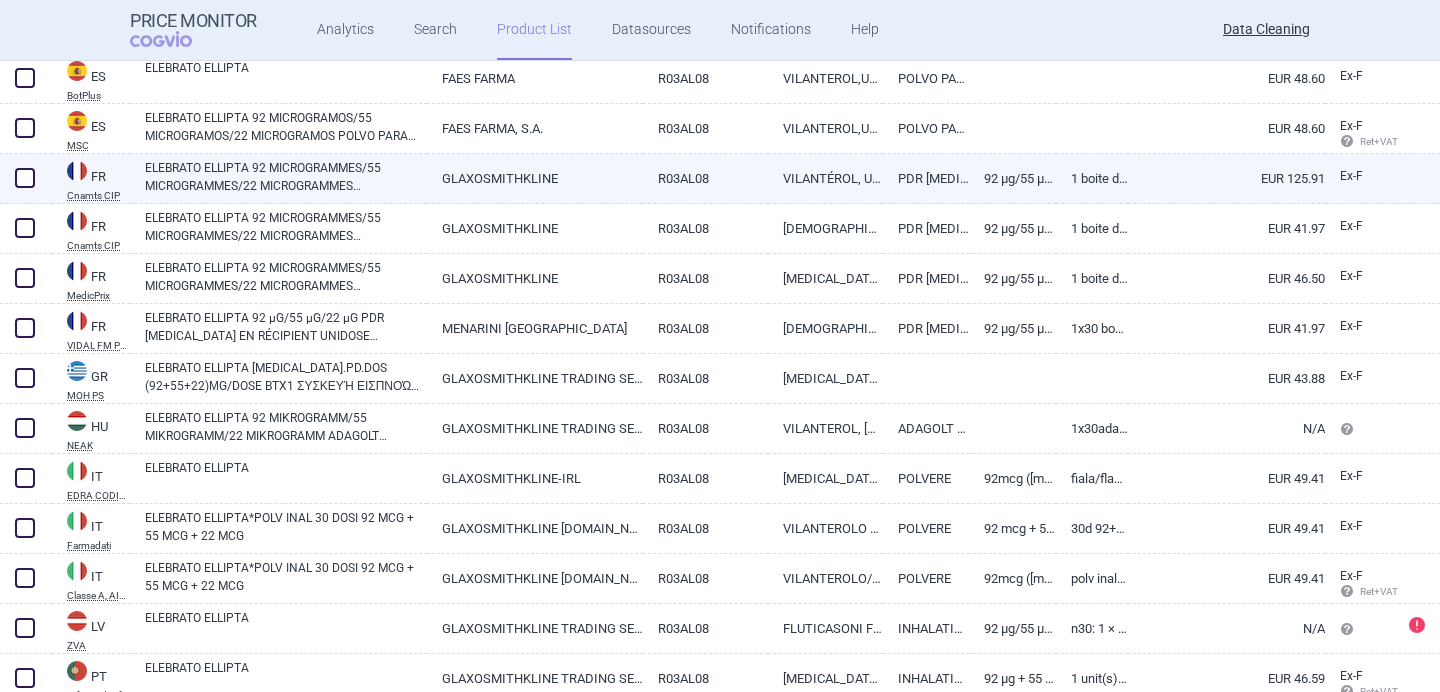 click at bounding box center [25, 178] 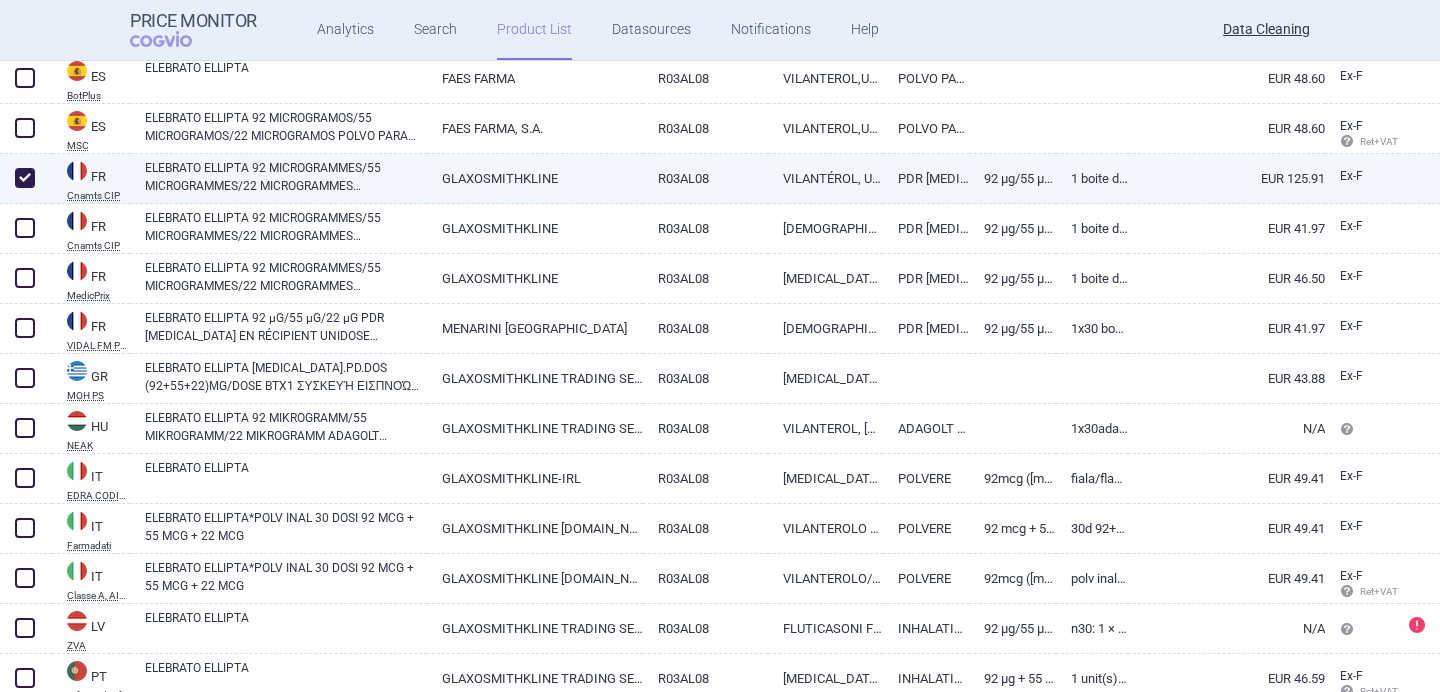 checkbox on "true" 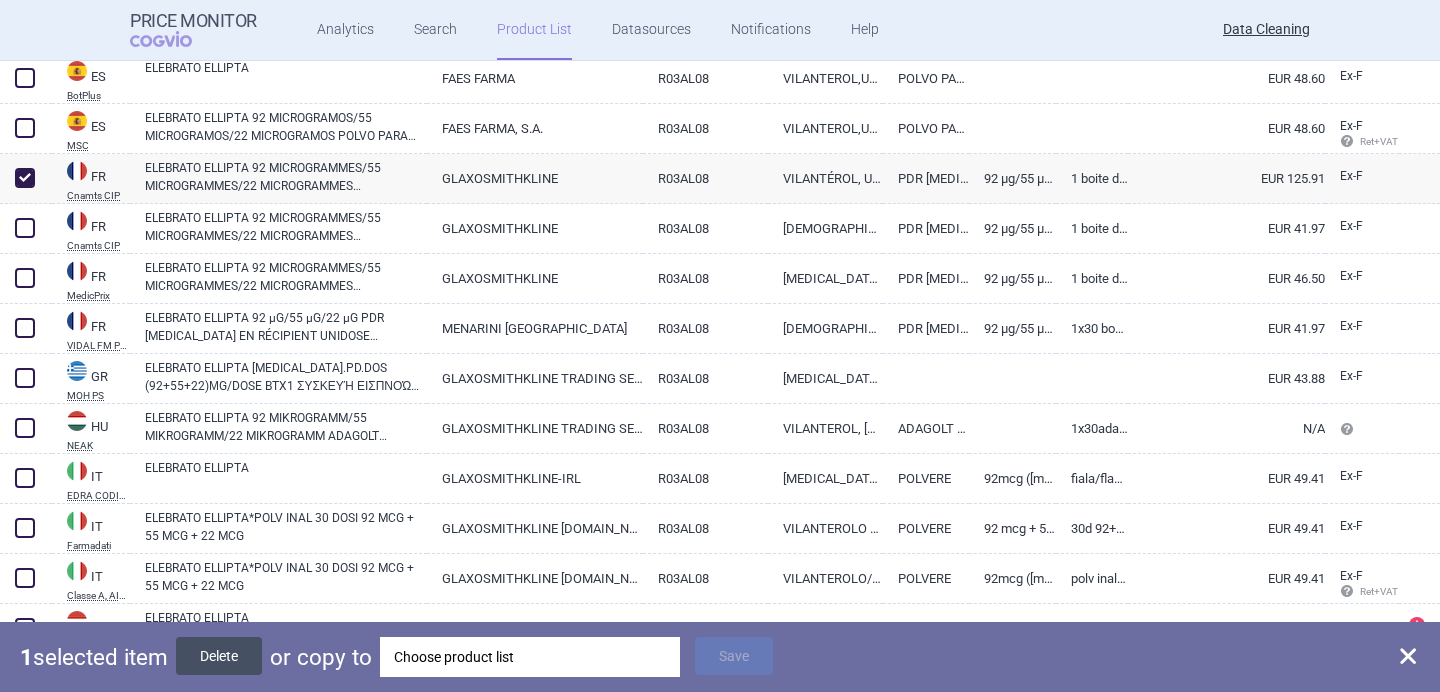 click on "Delete" at bounding box center [219, 656] 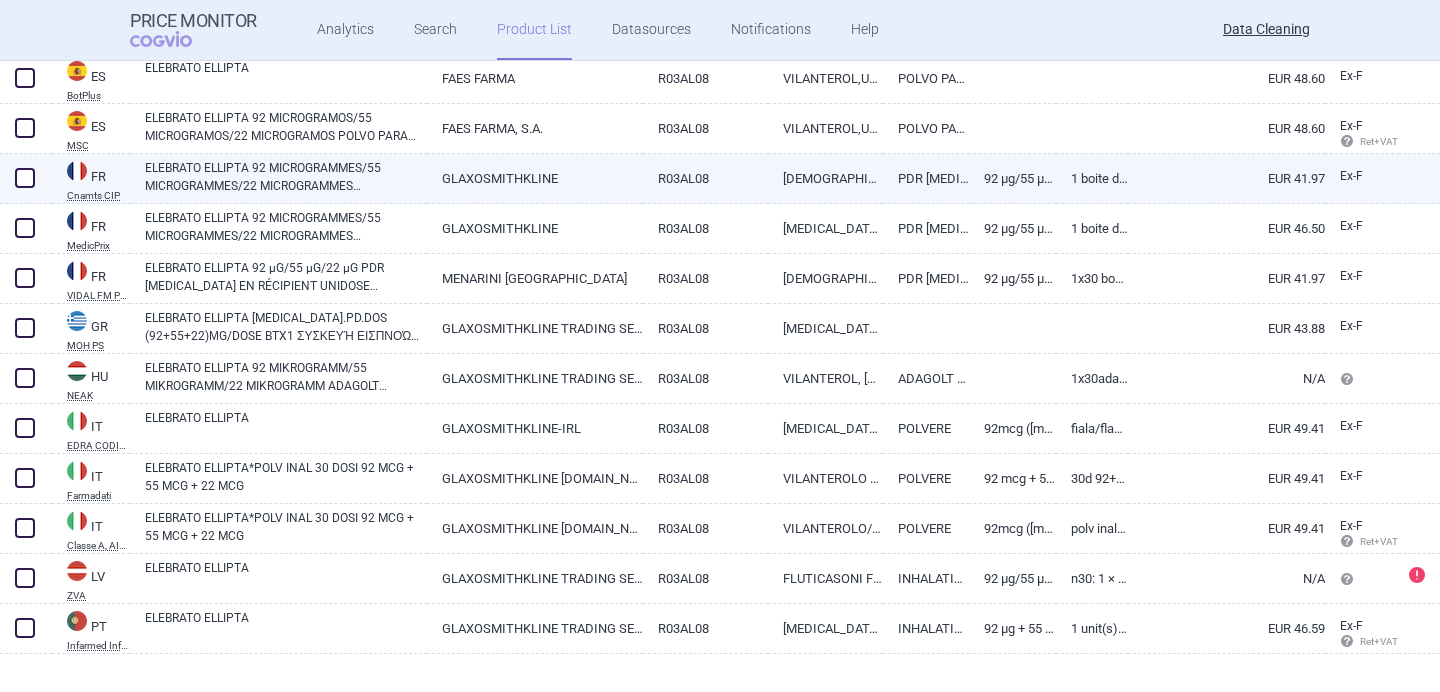 click on "ELEBRATO ELLIPTA 92 MICROGRAMMES/55 MICROGRAMMES/22 MICROGRAMMES (FLUTICASONE, UMECLIDINIUM, VILANTEROL)" at bounding box center [286, 177] 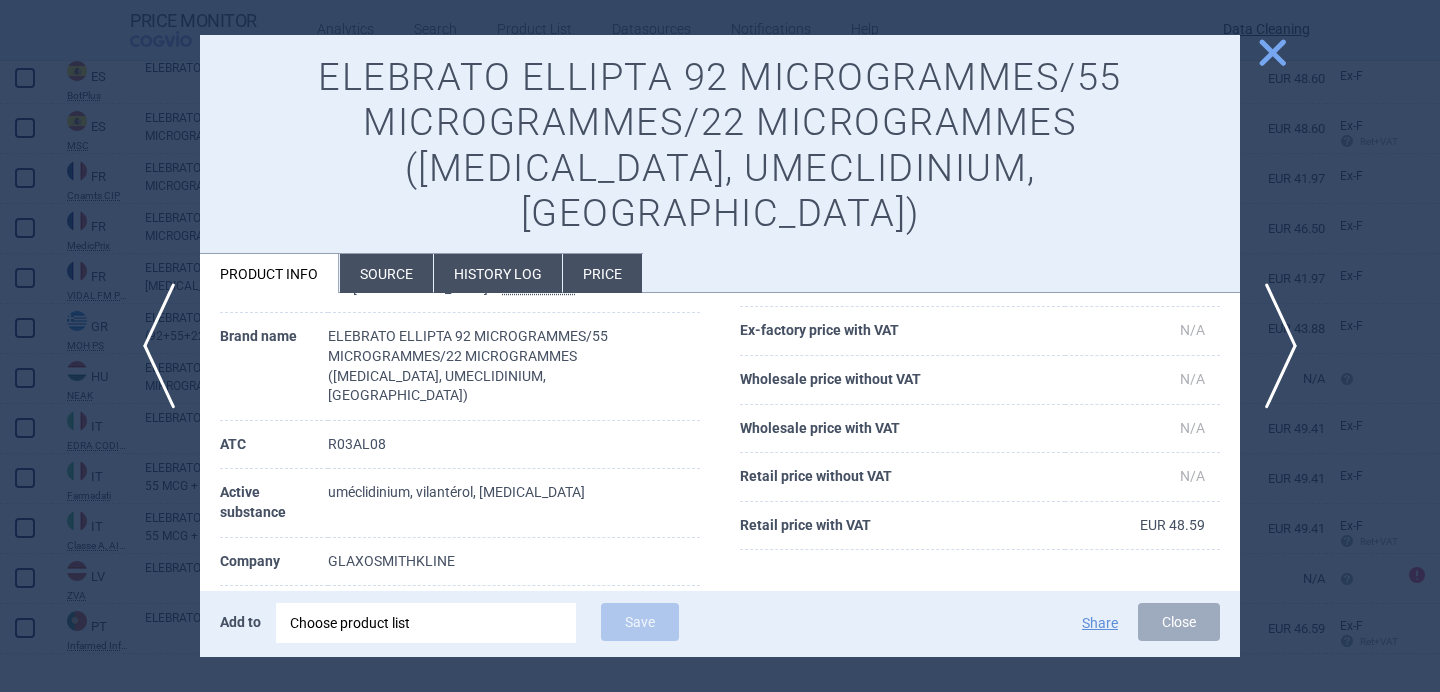 scroll, scrollTop: 117, scrollLeft: 0, axis: vertical 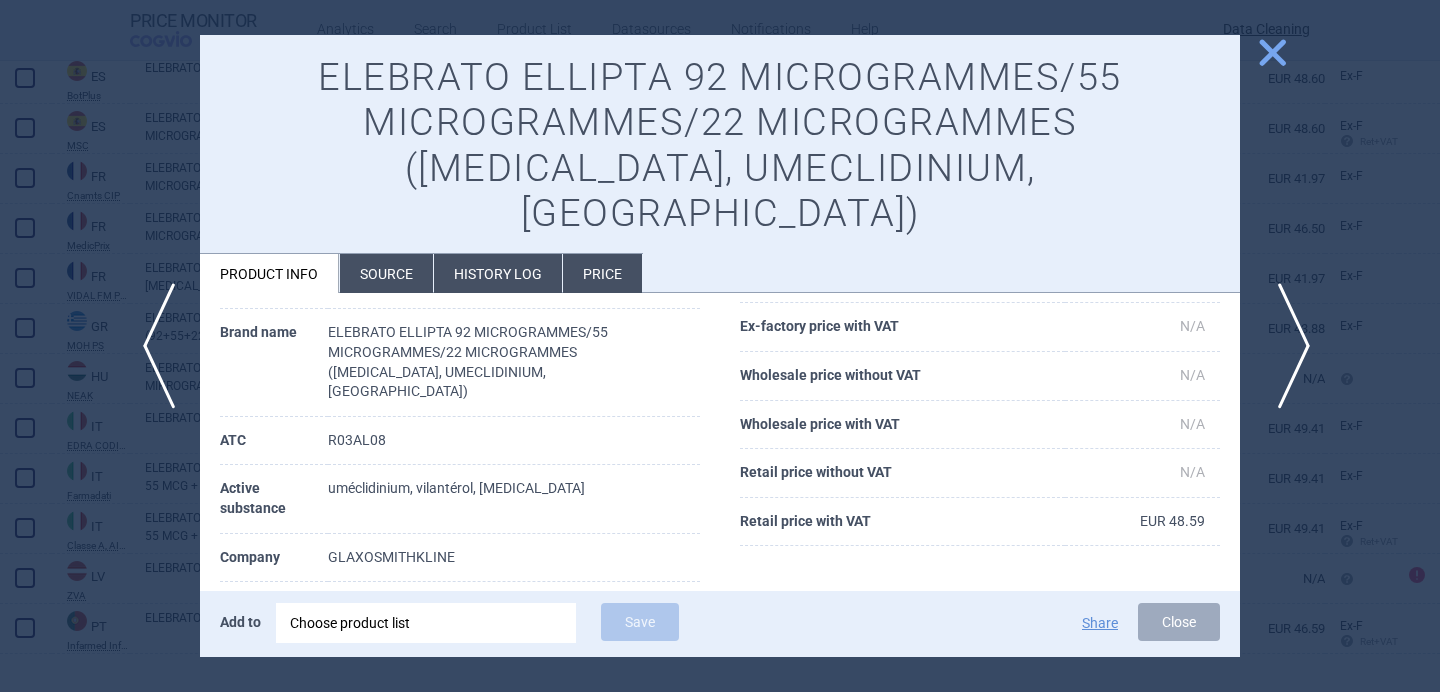 click on "next" at bounding box center [1287, 346] 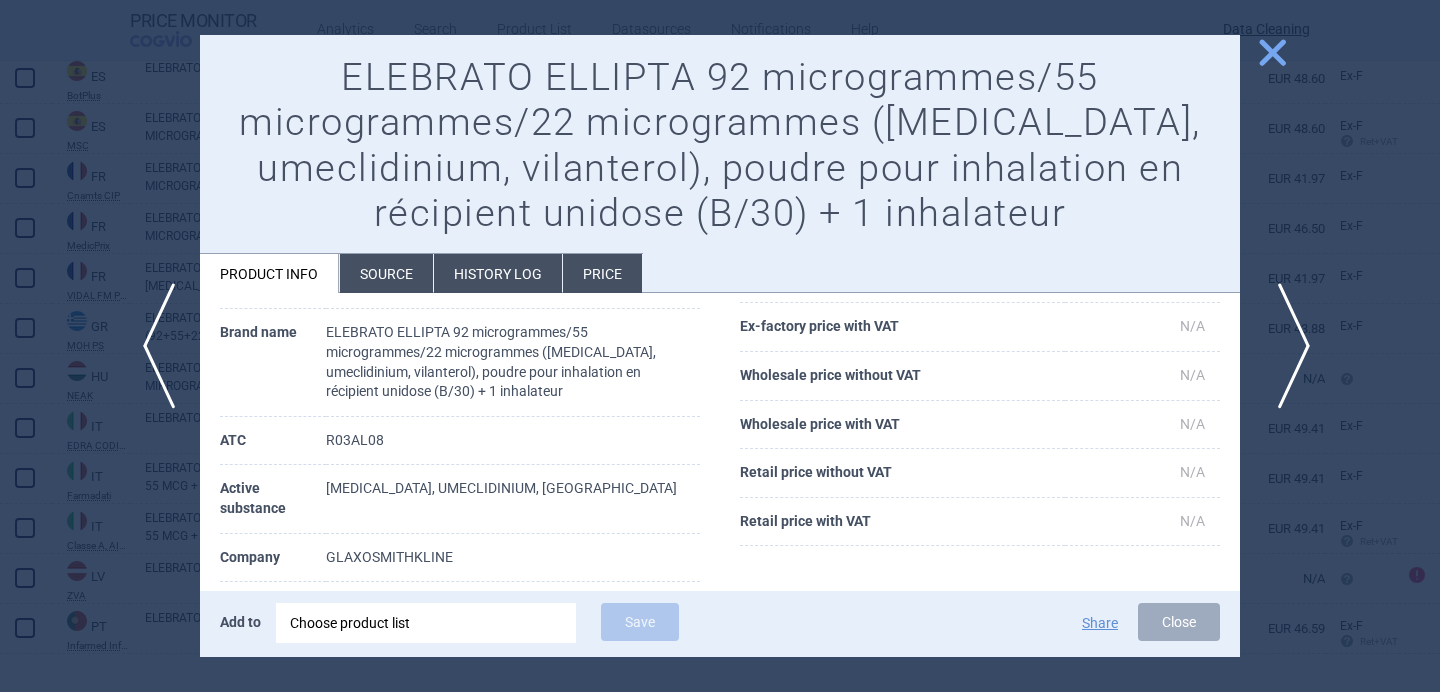 click on "next" at bounding box center [1287, 346] 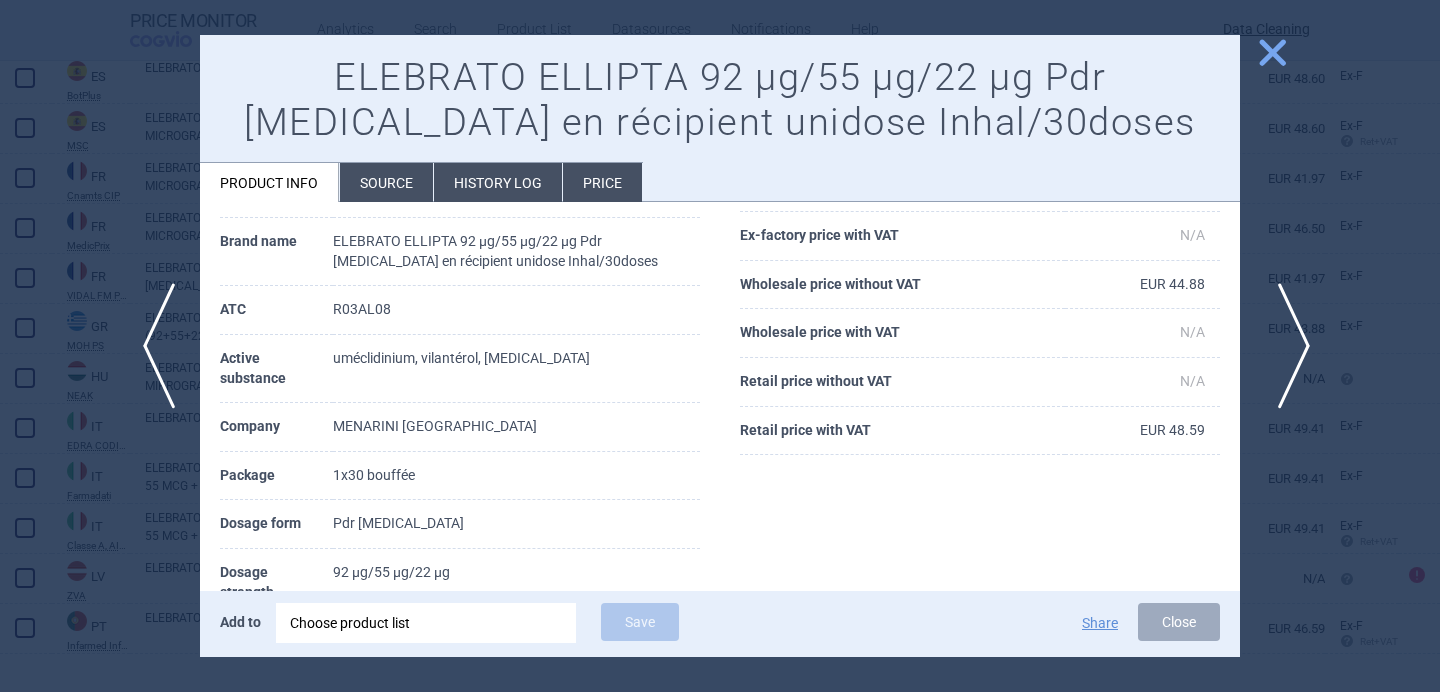 click on "next" at bounding box center [1287, 346] 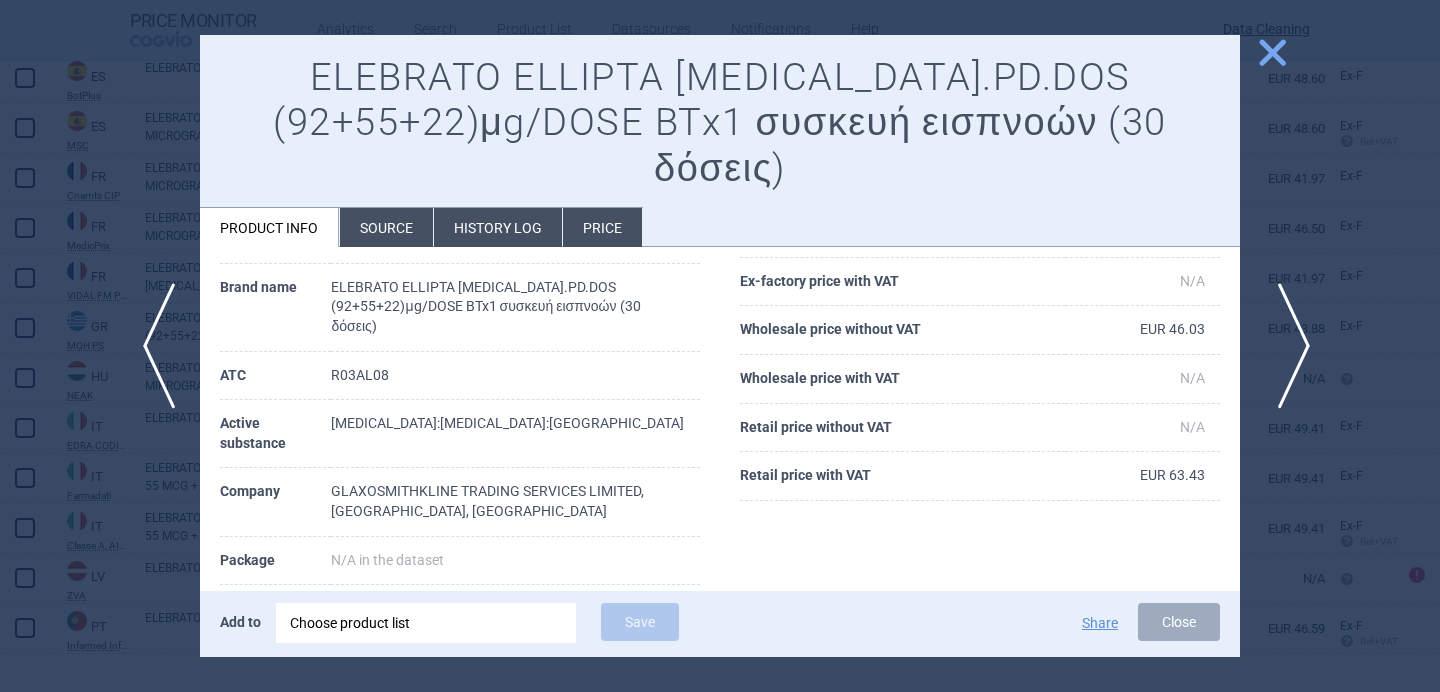 click on "next" at bounding box center (1287, 346) 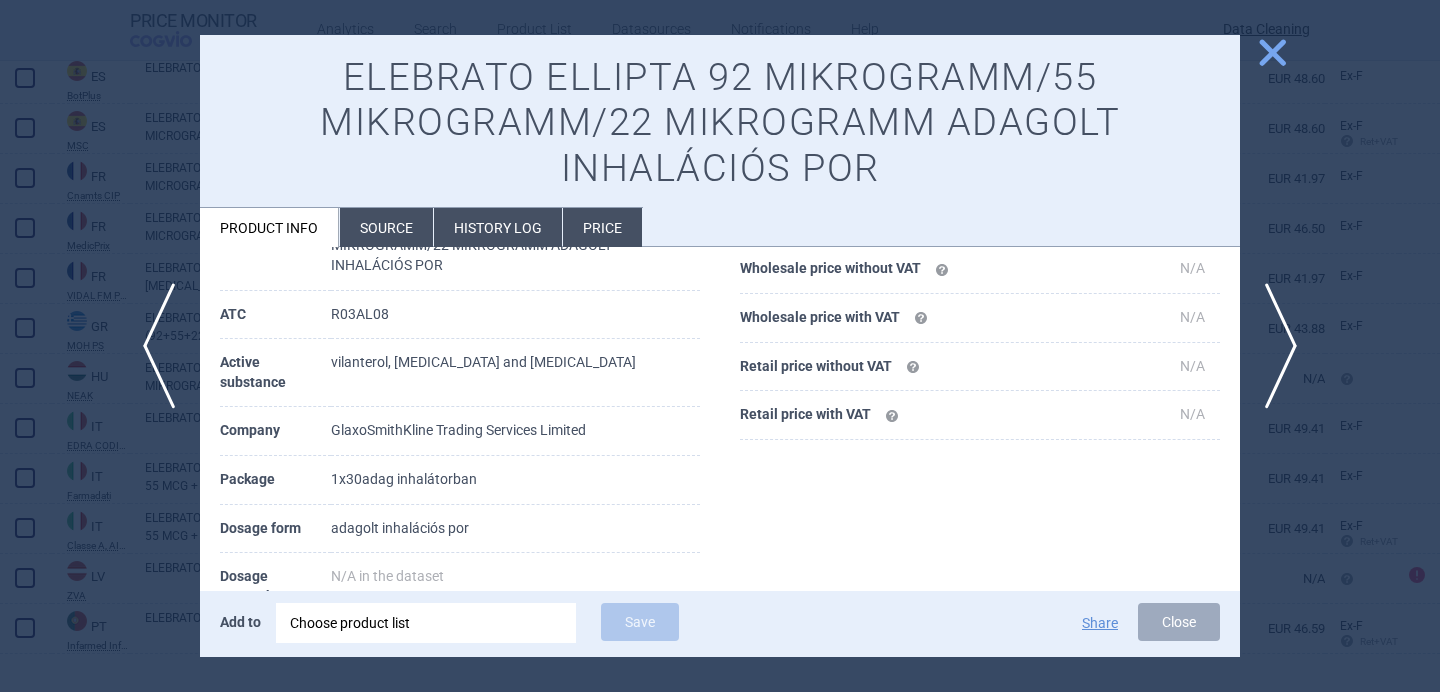 scroll, scrollTop: 185, scrollLeft: 0, axis: vertical 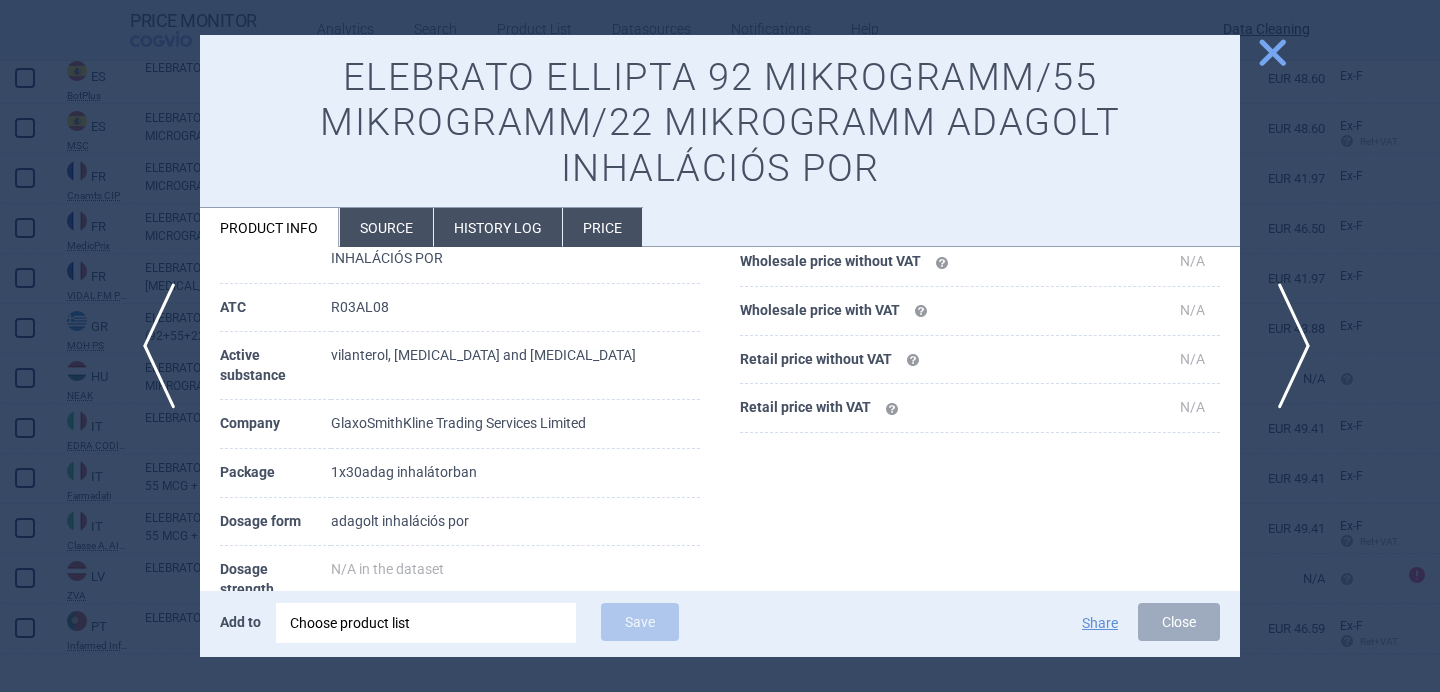 click on "next" at bounding box center [1287, 346] 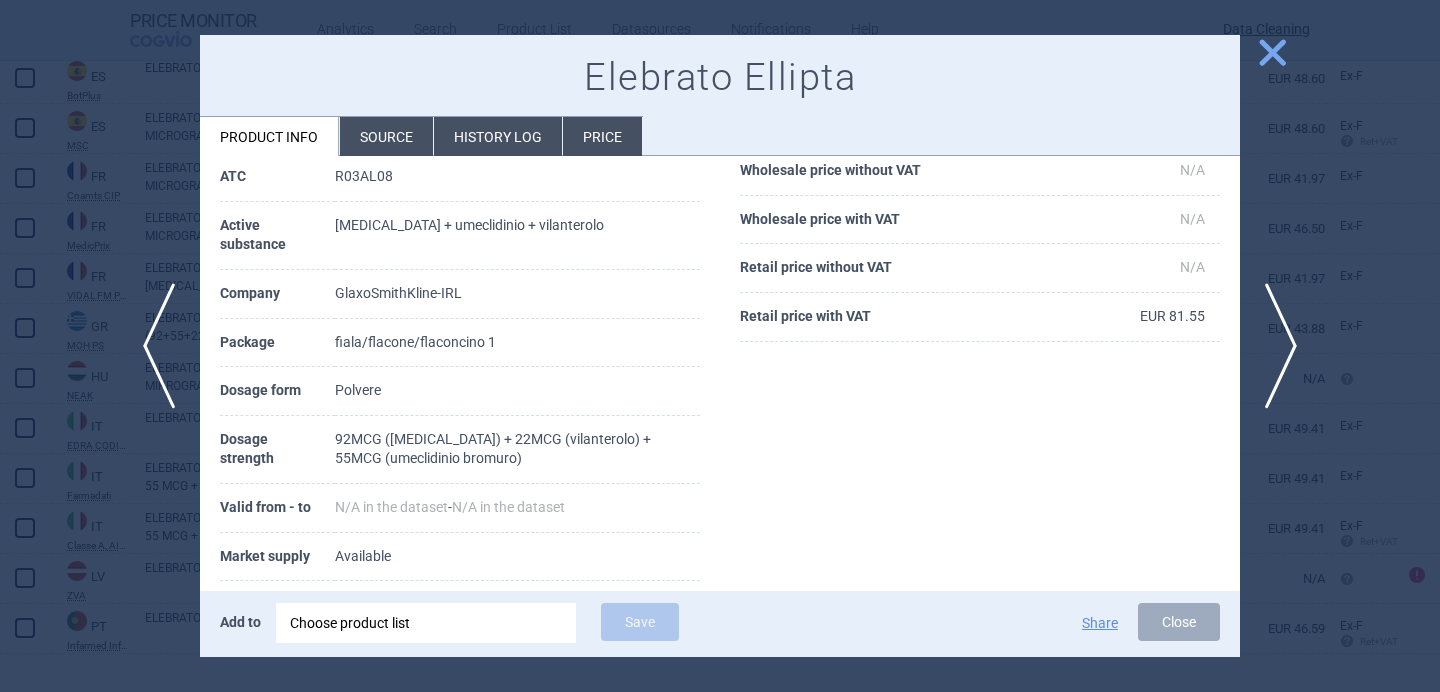click at bounding box center [720, 346] 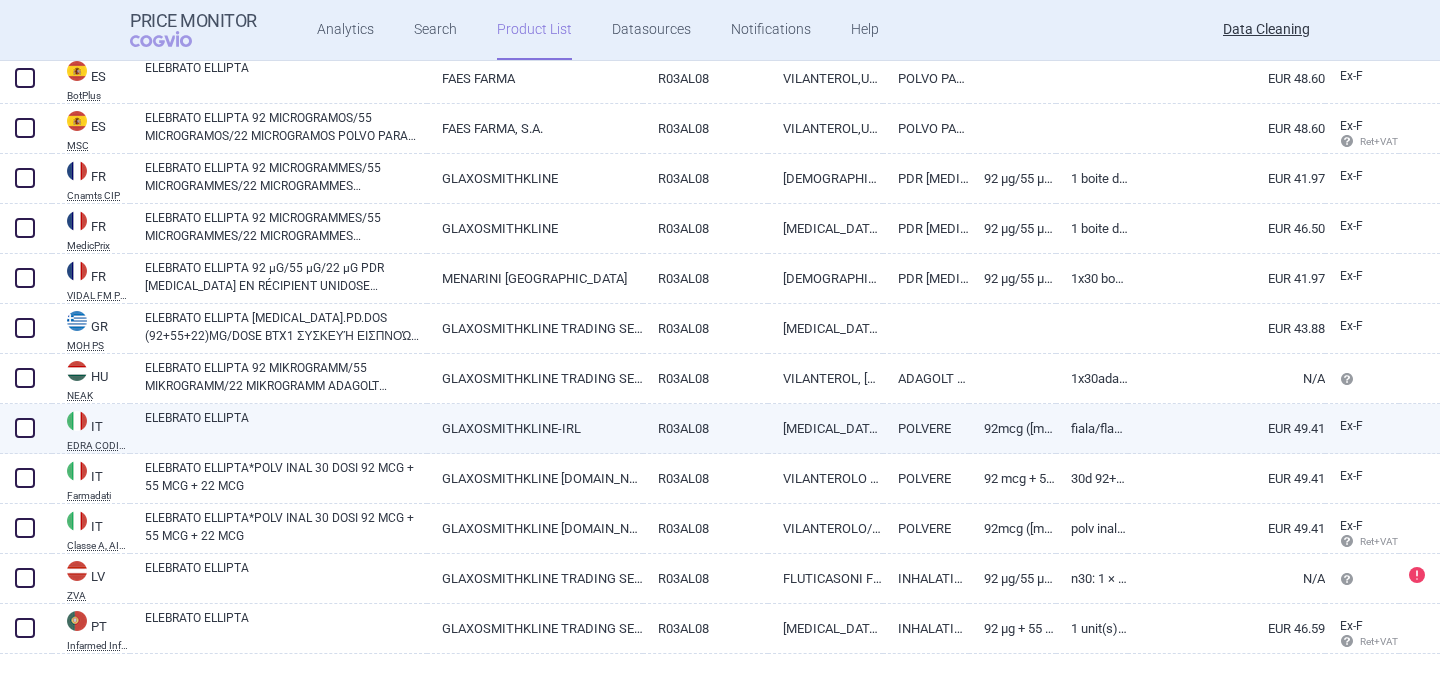 click on "ELEBRATO ELLIPTA" at bounding box center (286, 427) 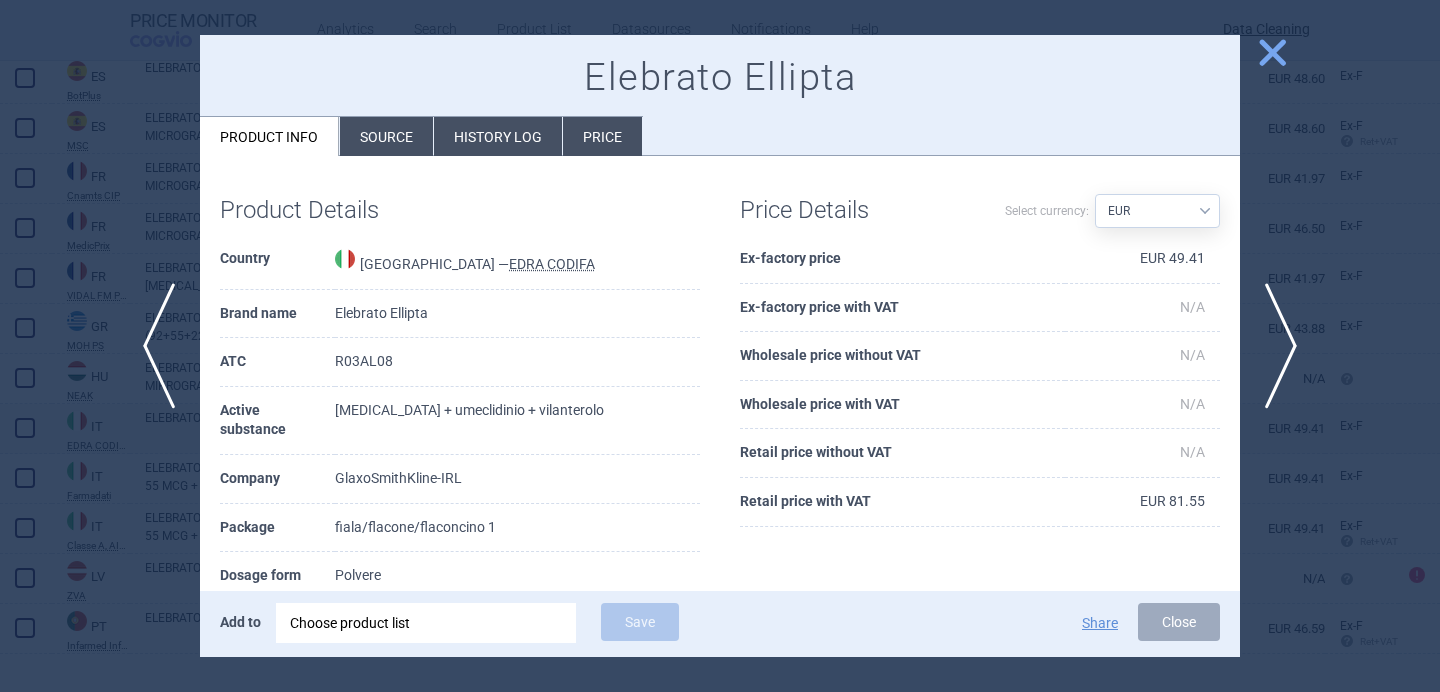 click on "Source" at bounding box center (386, 136) 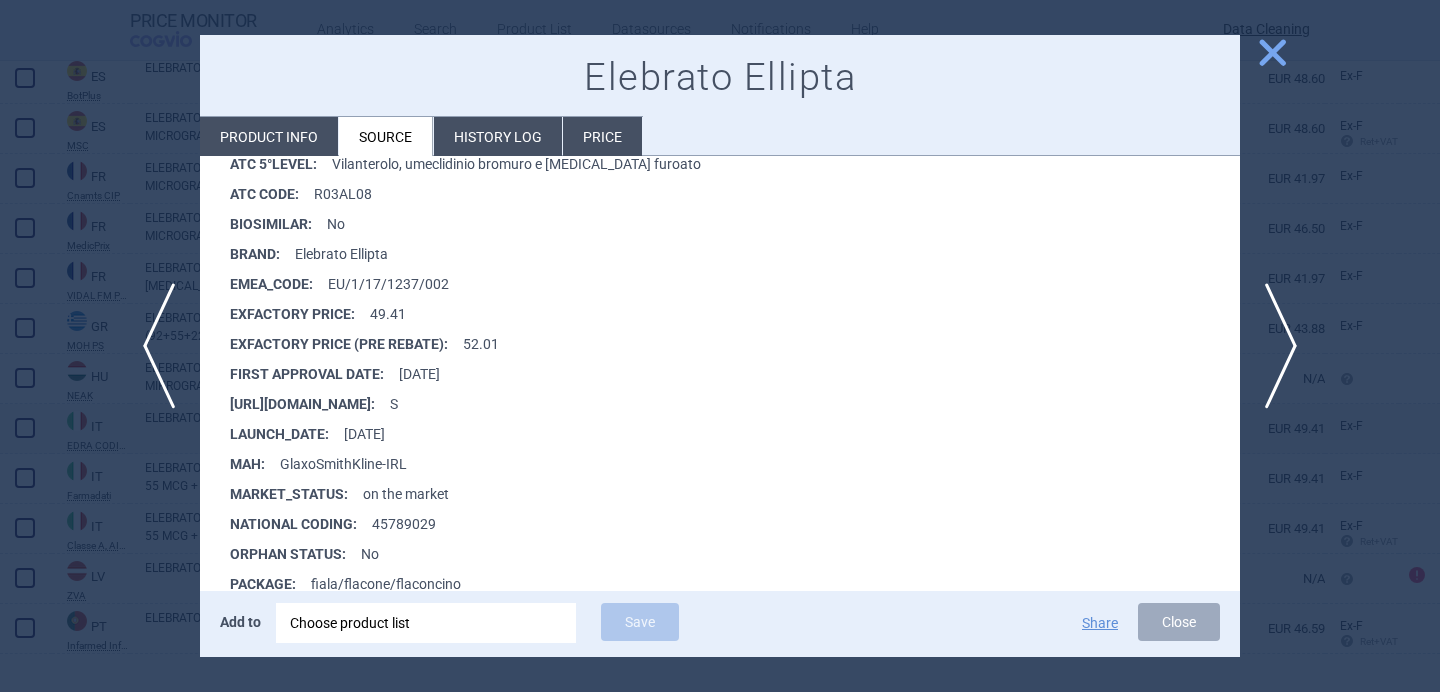 scroll, scrollTop: 373, scrollLeft: 0, axis: vertical 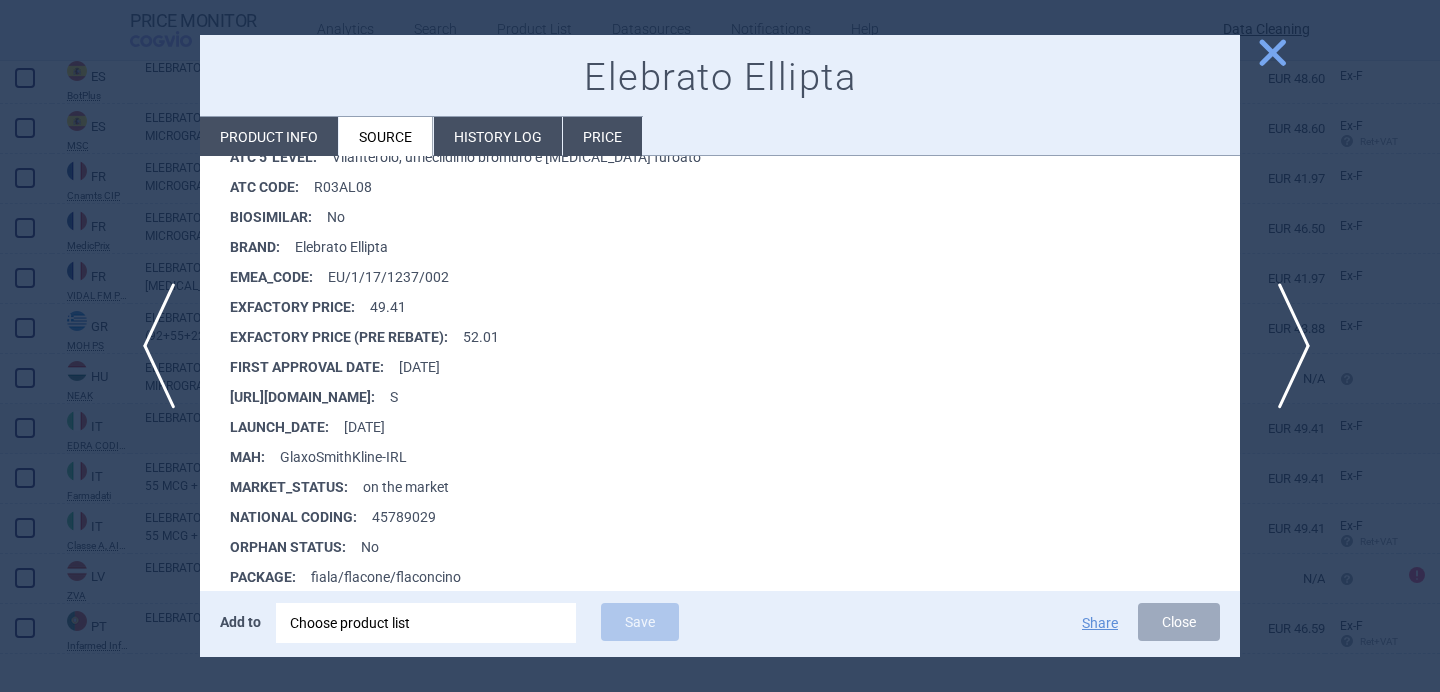 click on "next" at bounding box center [1287, 346] 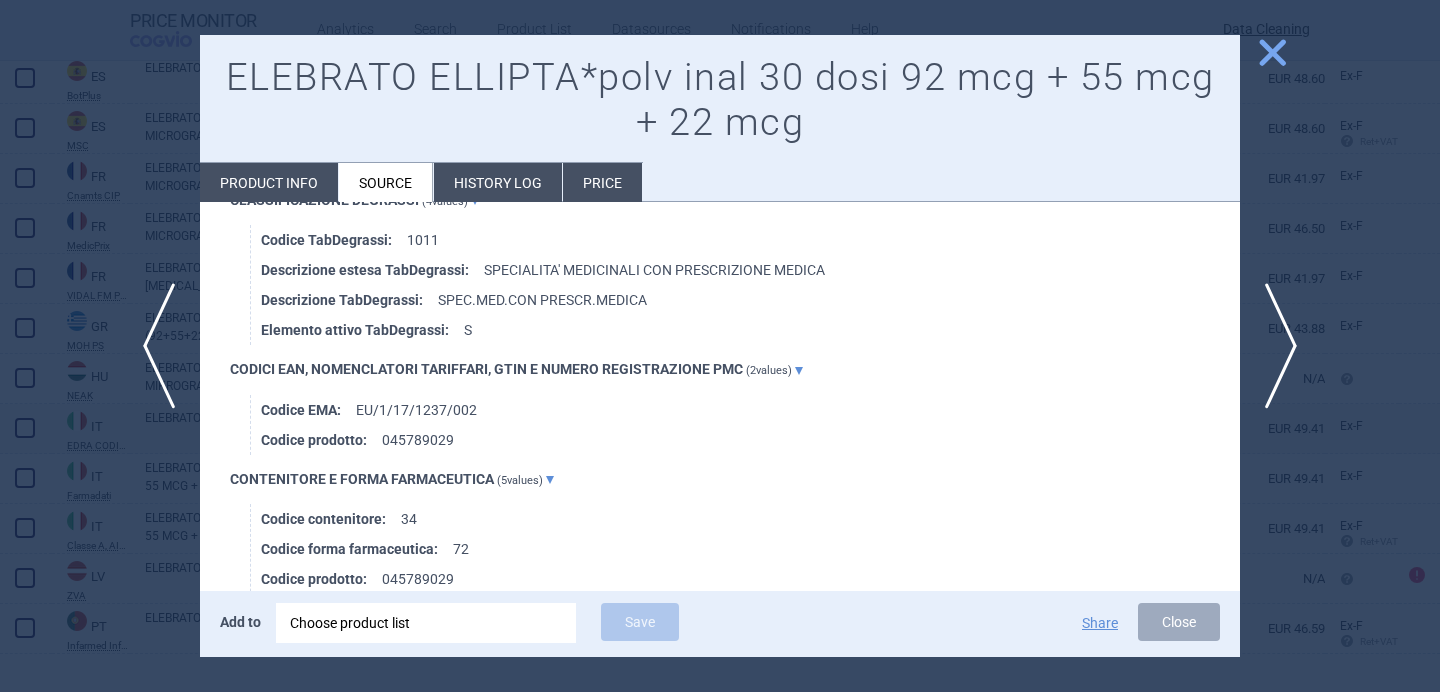 scroll, scrollTop: 1571, scrollLeft: 0, axis: vertical 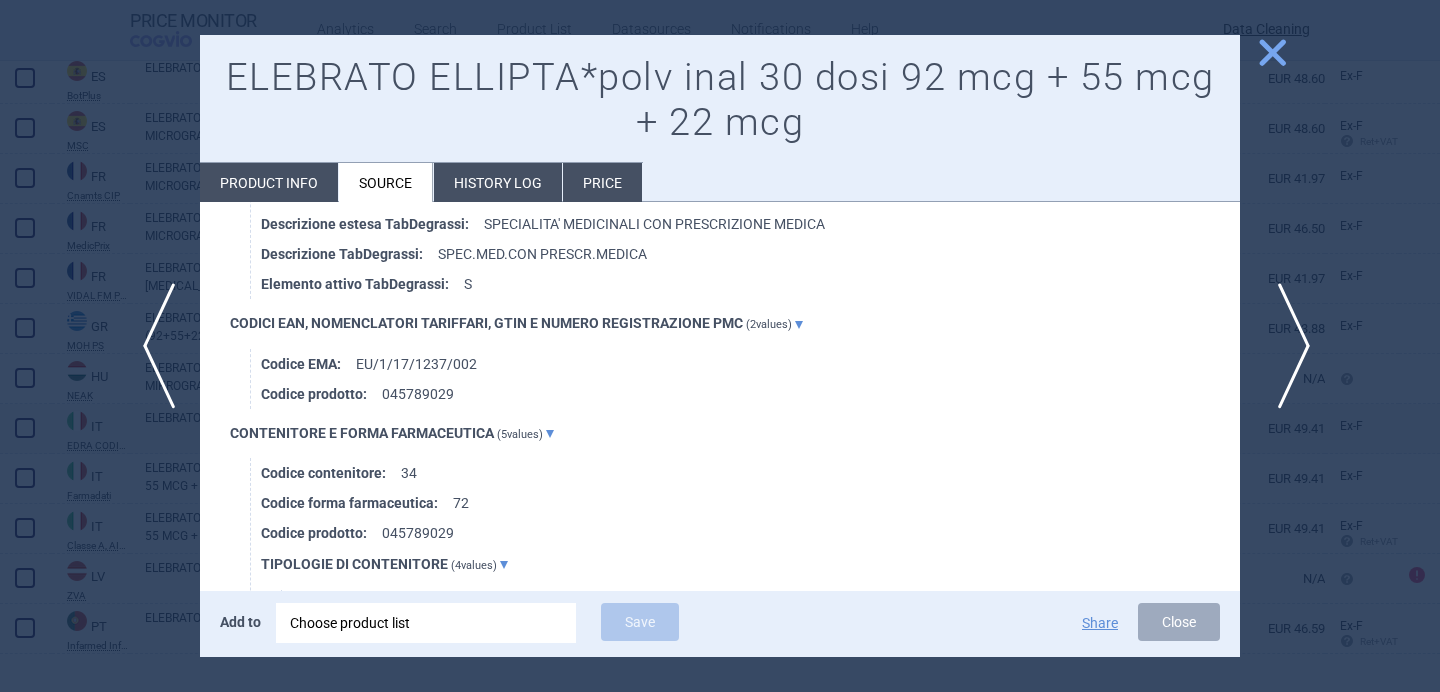 click on "next" at bounding box center [1287, 346] 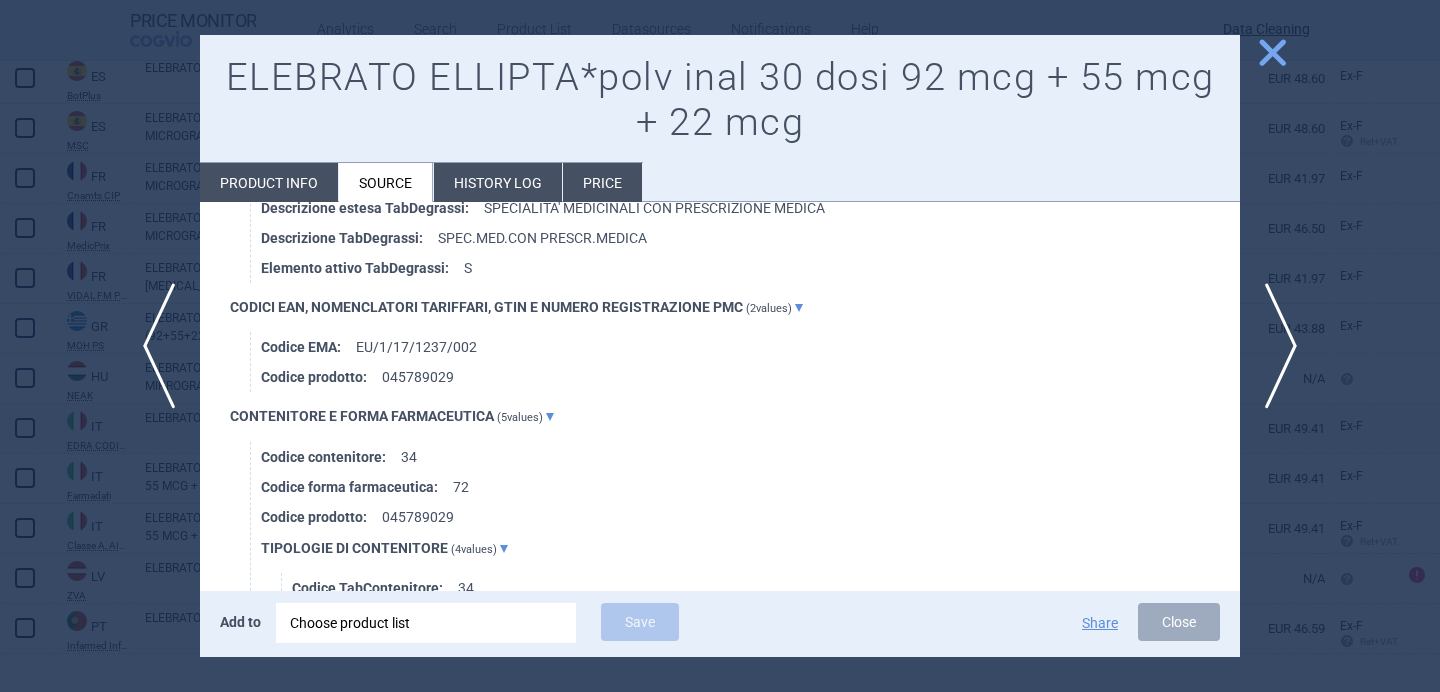 scroll, scrollTop: 2245, scrollLeft: 0, axis: vertical 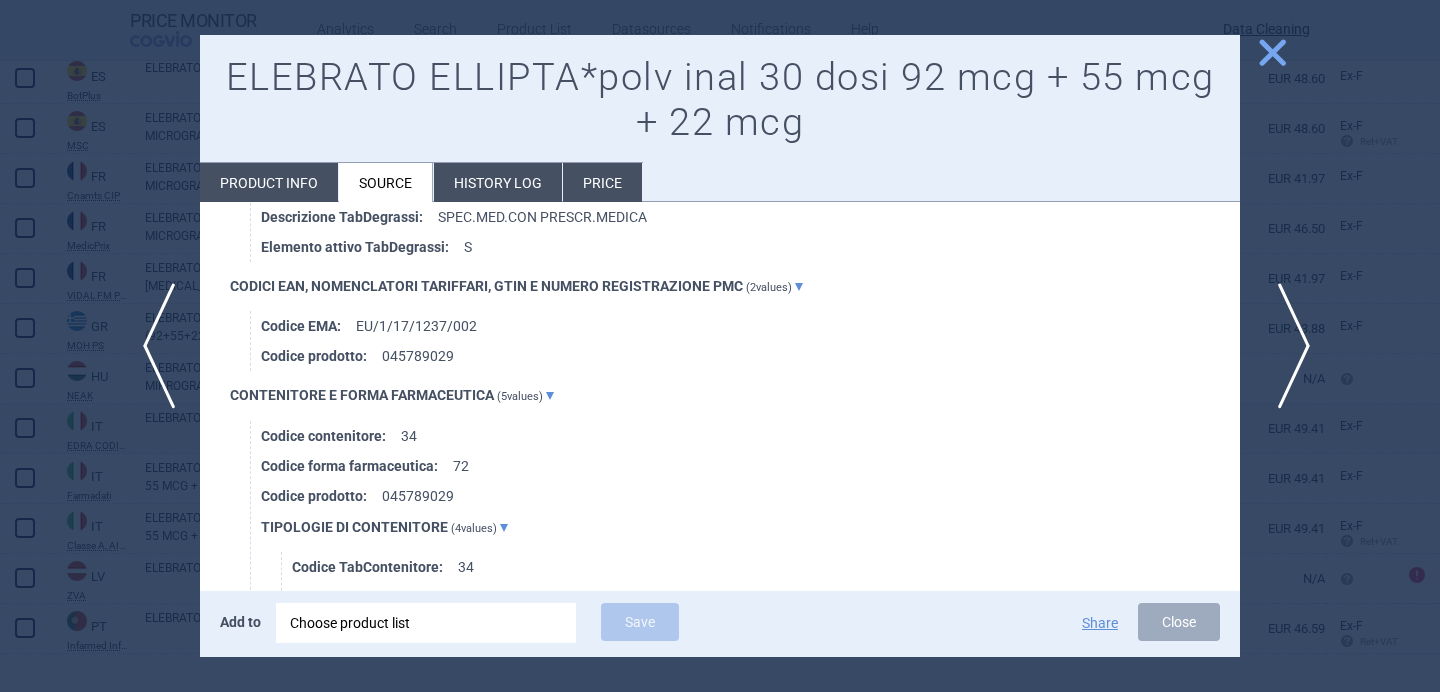 click on "next" at bounding box center [1287, 346] 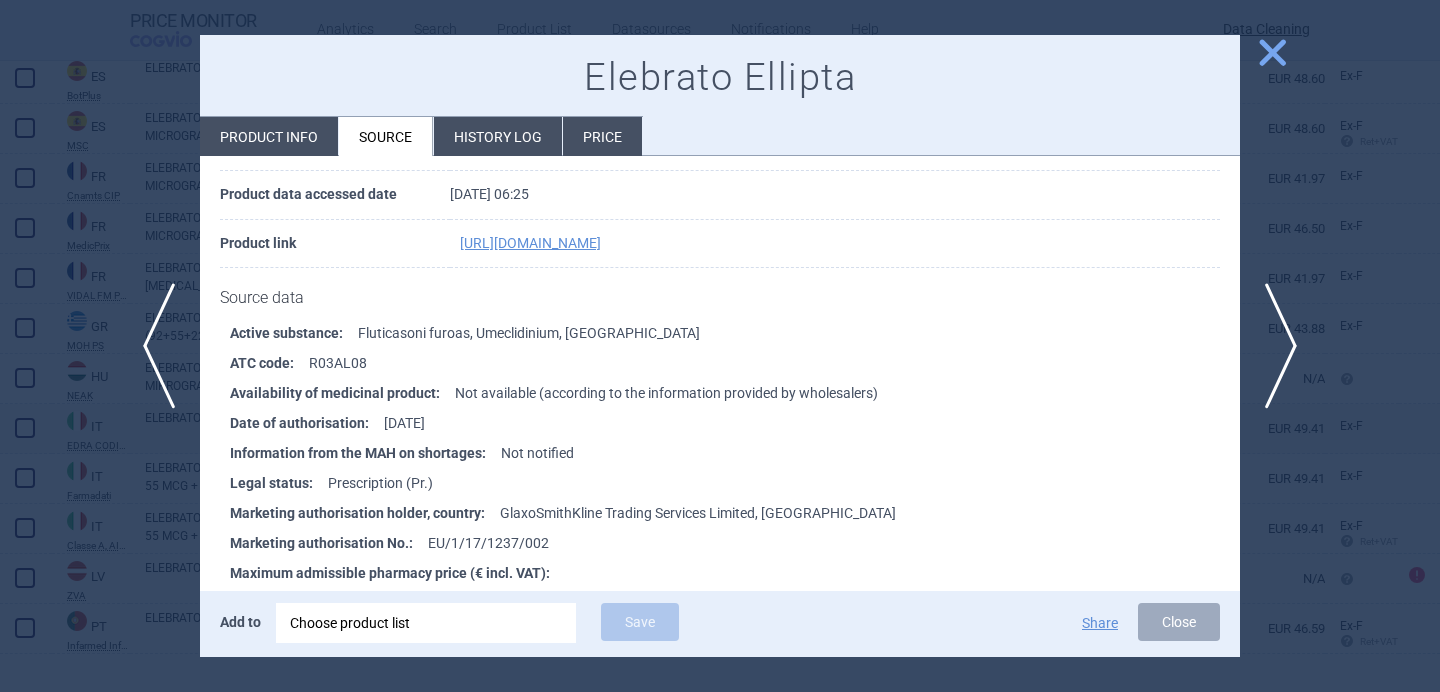 scroll, scrollTop: 175, scrollLeft: 0, axis: vertical 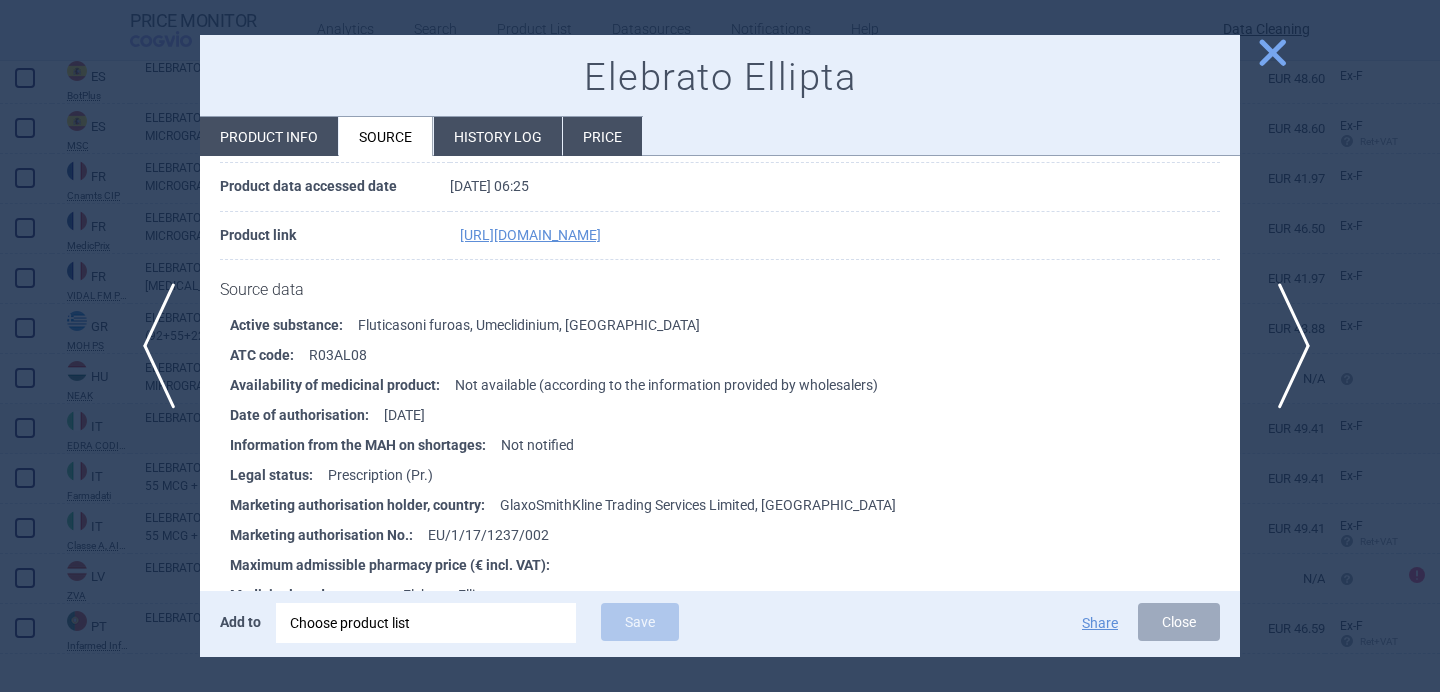 click on "next" at bounding box center (1287, 346) 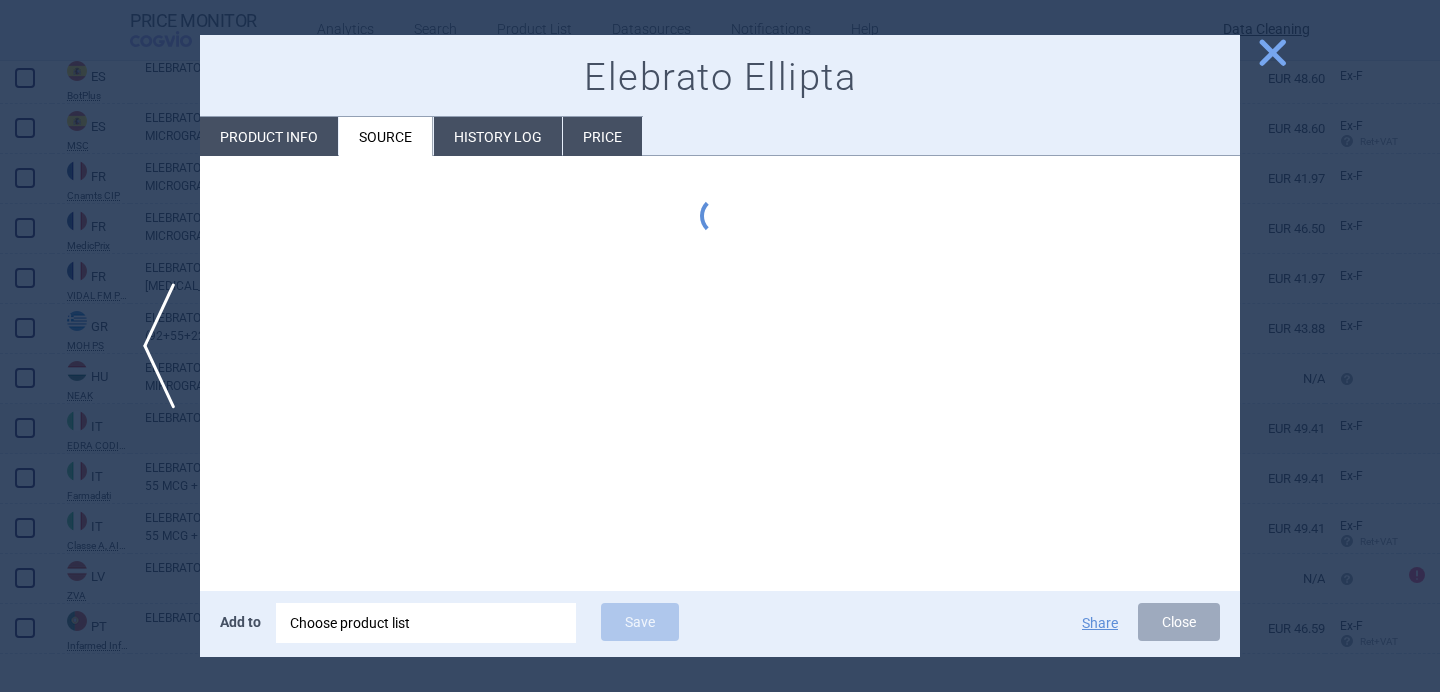 scroll, scrollTop: 0, scrollLeft: 0, axis: both 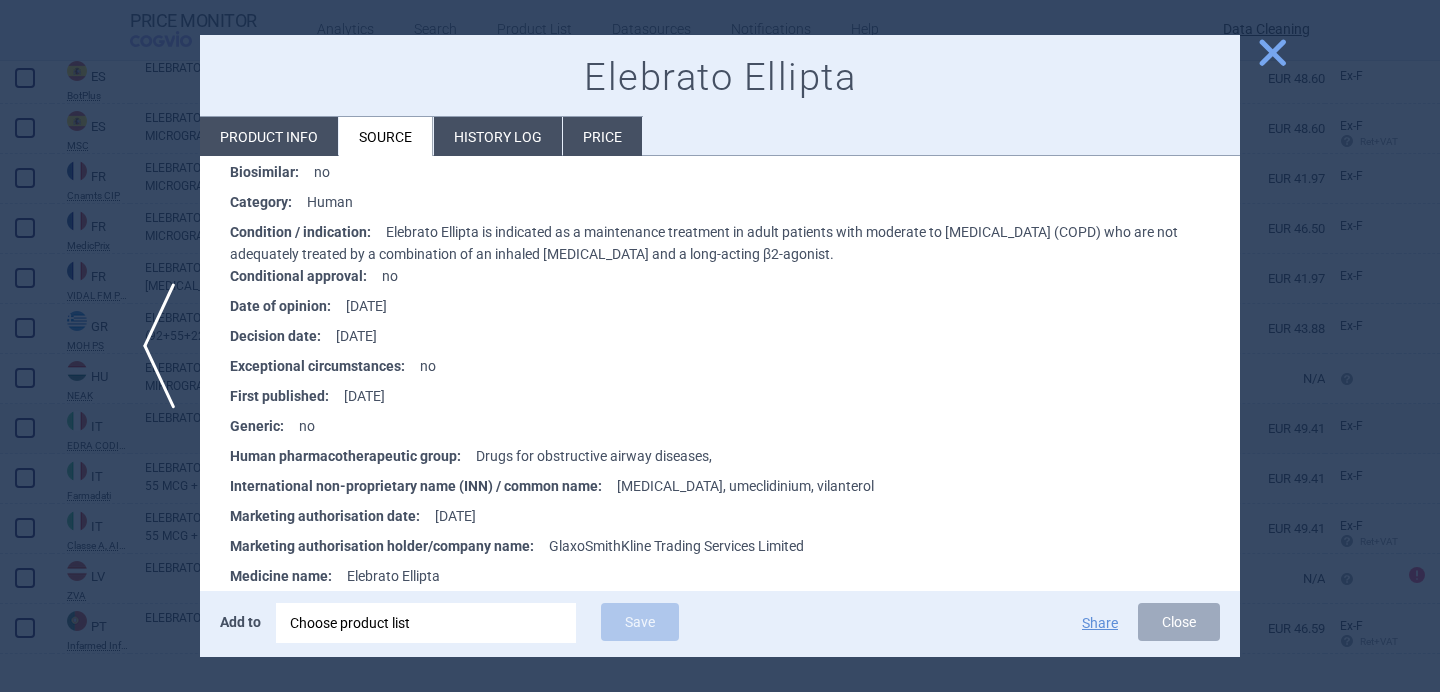 click on "Product info" at bounding box center (269, 136) 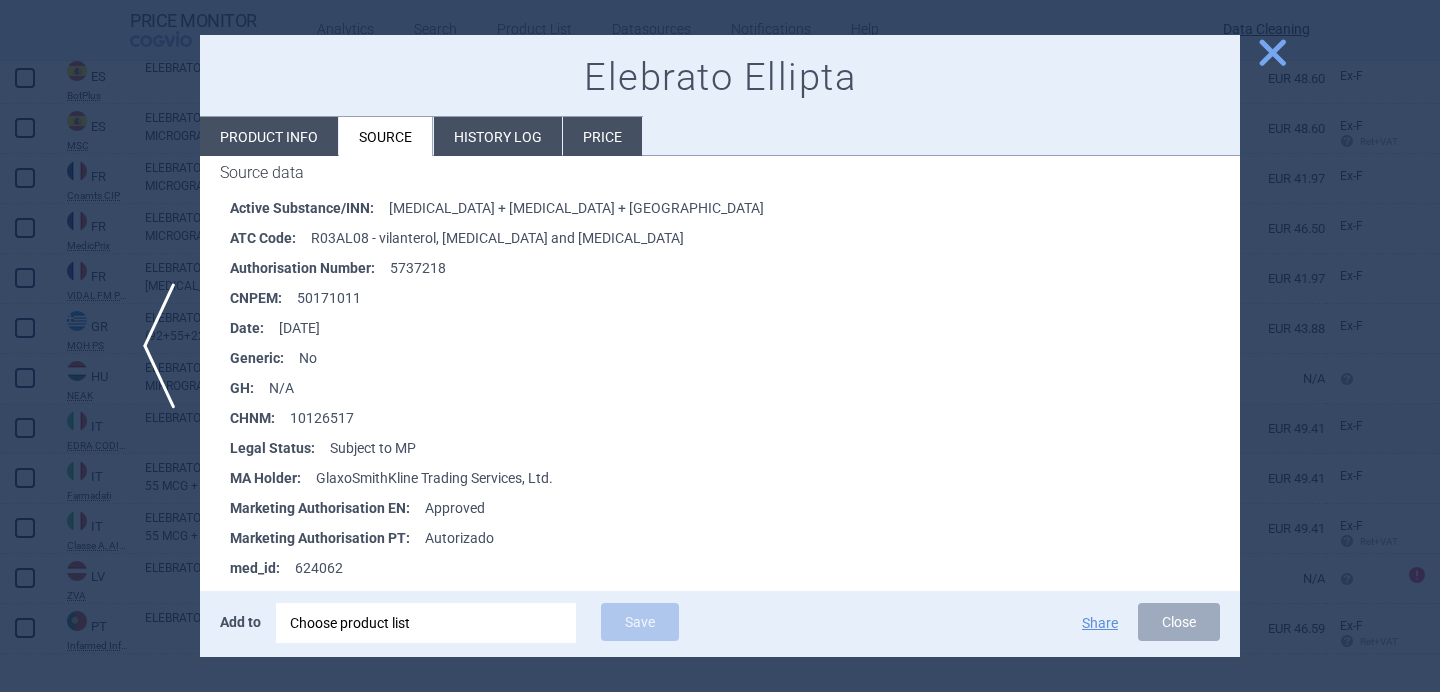 select on "EUR" 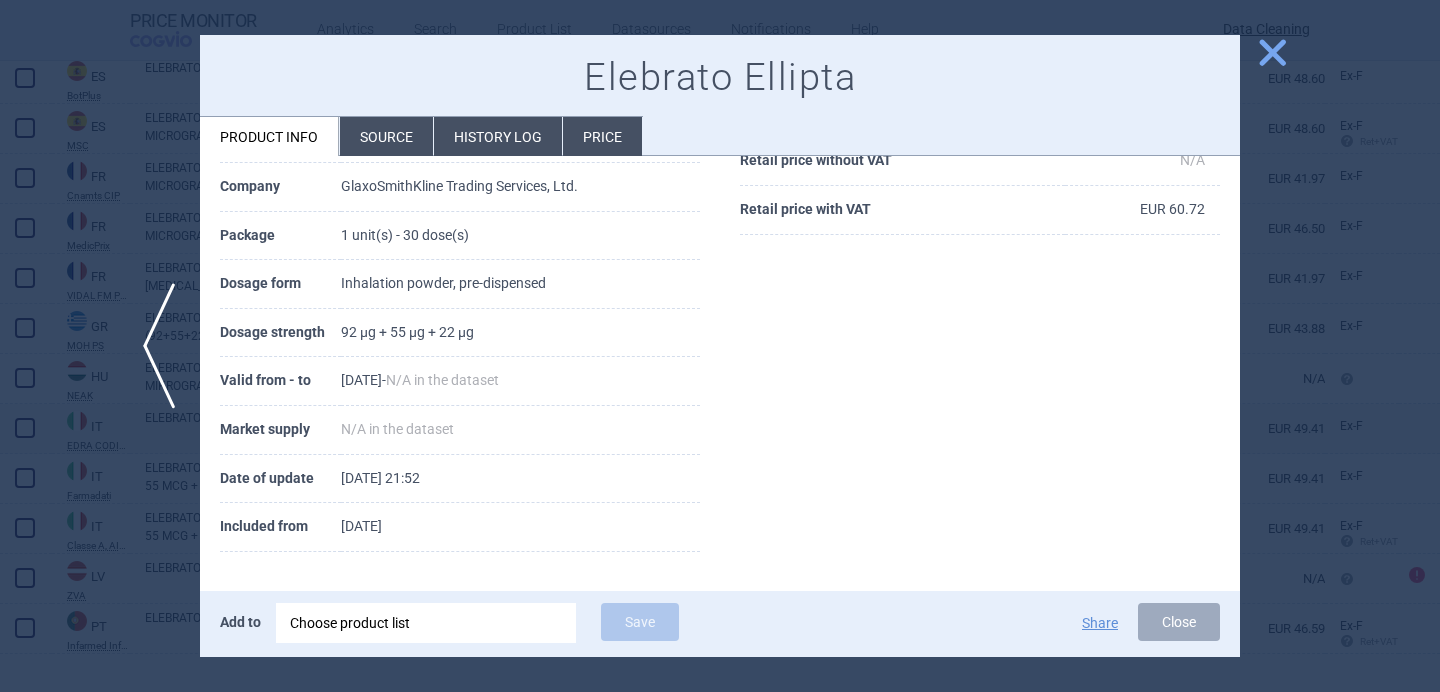 scroll, scrollTop: 260, scrollLeft: 0, axis: vertical 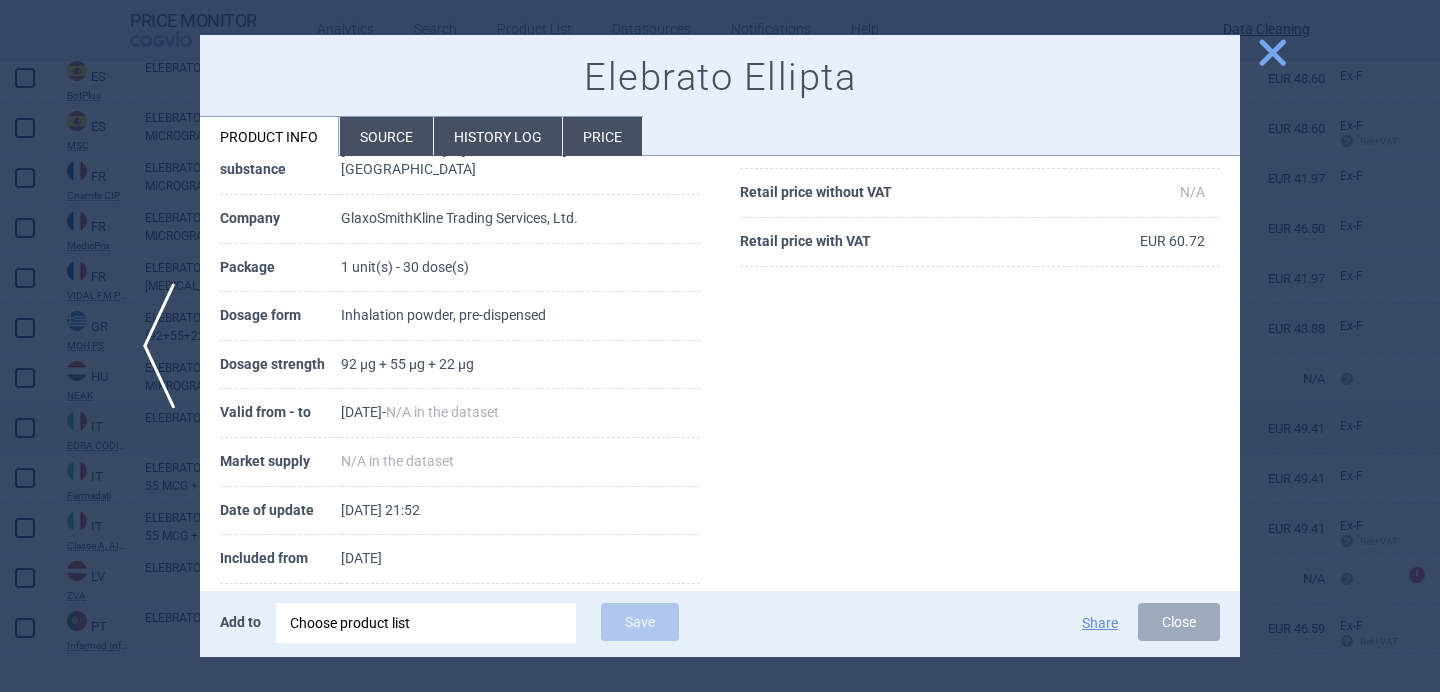 click at bounding box center (720, 346) 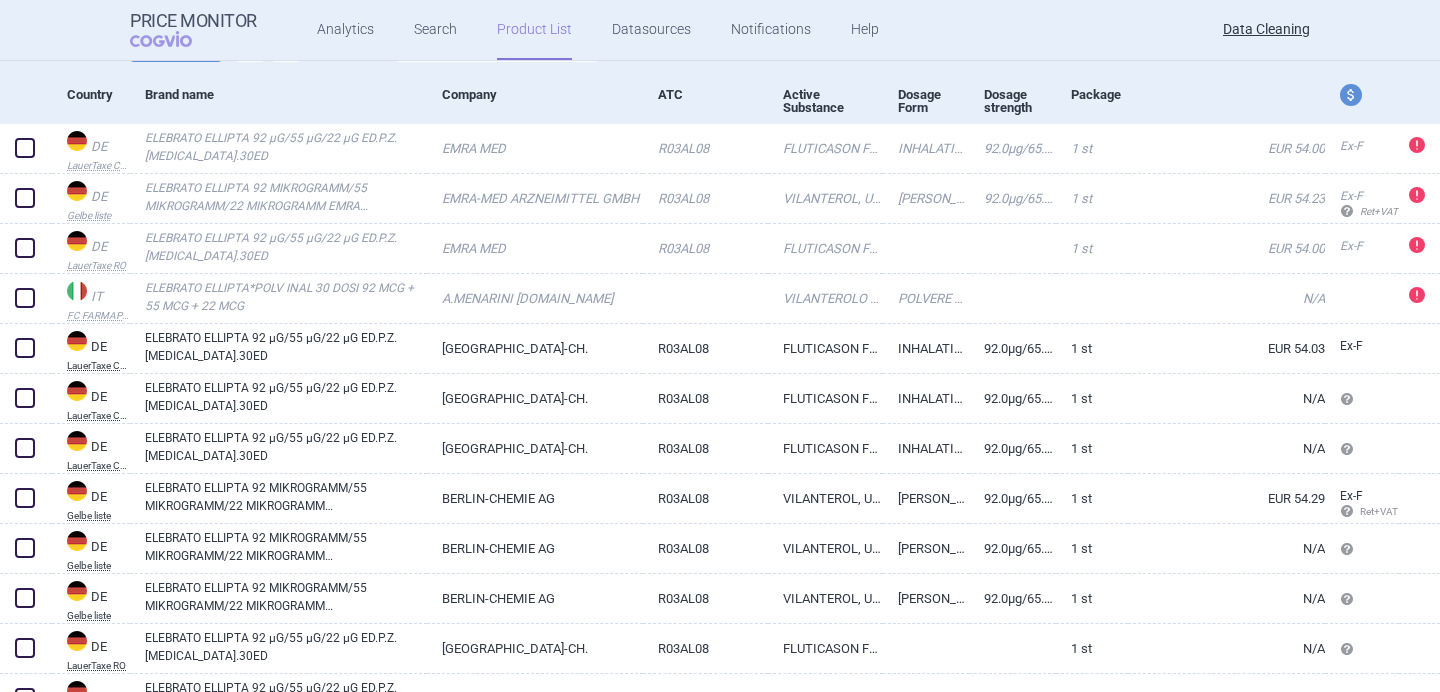 scroll, scrollTop: 0, scrollLeft: 0, axis: both 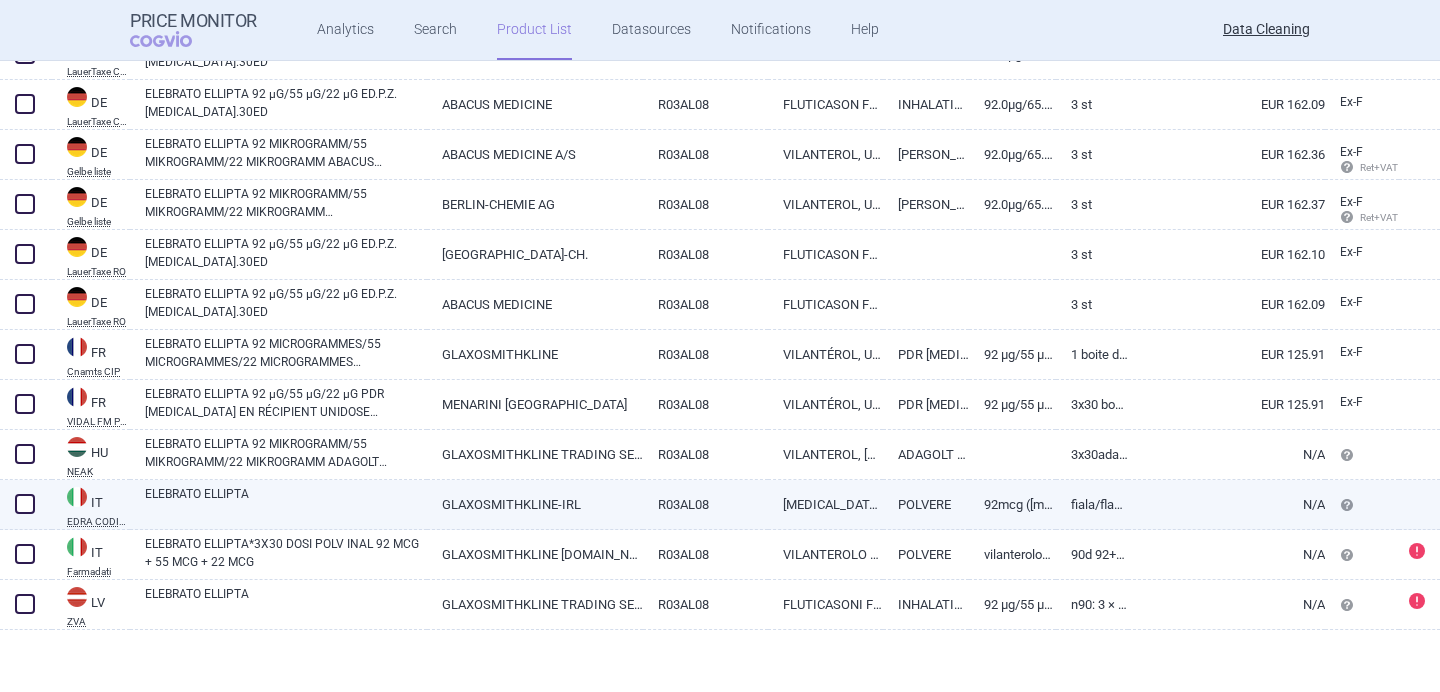 click on "ELEBRATO ELLIPTA" at bounding box center [286, 503] 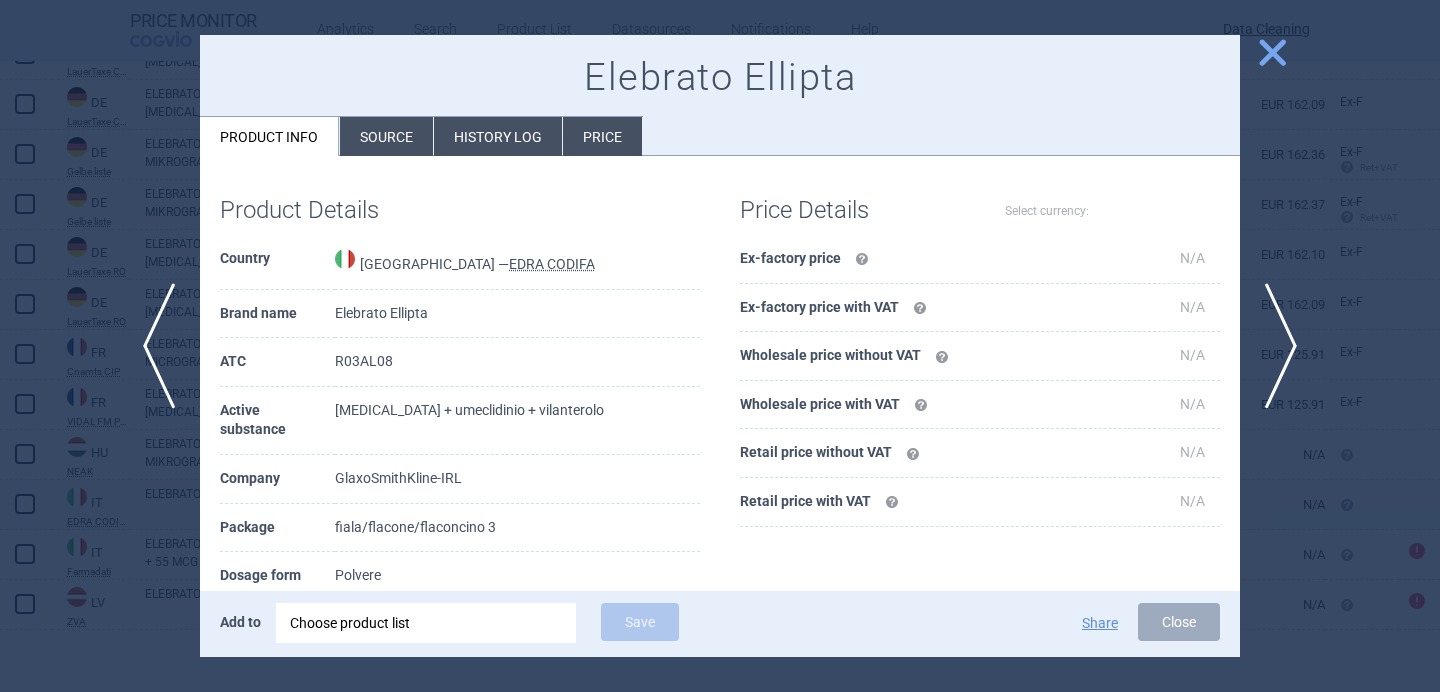 select on "EUR" 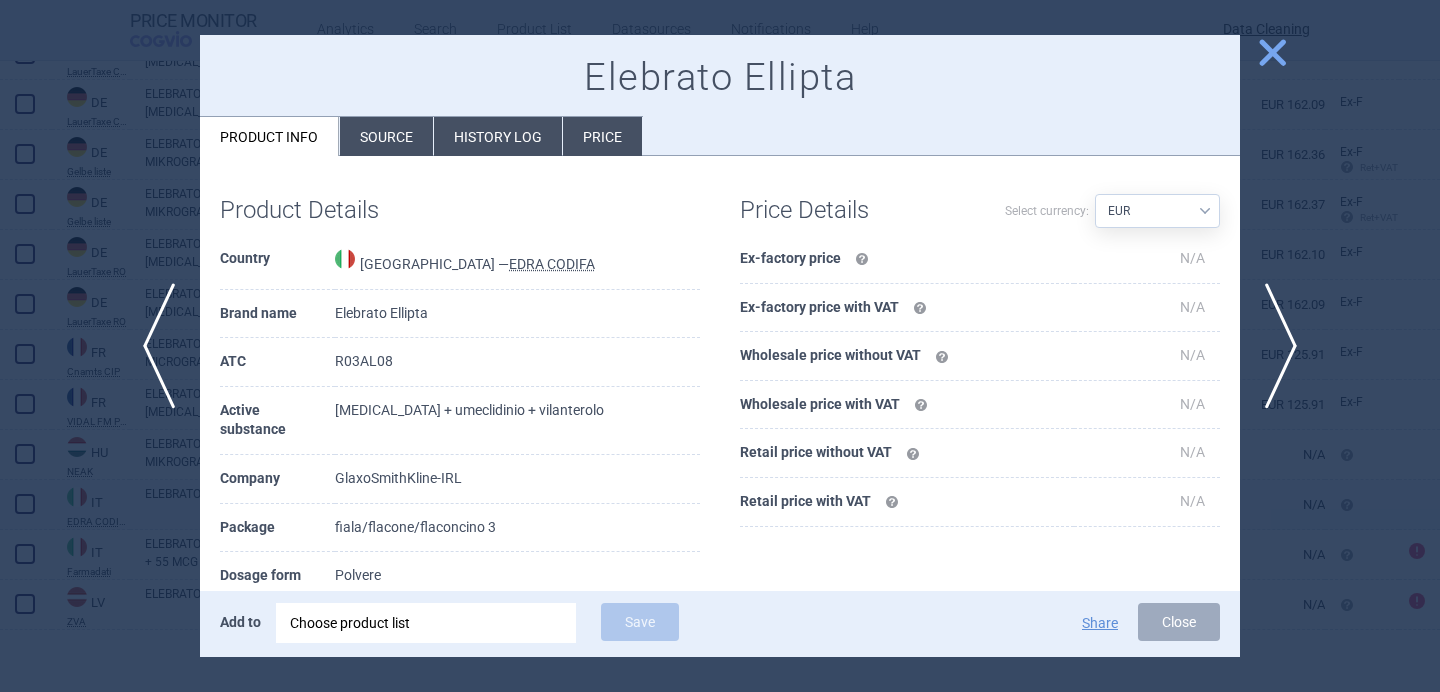 scroll, scrollTop: 122, scrollLeft: 0, axis: vertical 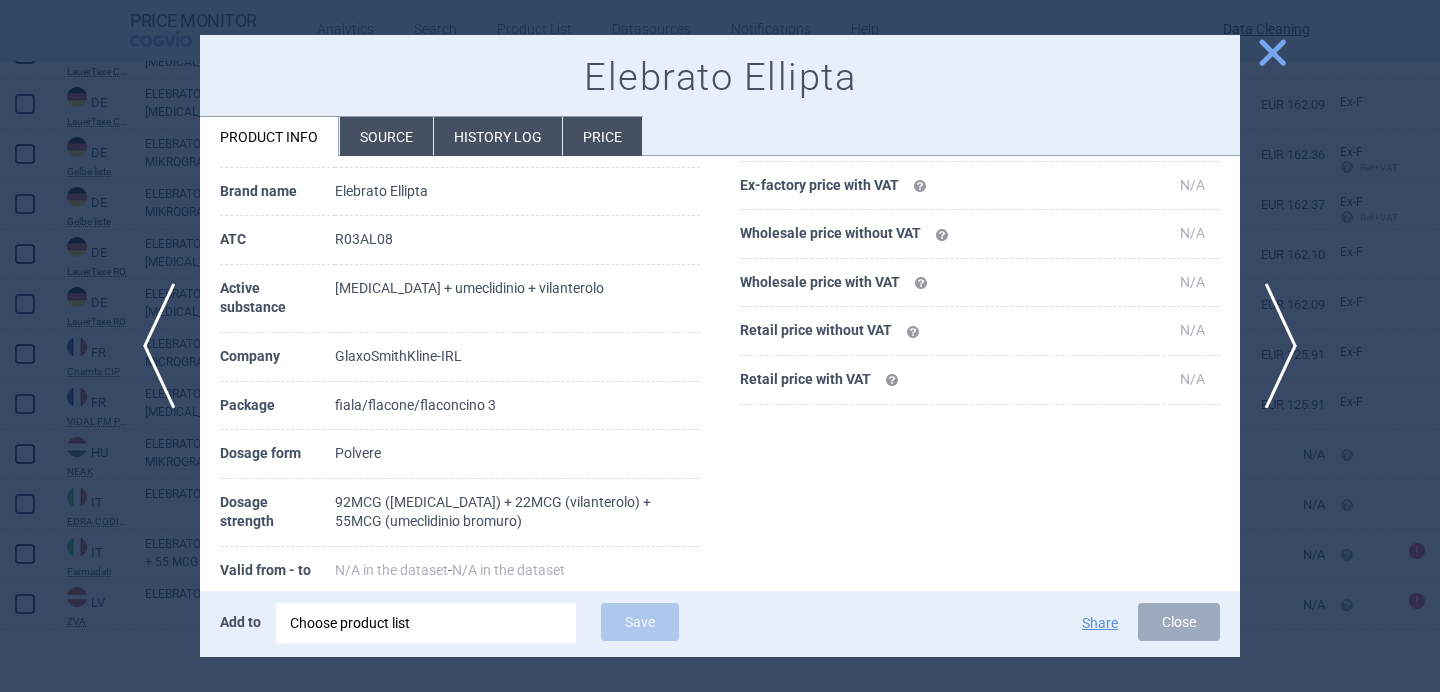 click at bounding box center (720, 346) 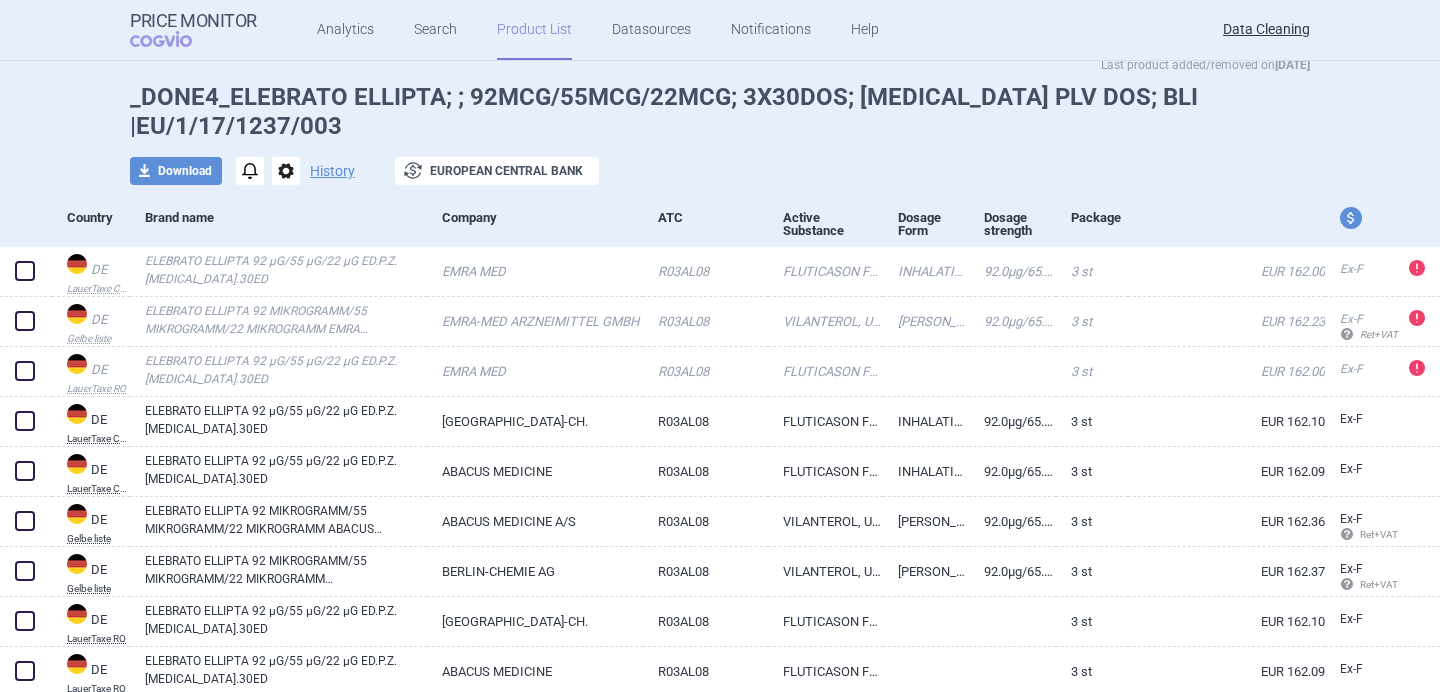 scroll, scrollTop: 0, scrollLeft: 0, axis: both 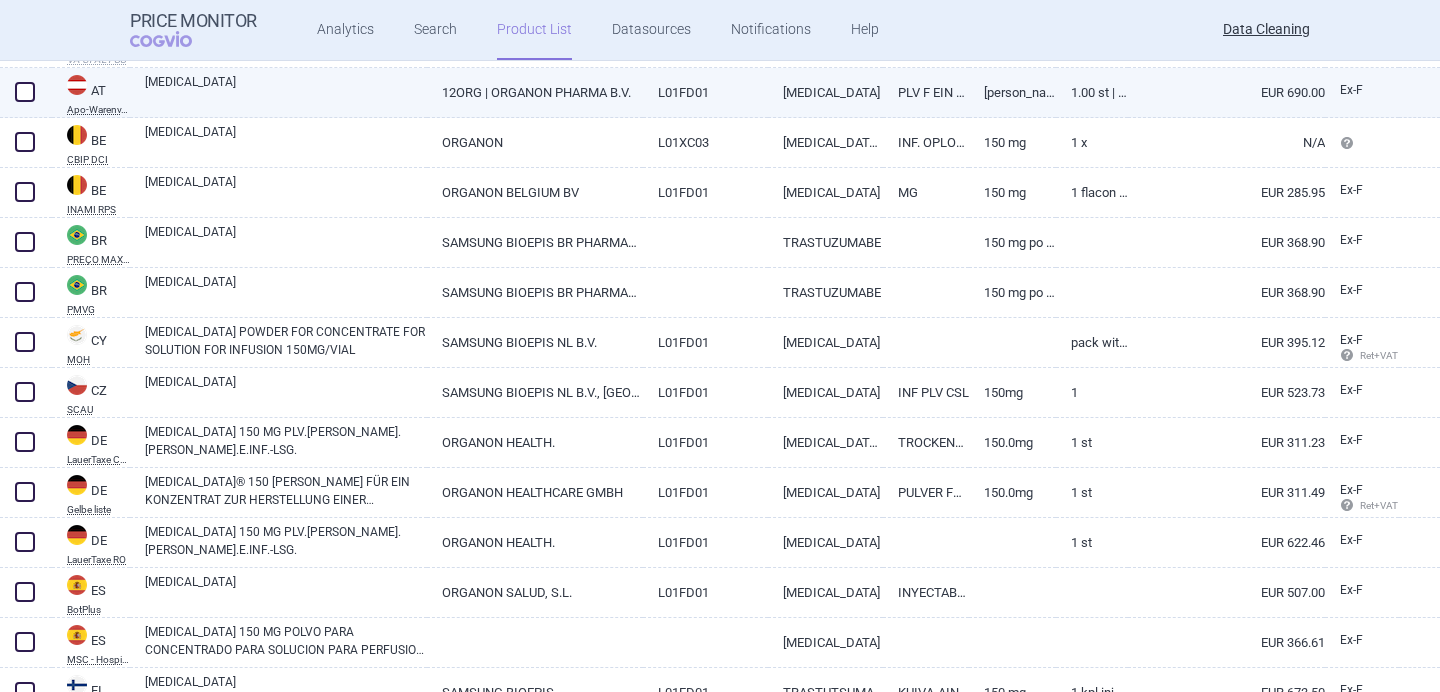 click on "[MEDICAL_DATA]" at bounding box center [286, 91] 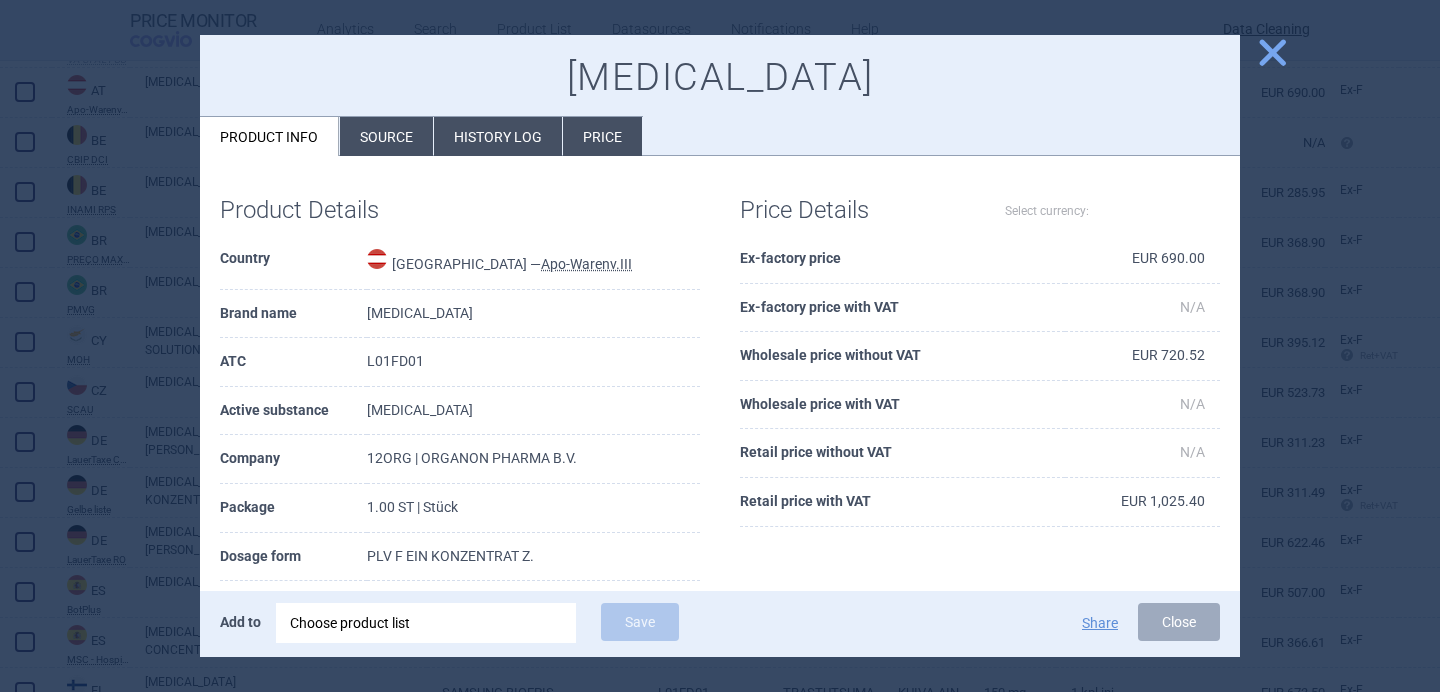 select on "EUR" 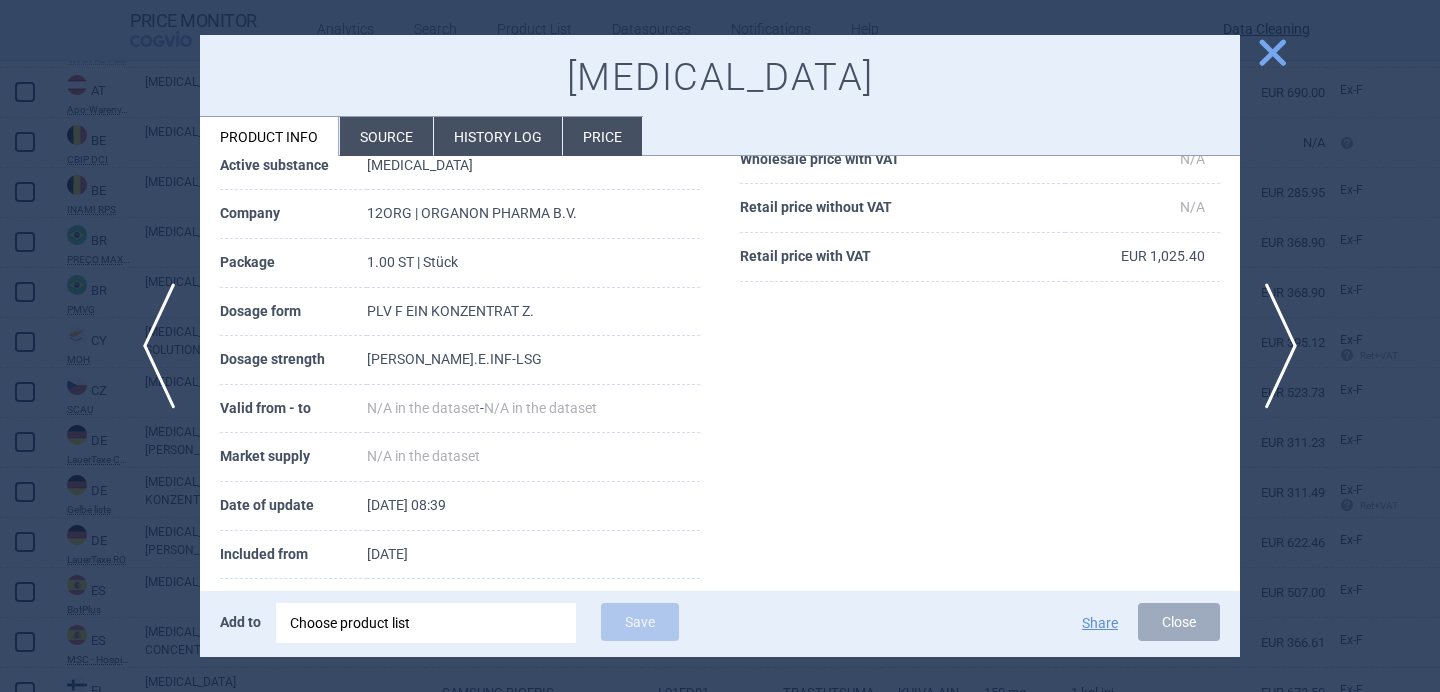 scroll, scrollTop: 272, scrollLeft: 0, axis: vertical 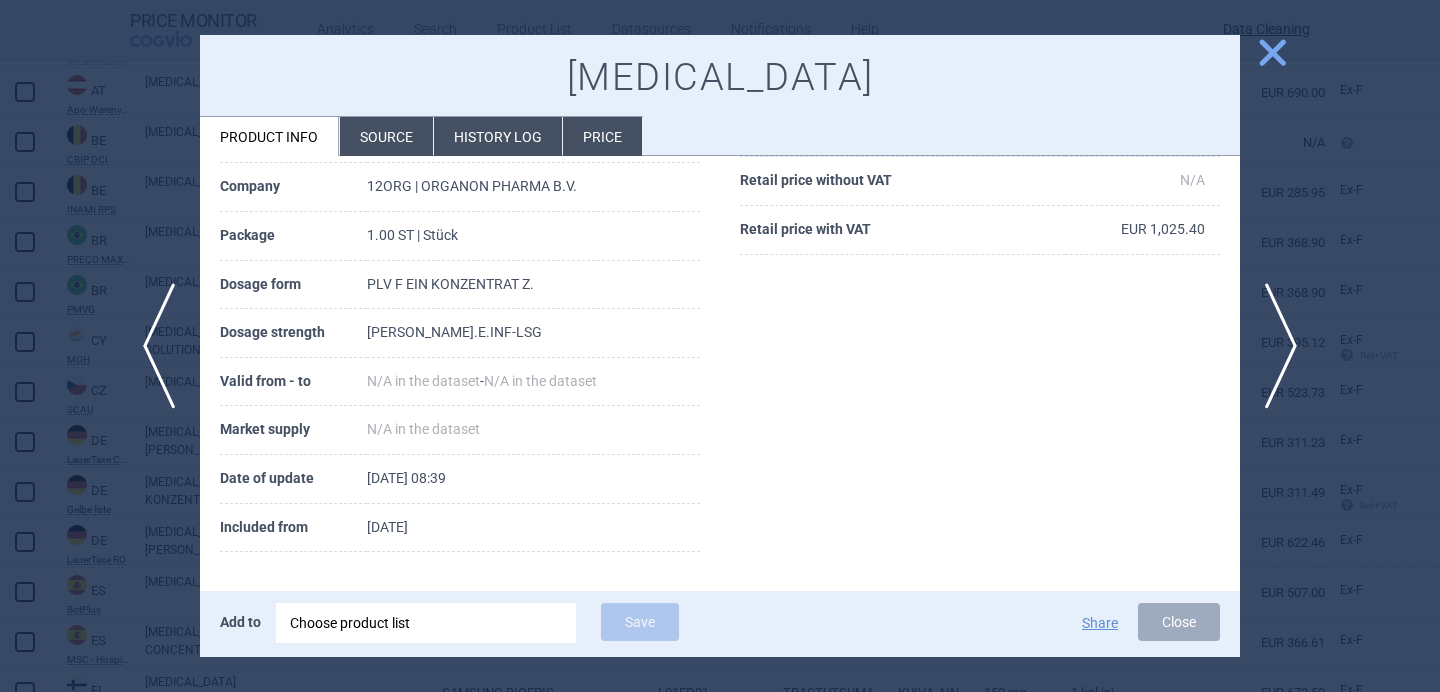 click on "Source" at bounding box center [386, 136] 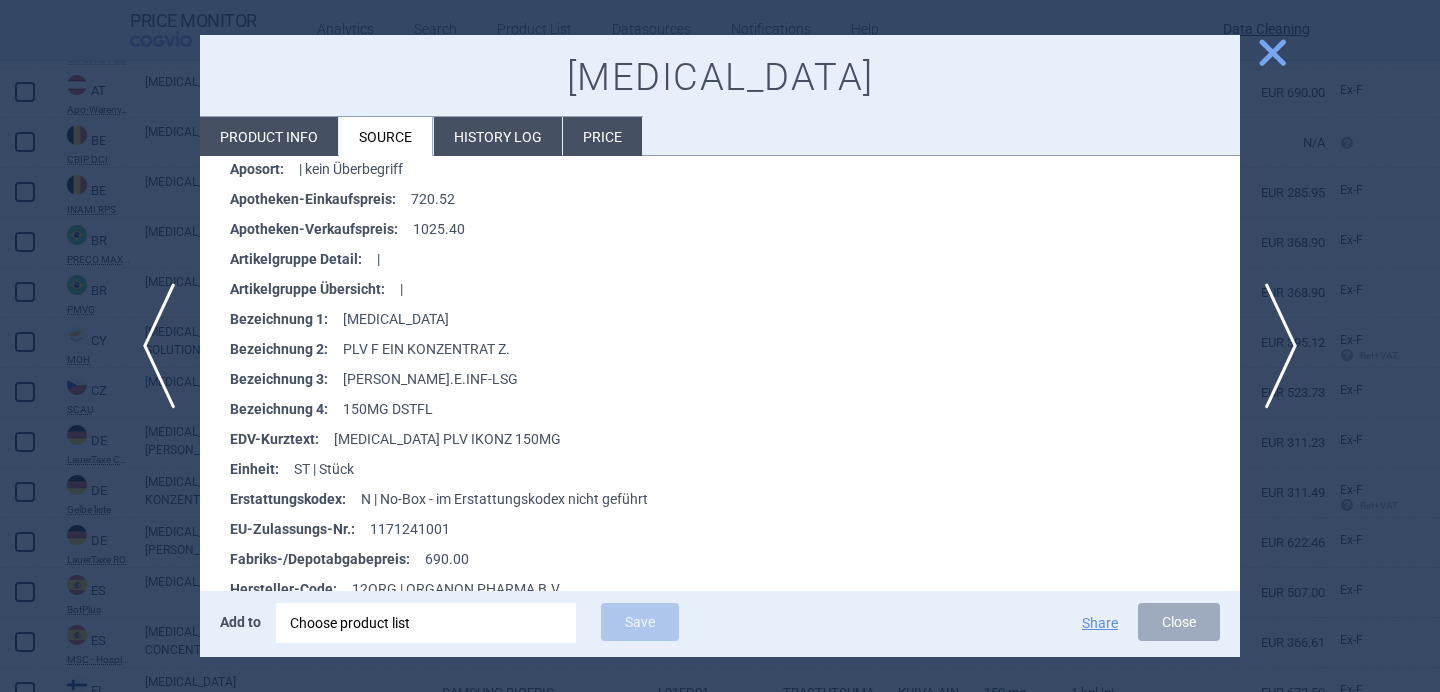 scroll, scrollTop: 381, scrollLeft: 0, axis: vertical 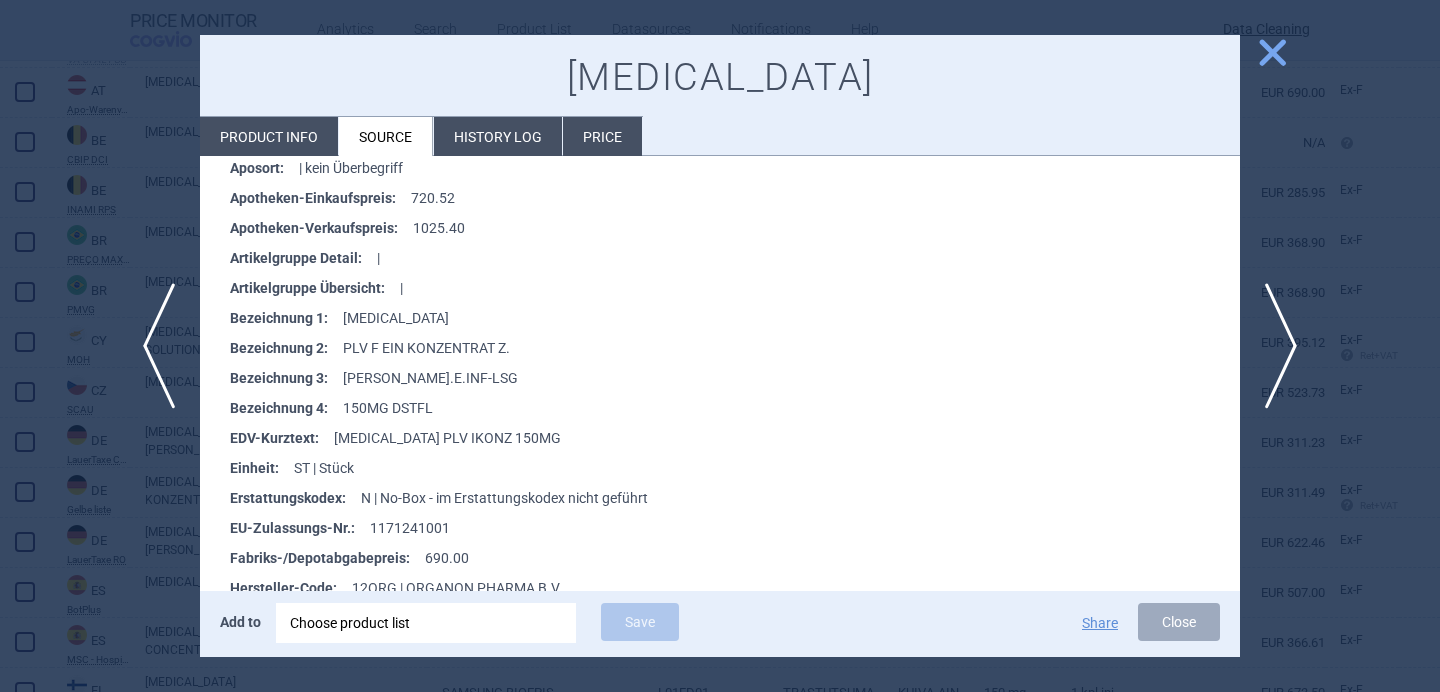 click at bounding box center (720, 346) 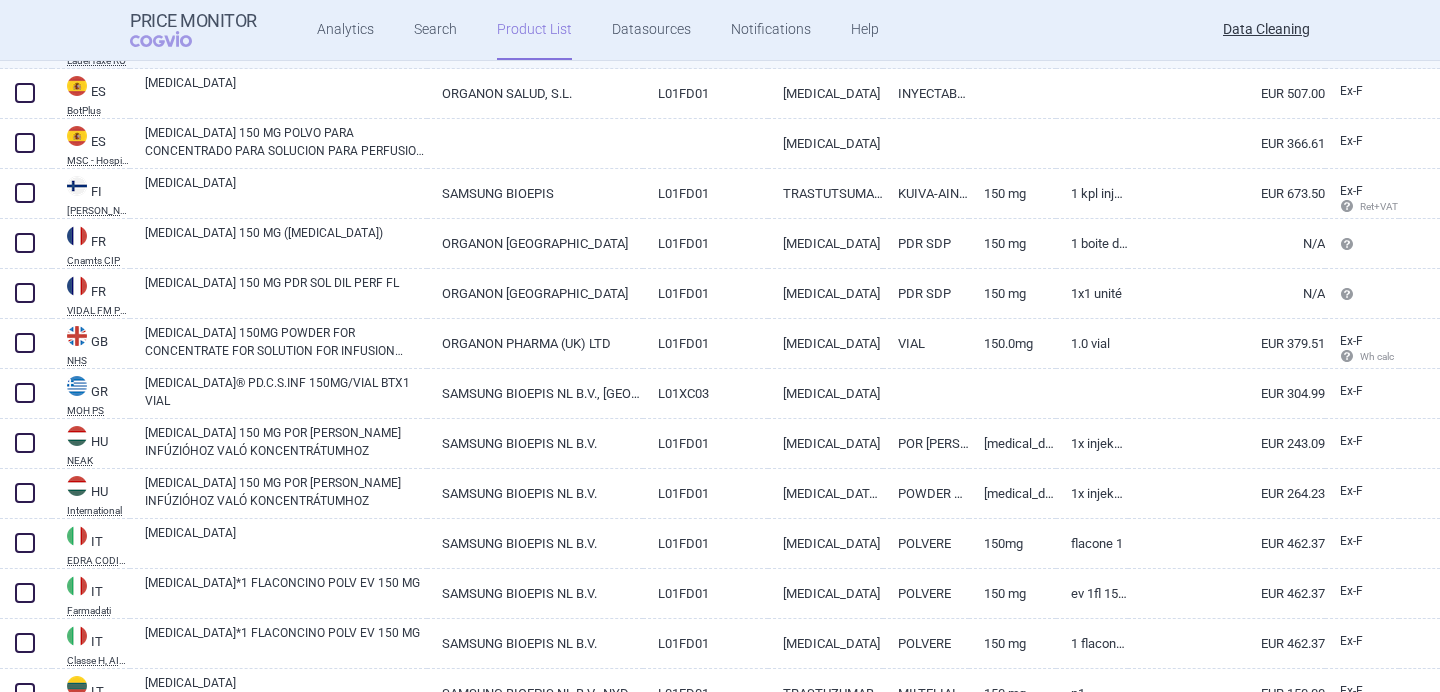 scroll, scrollTop: 2147, scrollLeft: 0, axis: vertical 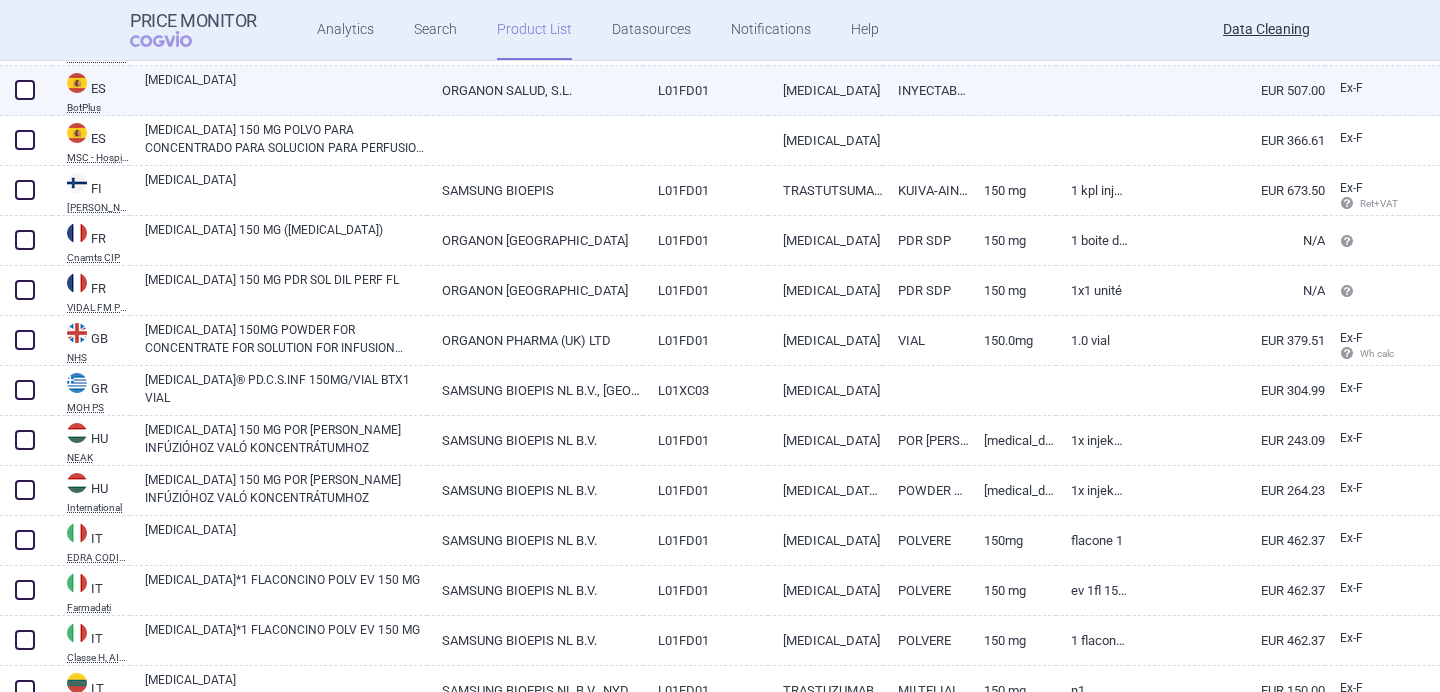click on "[MEDICAL_DATA]" at bounding box center [286, 89] 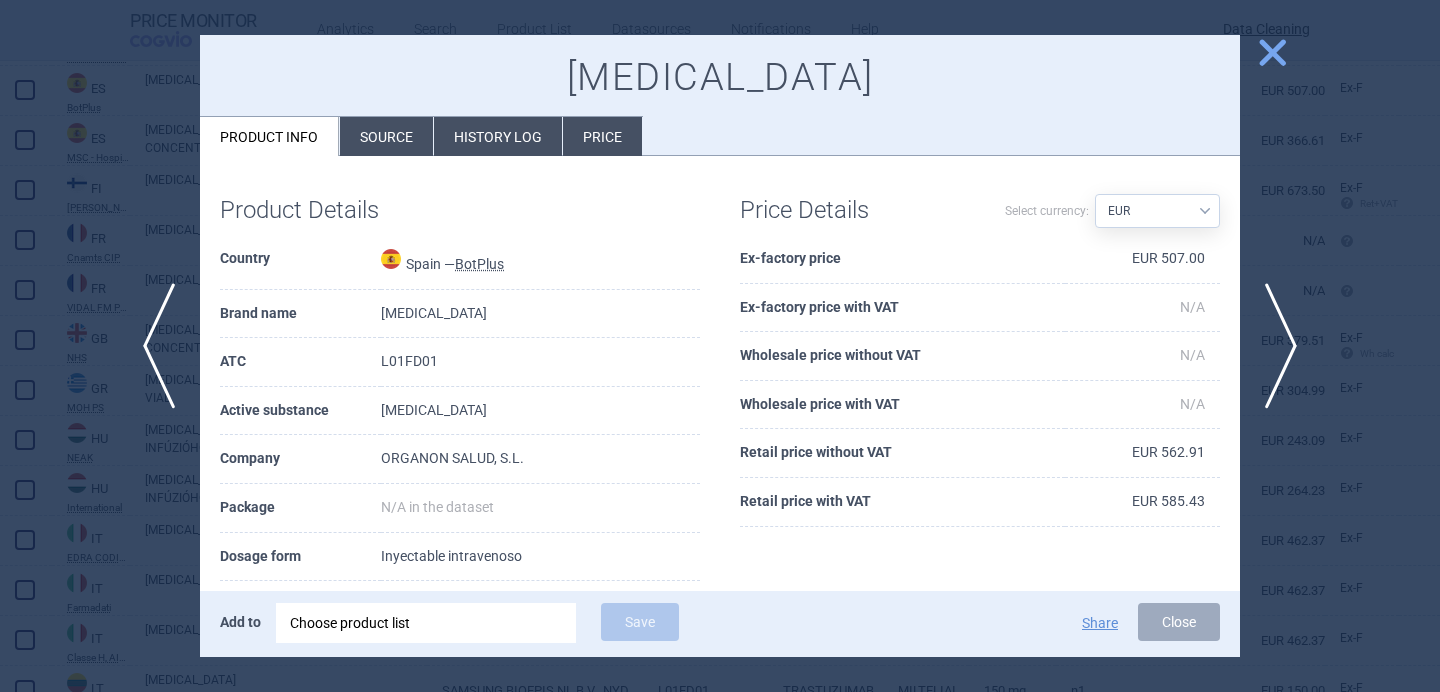 click on "Source" at bounding box center (386, 136) 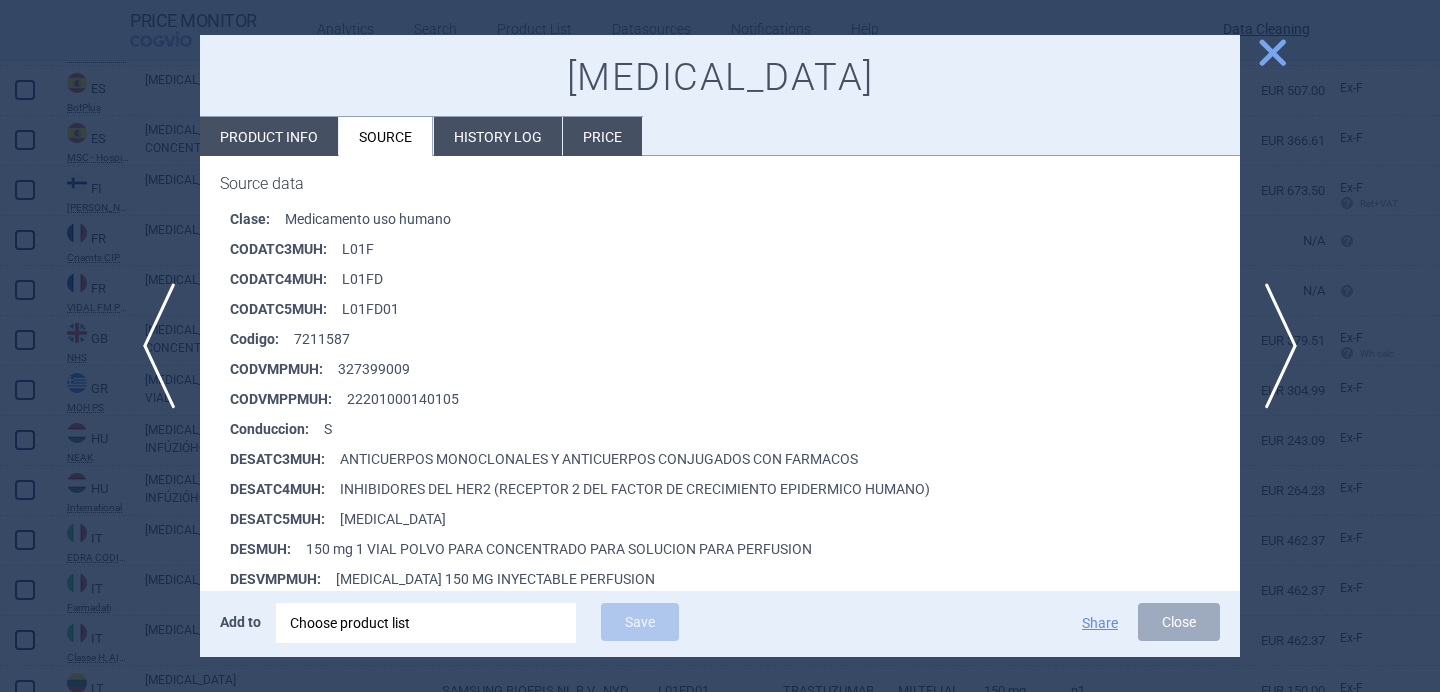 scroll, scrollTop: 294, scrollLeft: 0, axis: vertical 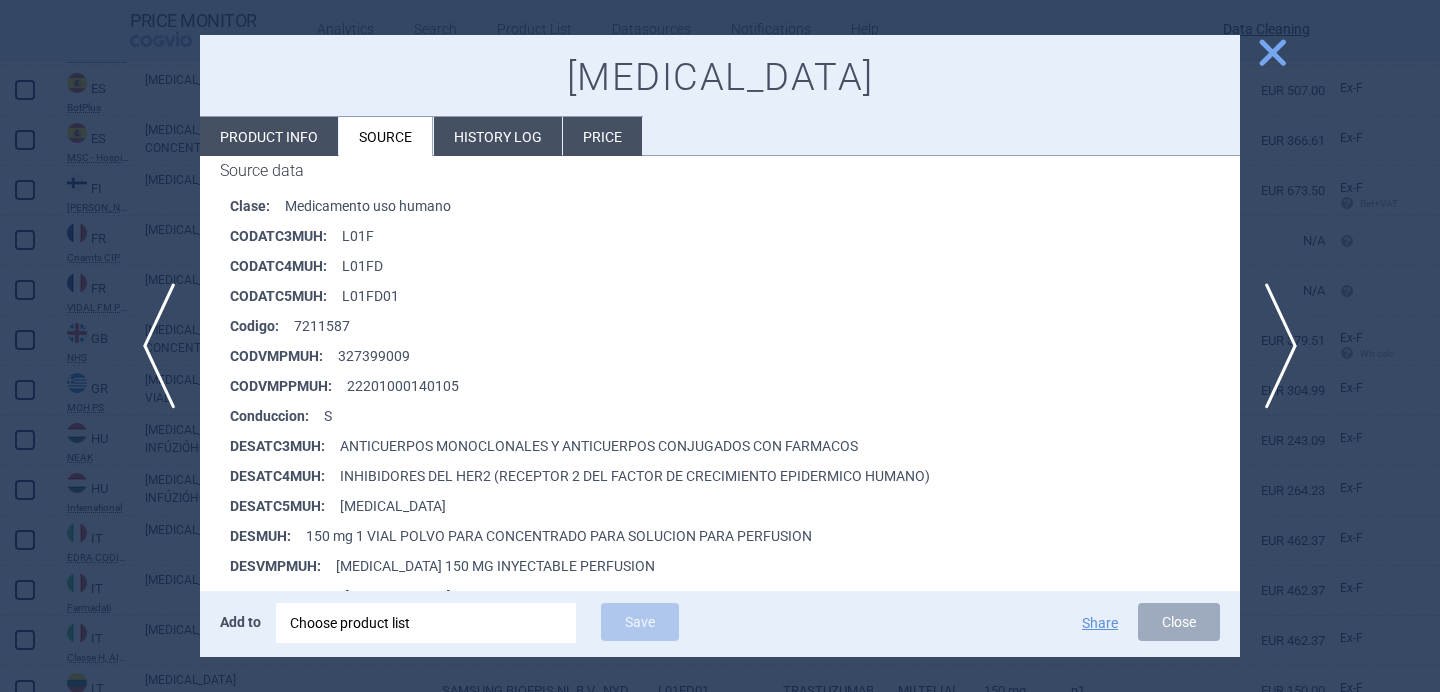 click at bounding box center (720, 346) 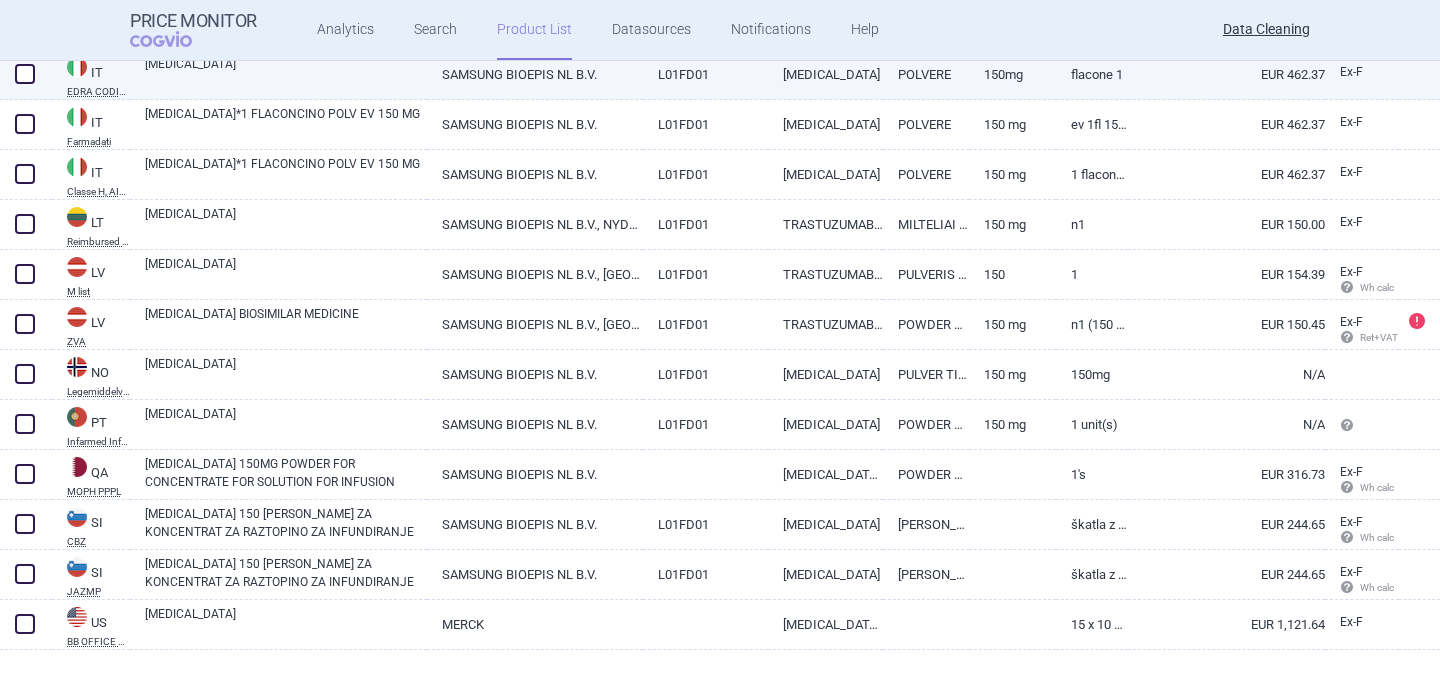 scroll, scrollTop: 2636, scrollLeft: 0, axis: vertical 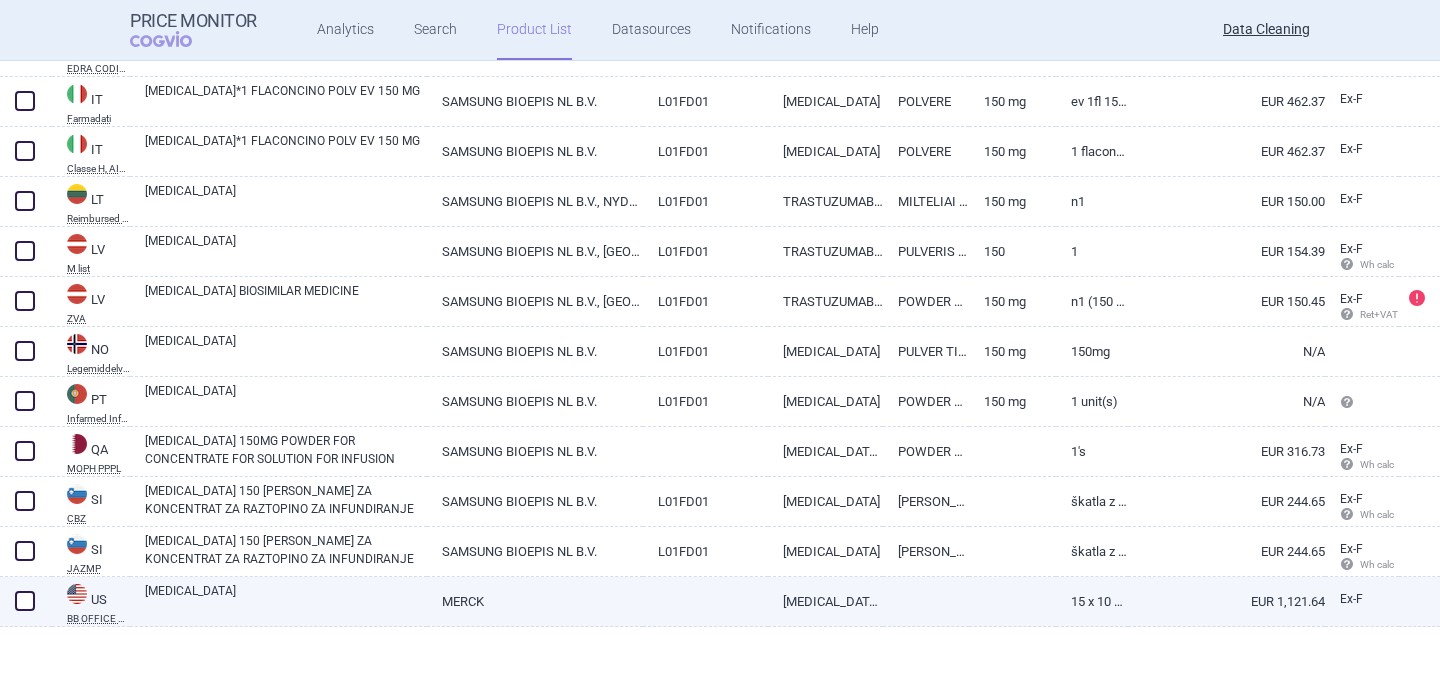 click on "[MEDICAL_DATA]" at bounding box center [286, 600] 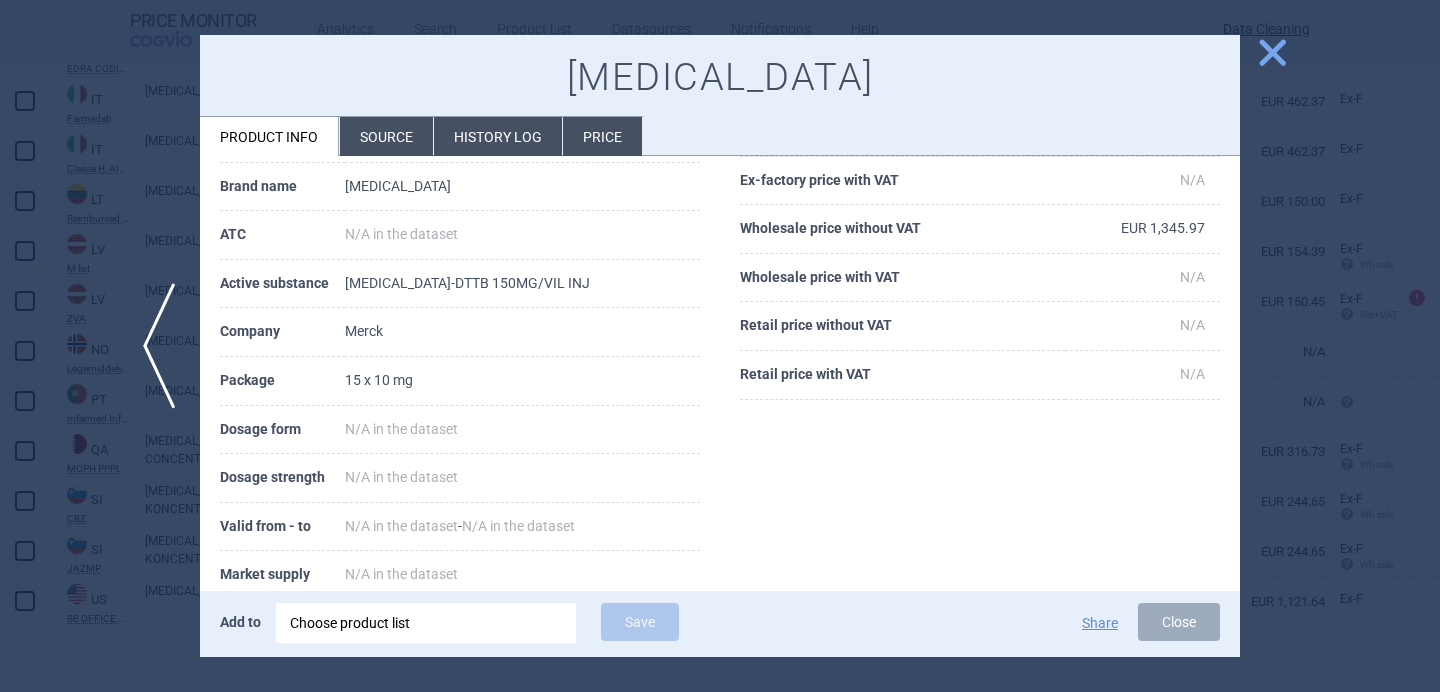 scroll, scrollTop: 128, scrollLeft: 0, axis: vertical 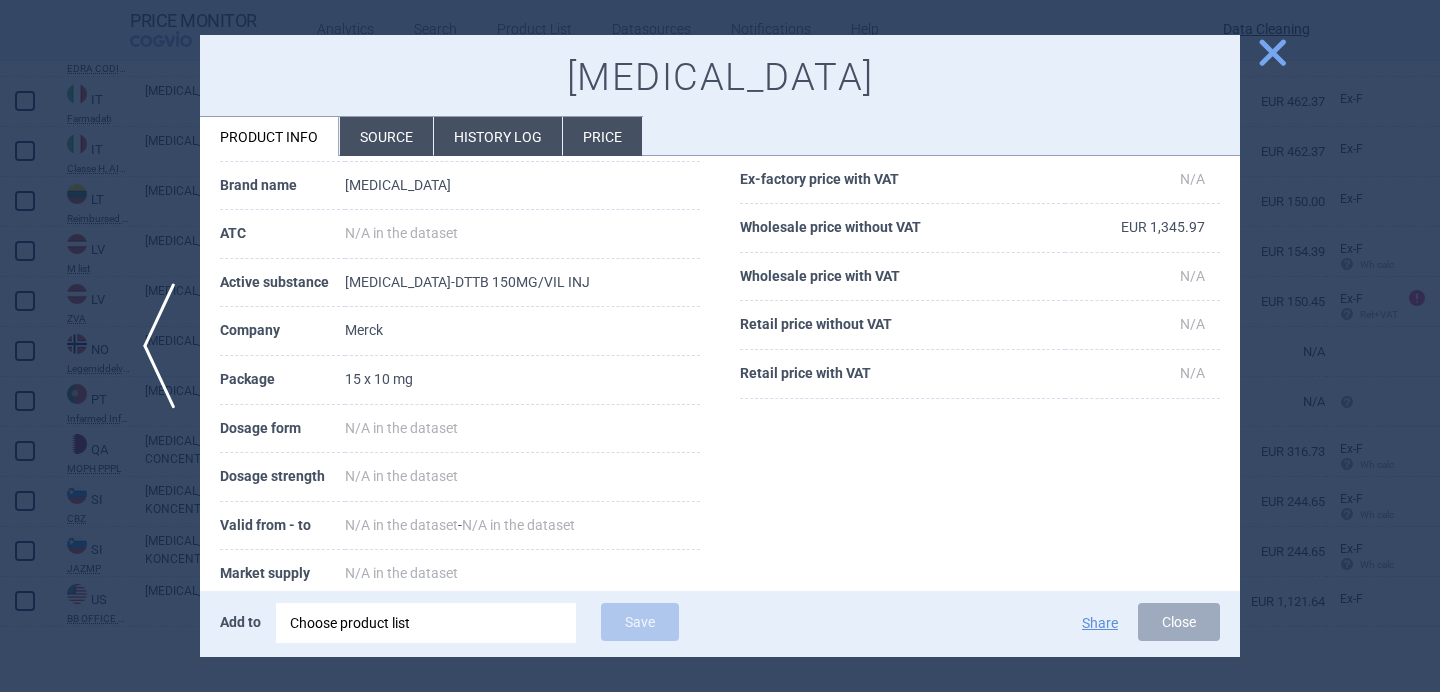 click at bounding box center (720, 346) 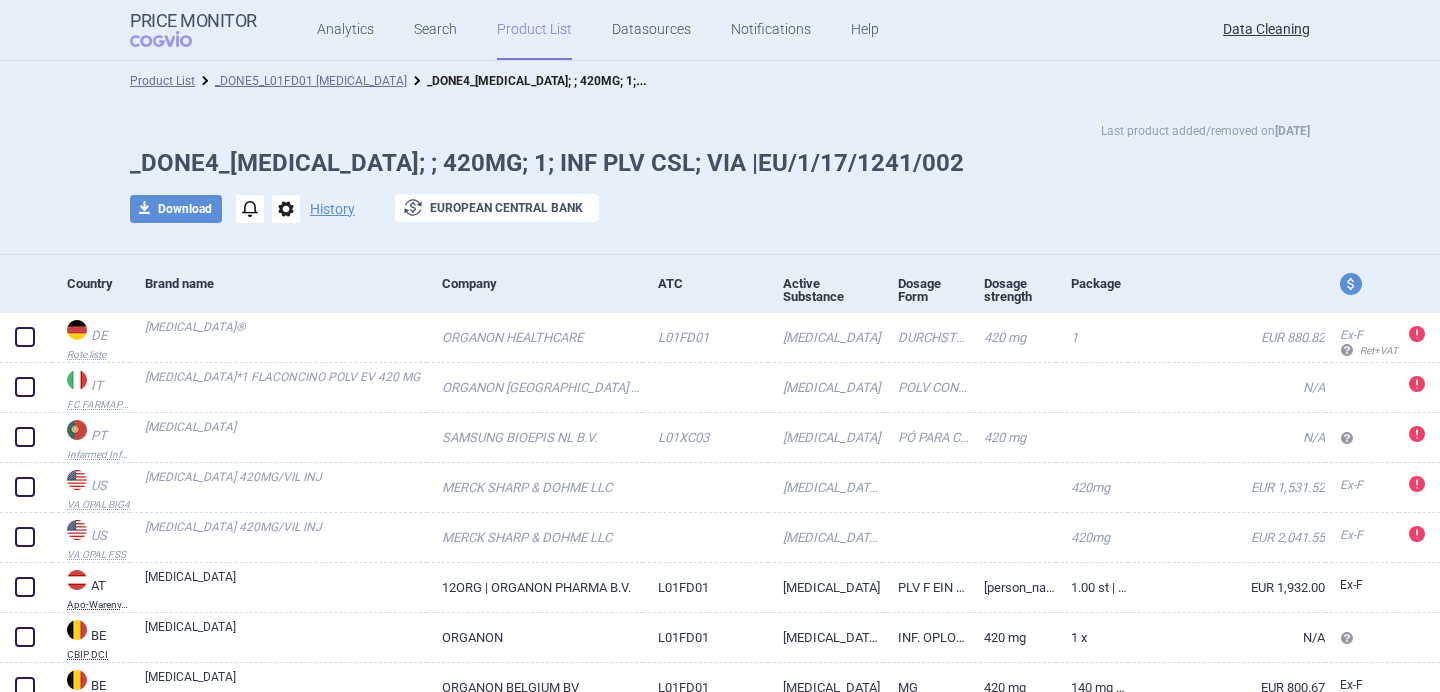 scroll, scrollTop: 0, scrollLeft: 0, axis: both 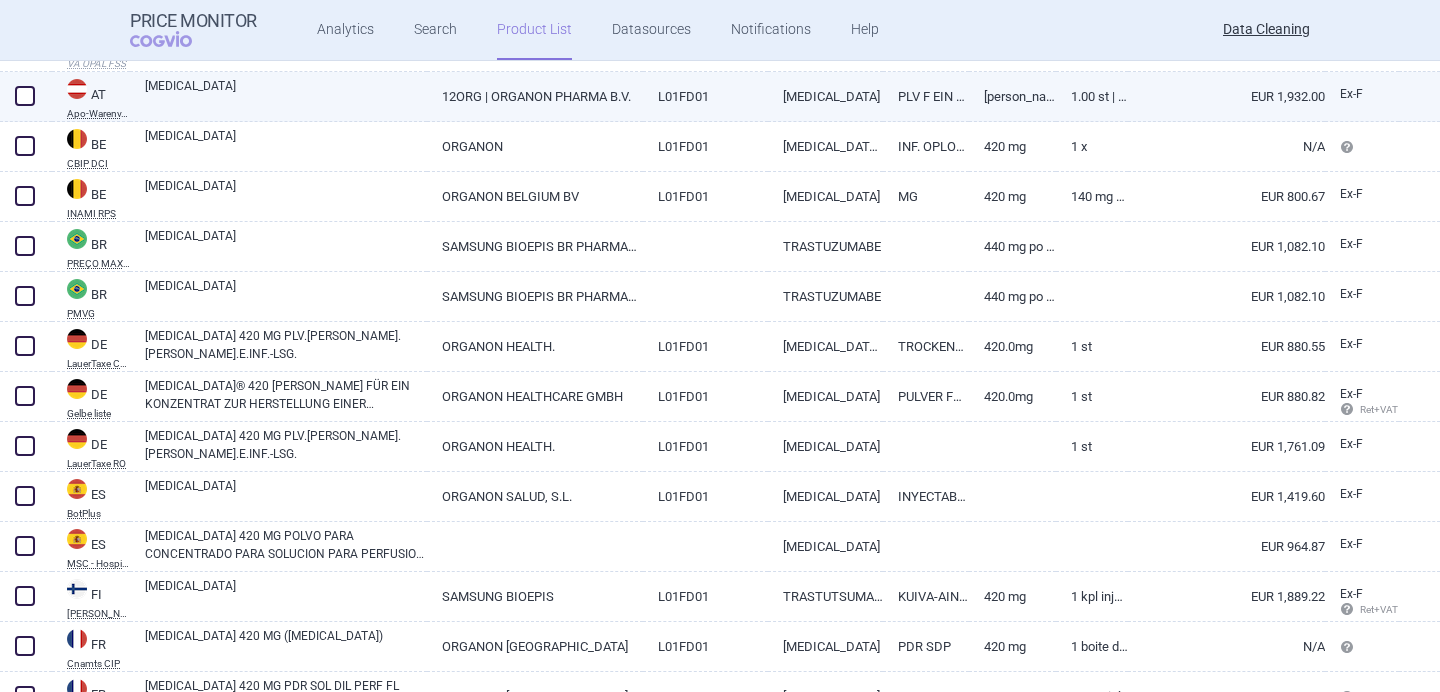 click on "[MEDICAL_DATA]" at bounding box center [286, 95] 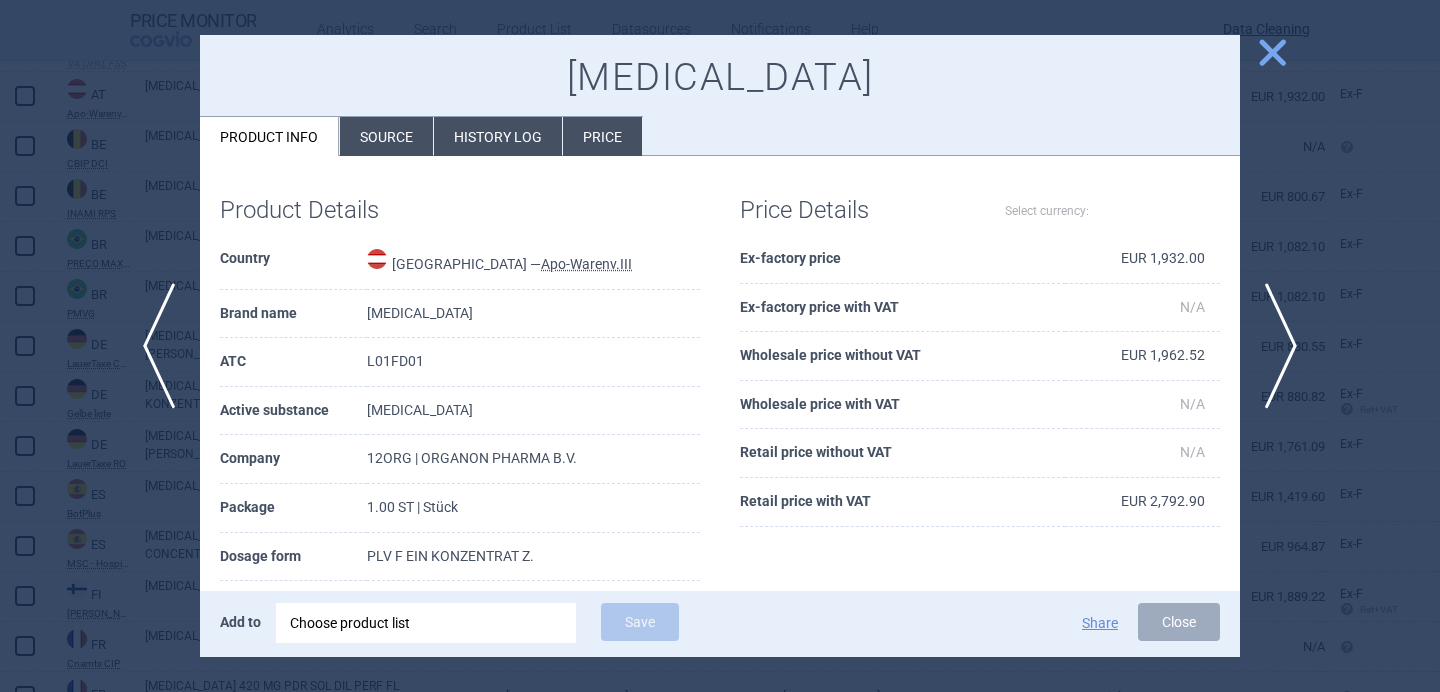 select on "EUR" 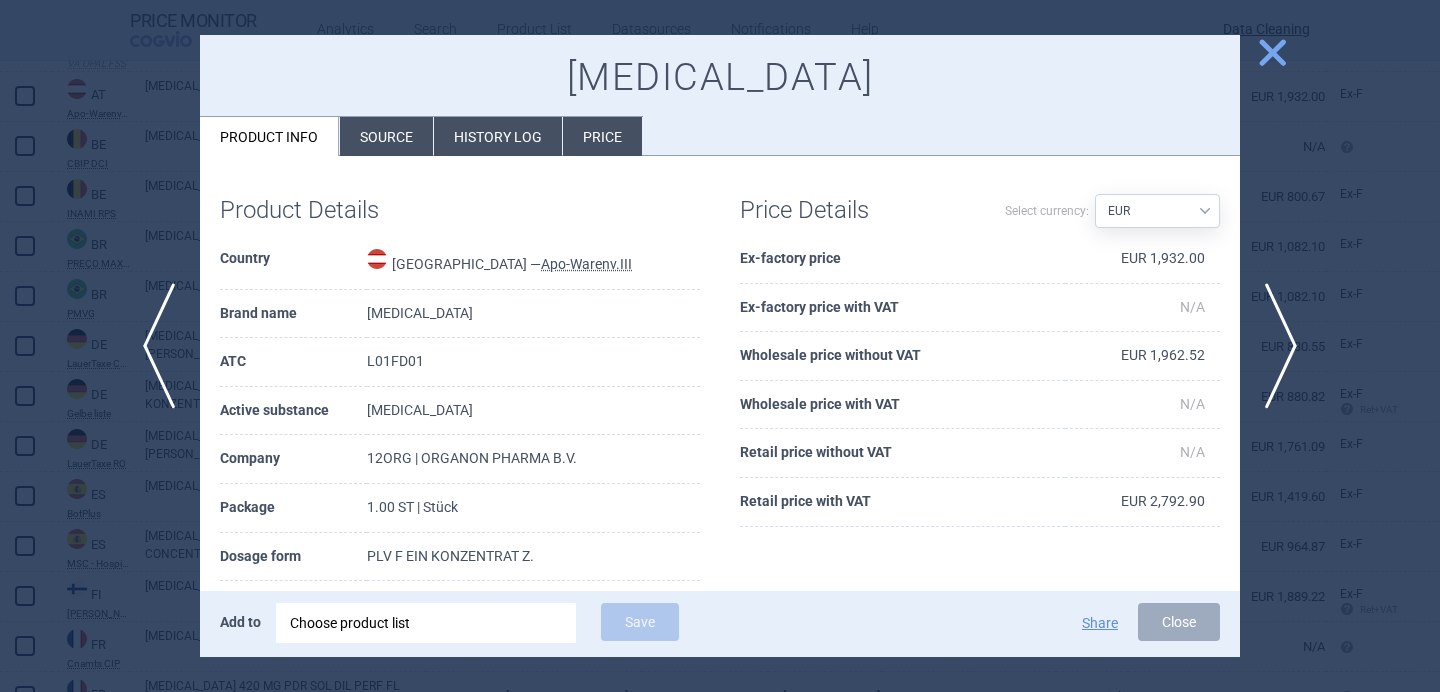 click on "Source" at bounding box center (386, 136) 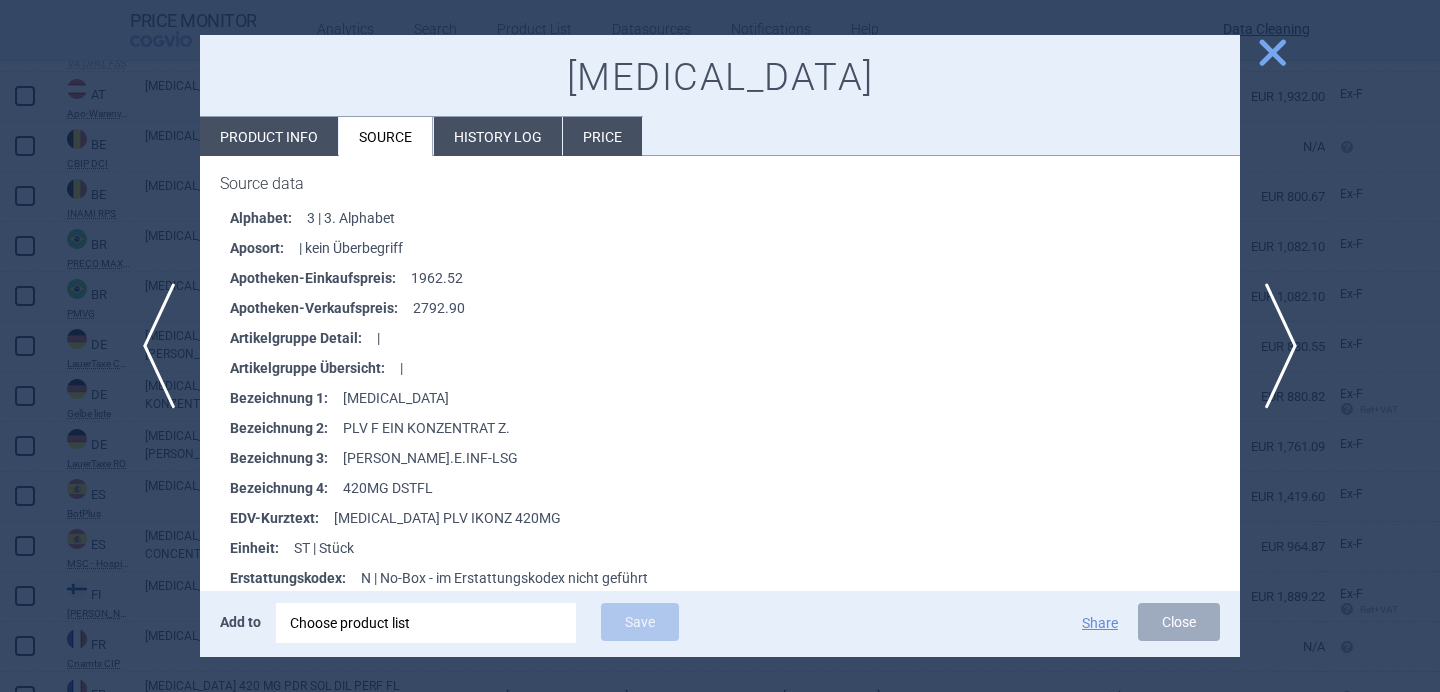 scroll, scrollTop: 315, scrollLeft: 0, axis: vertical 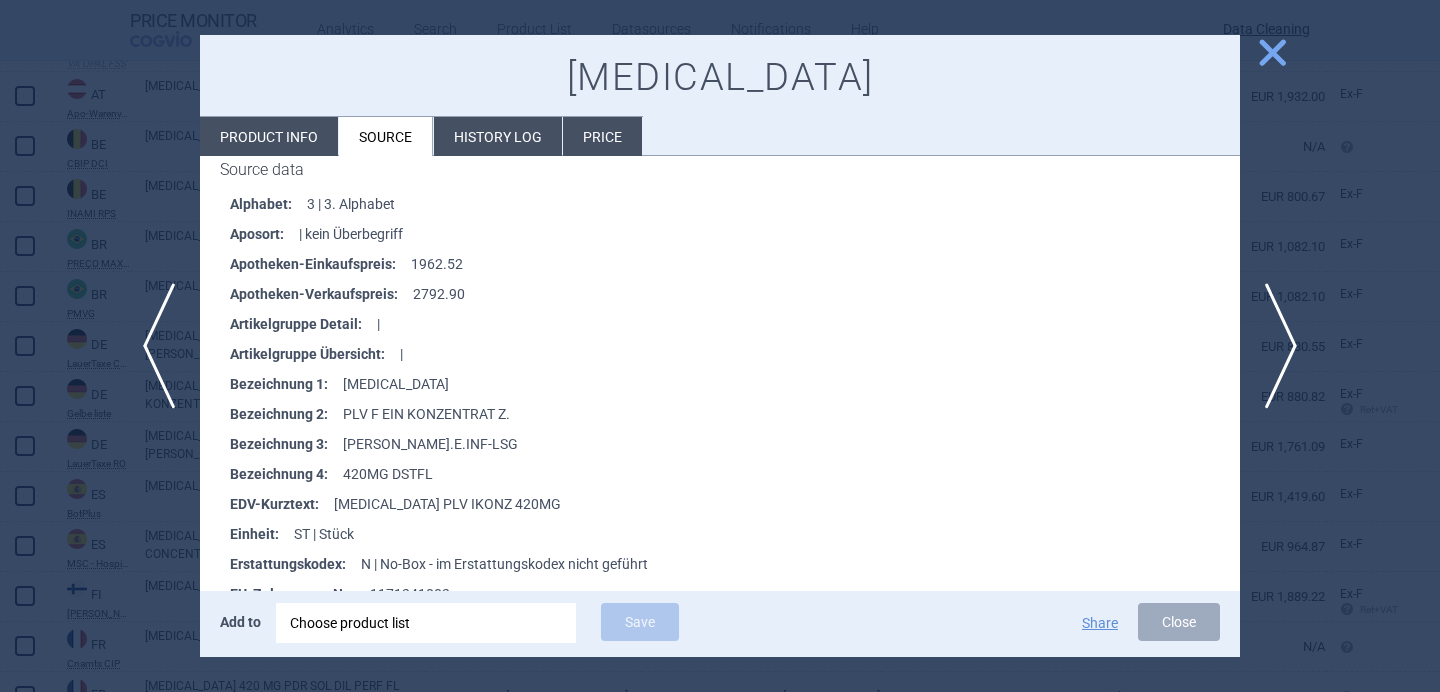 click at bounding box center (720, 346) 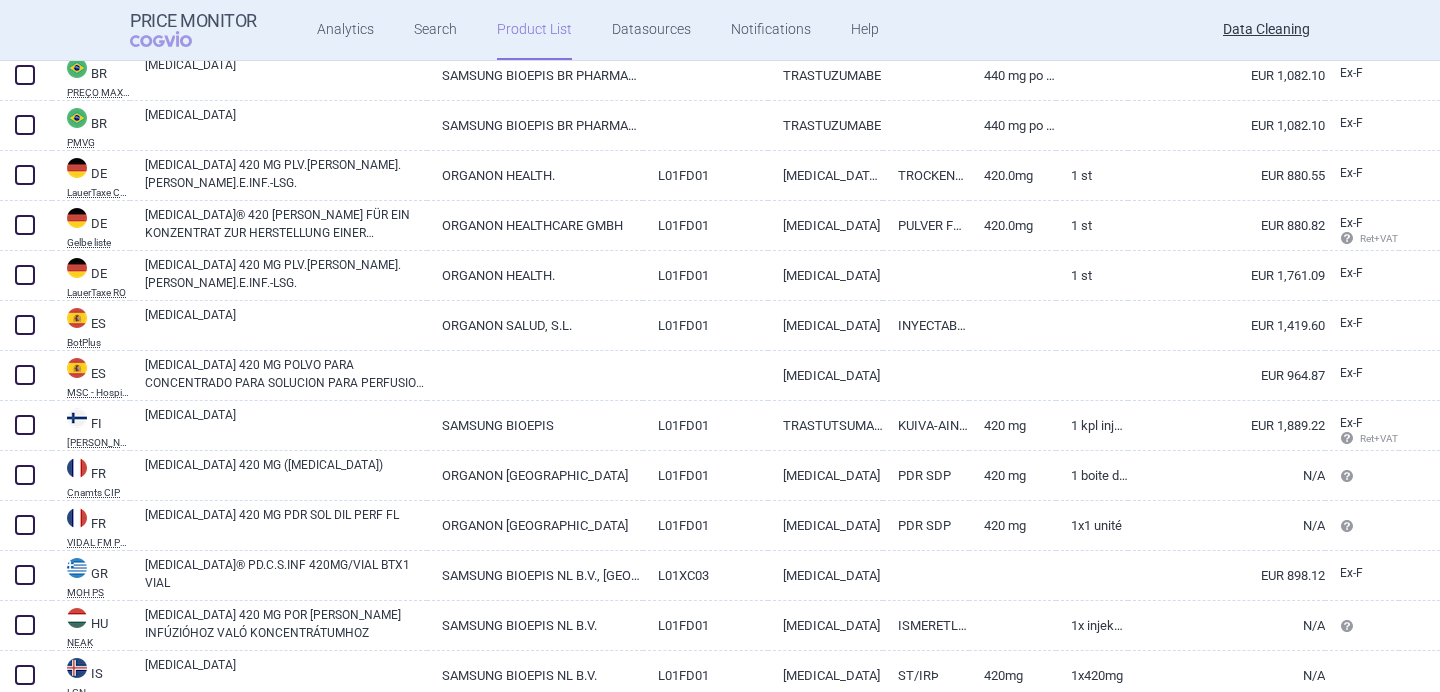 scroll, scrollTop: 665, scrollLeft: 0, axis: vertical 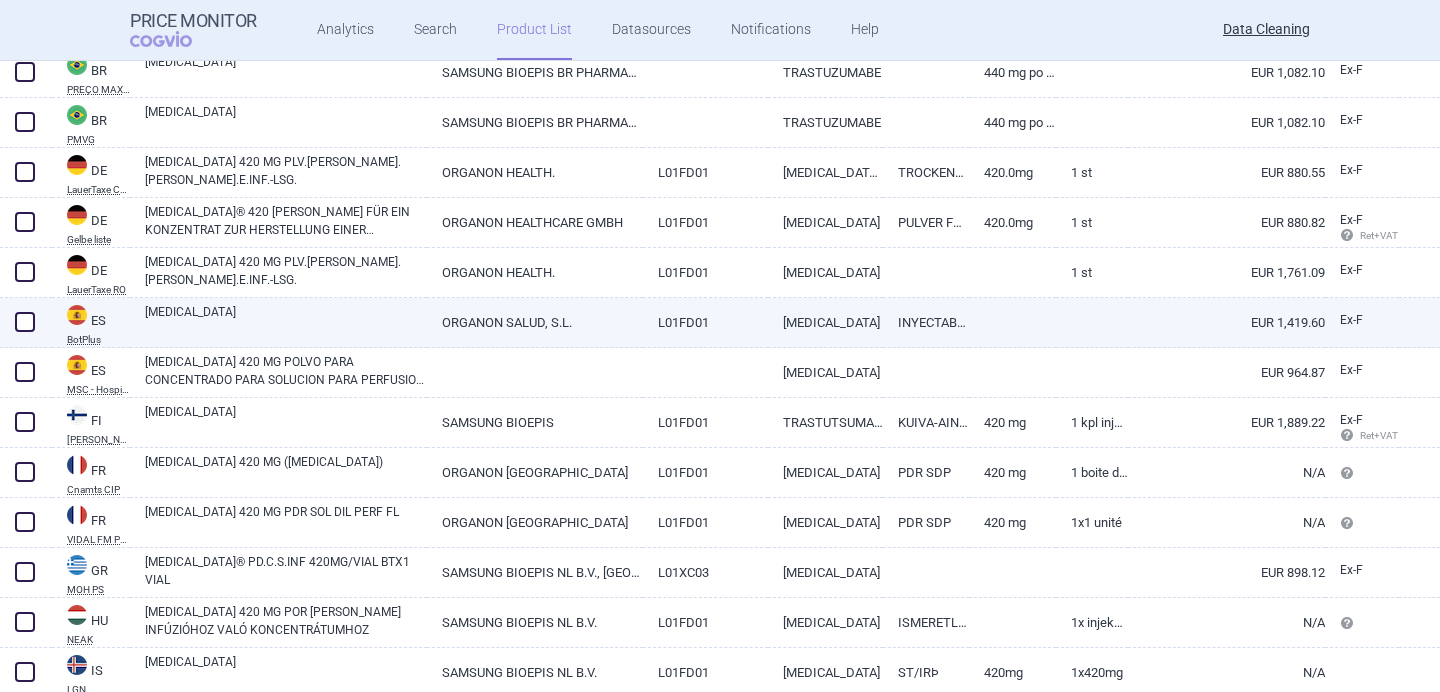click on "[MEDICAL_DATA]" at bounding box center (286, 321) 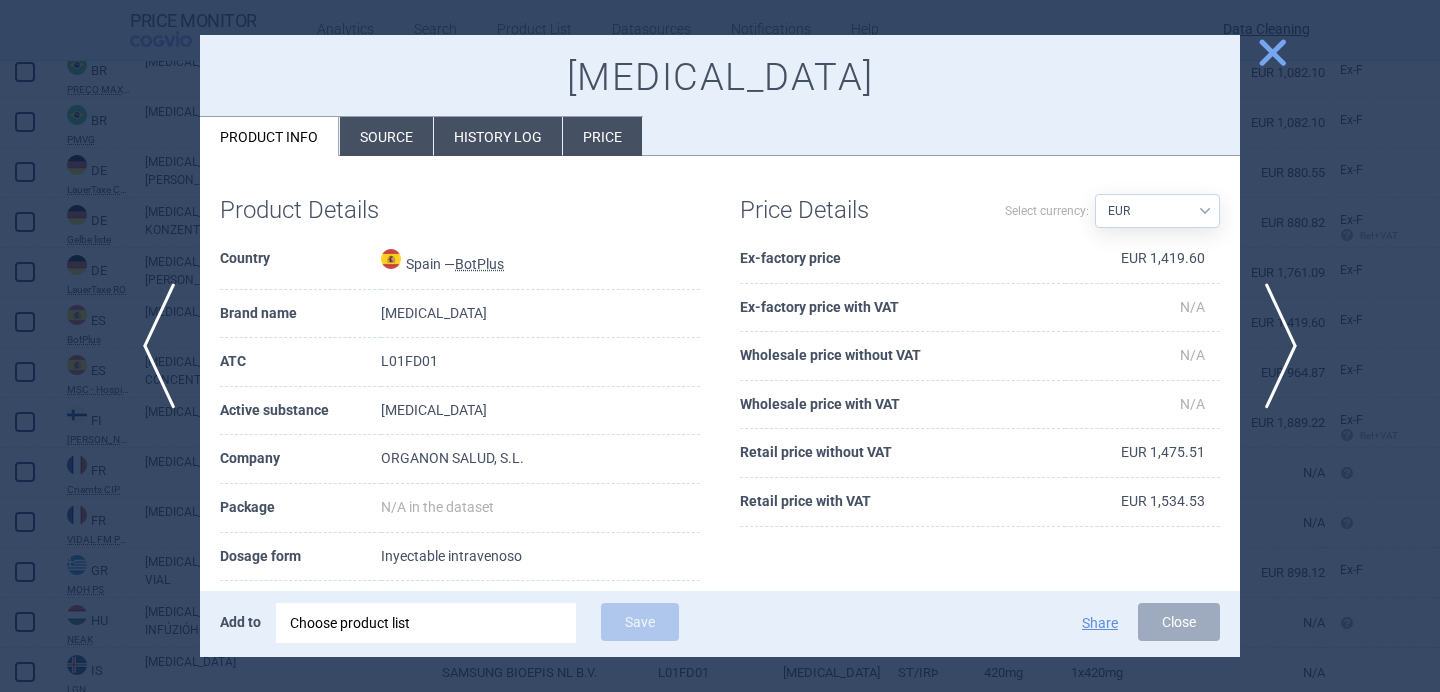 click on "Source" at bounding box center (386, 136) 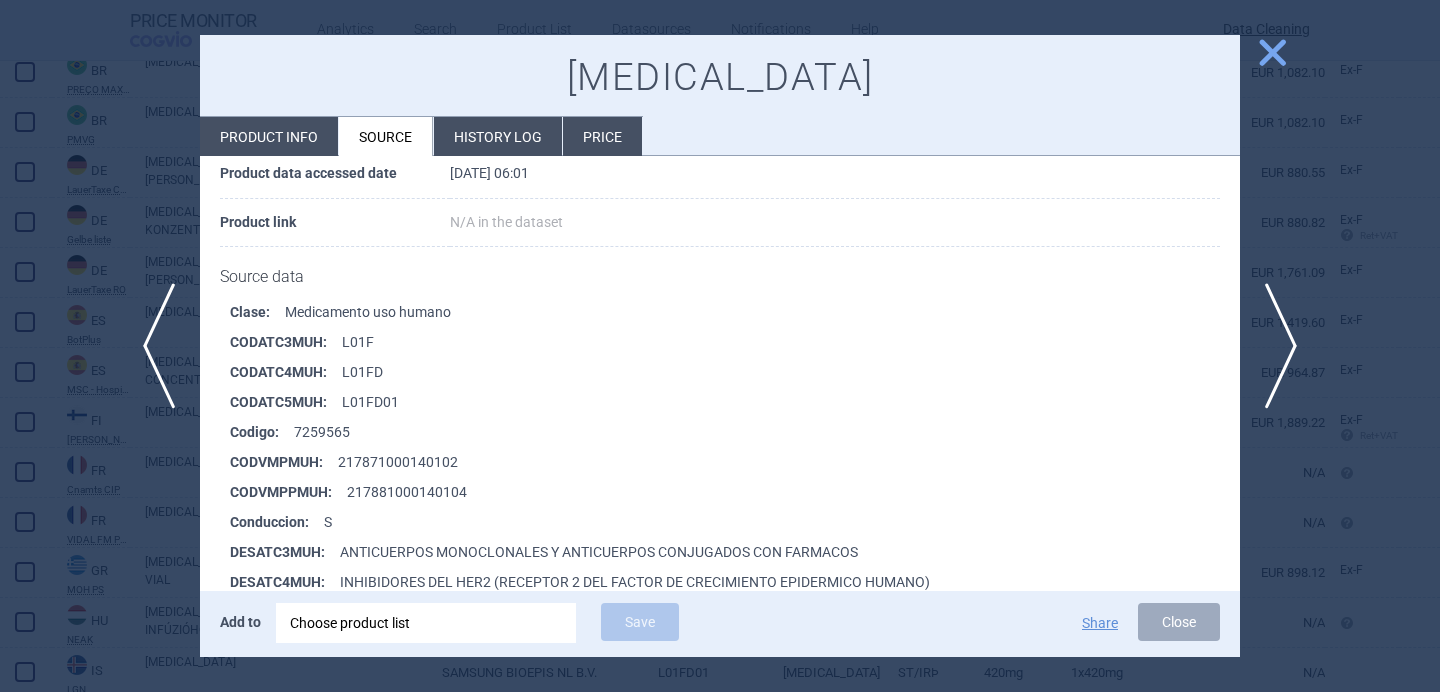 scroll, scrollTop: 398, scrollLeft: 0, axis: vertical 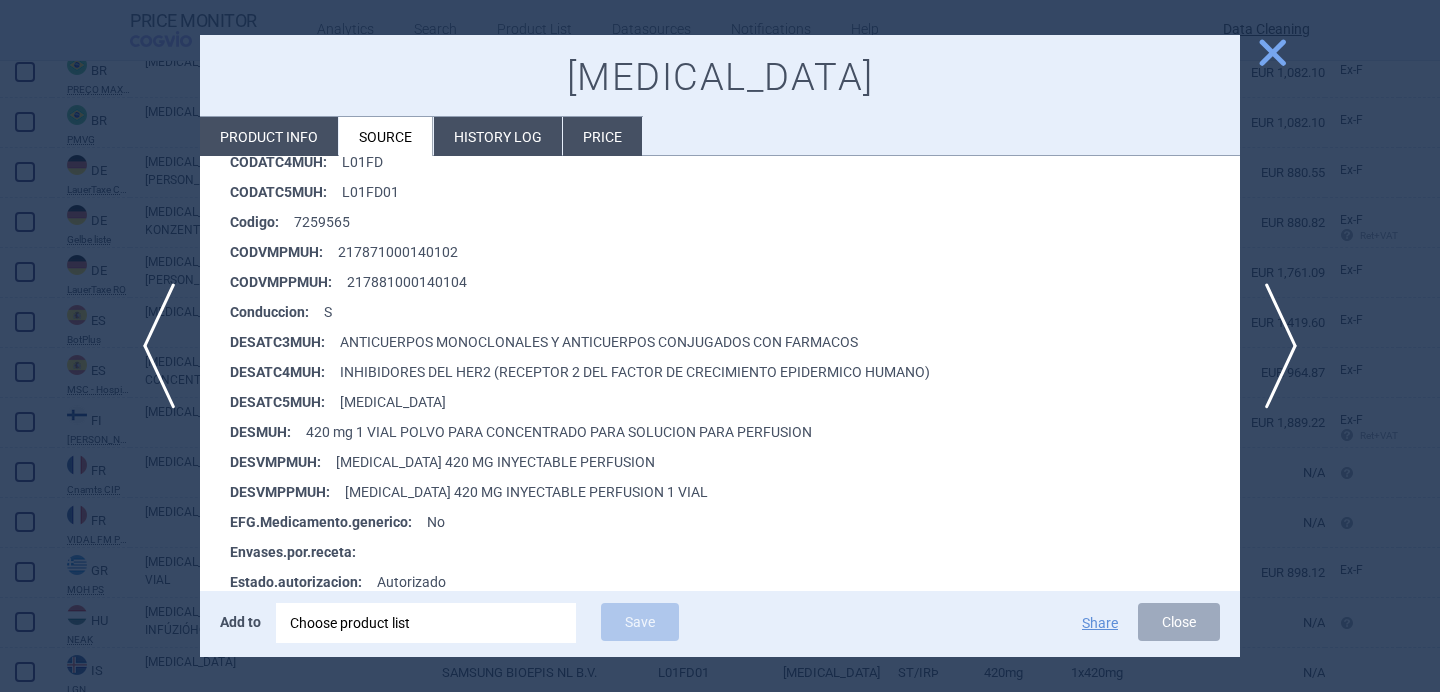 click at bounding box center (720, 346) 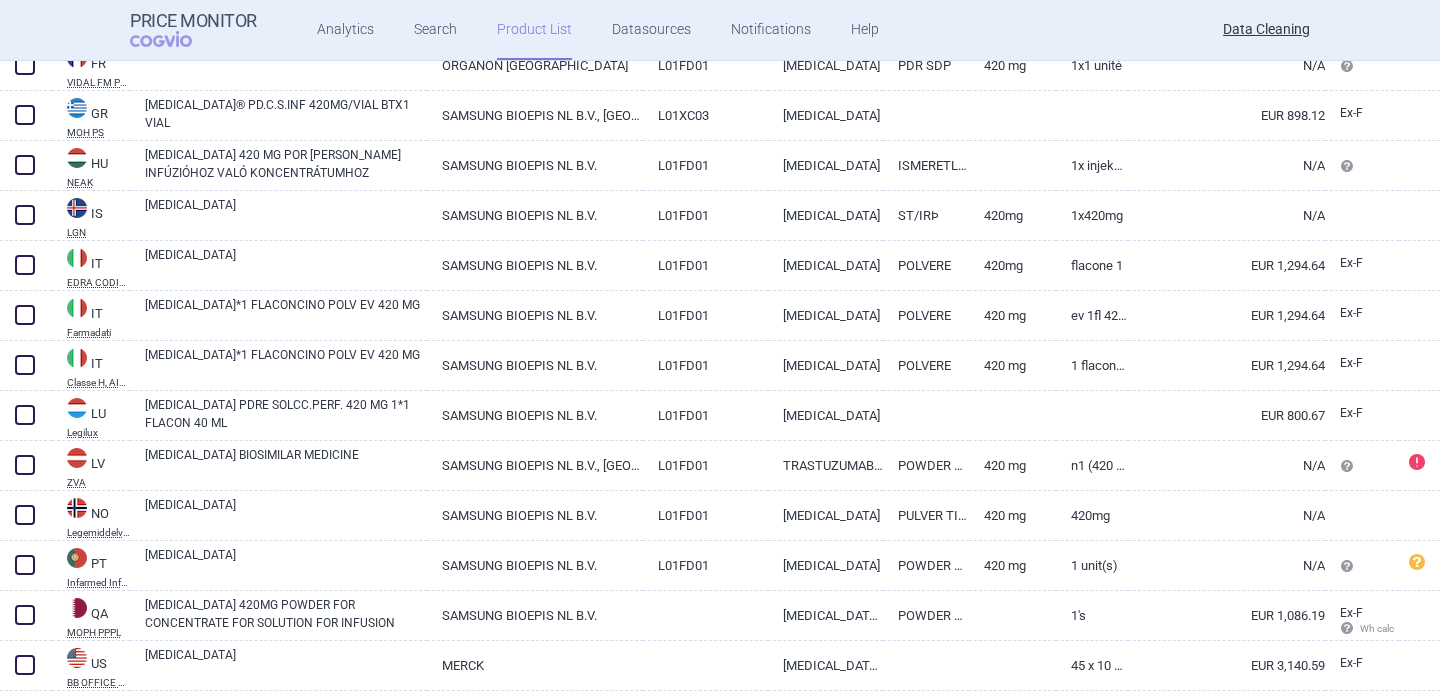 scroll, scrollTop: 1186, scrollLeft: 0, axis: vertical 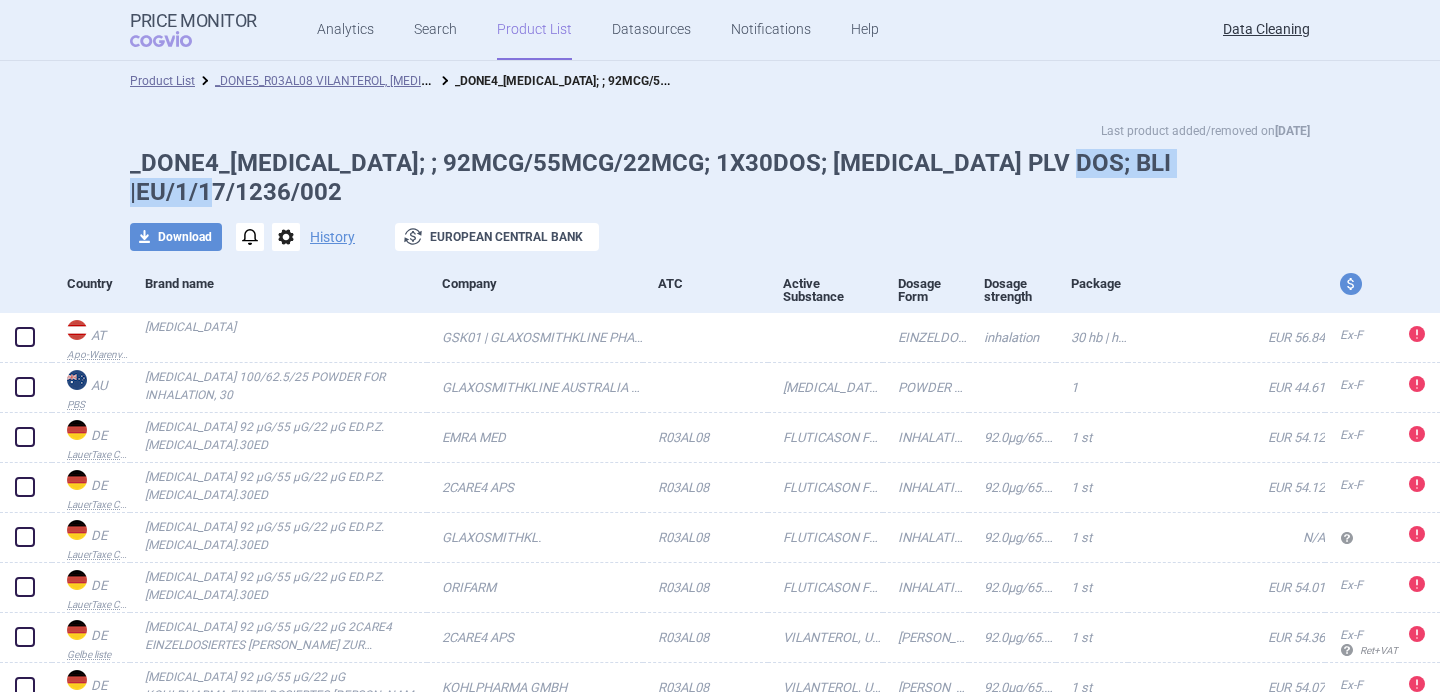 drag, startPoint x: 1250, startPoint y: 170, endPoint x: 1040, endPoint y: 169, distance: 210.00238 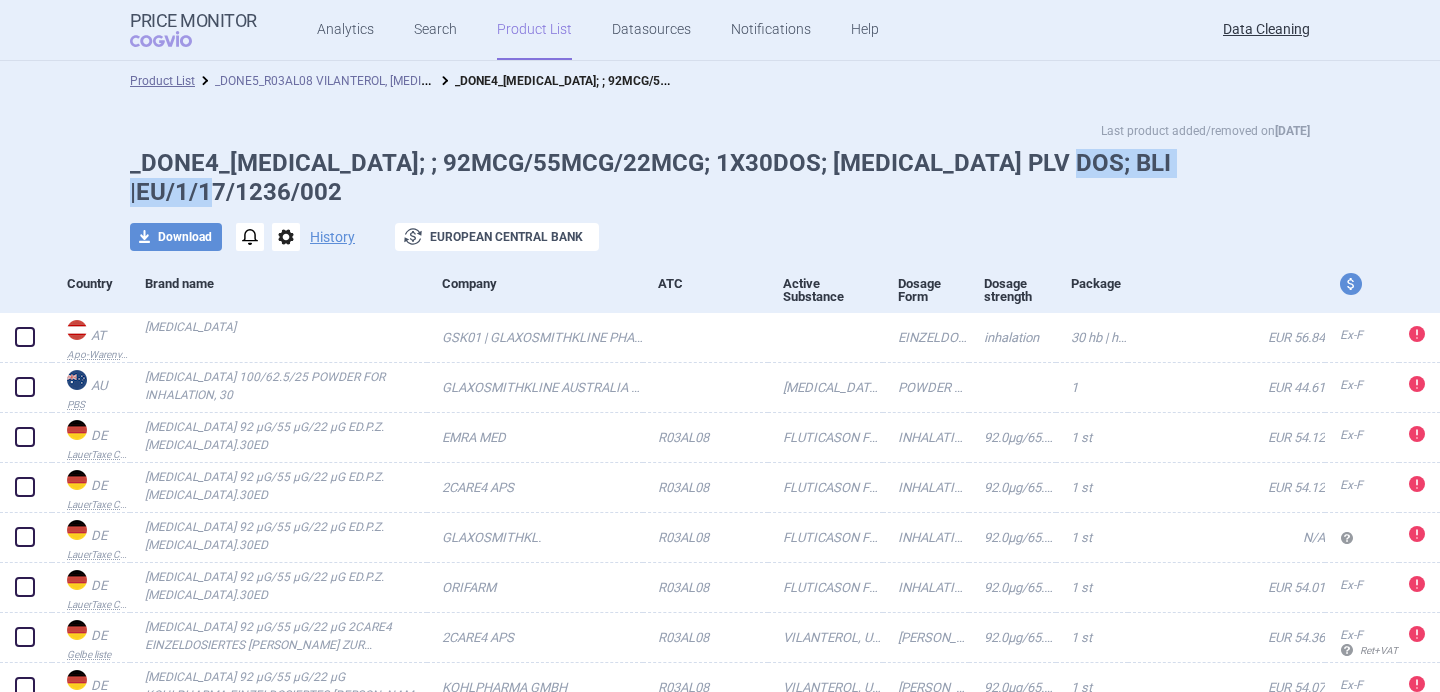 click on "_DONE5_R03AL08 VILANTEROL, [MEDICAL_DATA] AND [MEDICAL_DATA]" at bounding box center (409, 79) 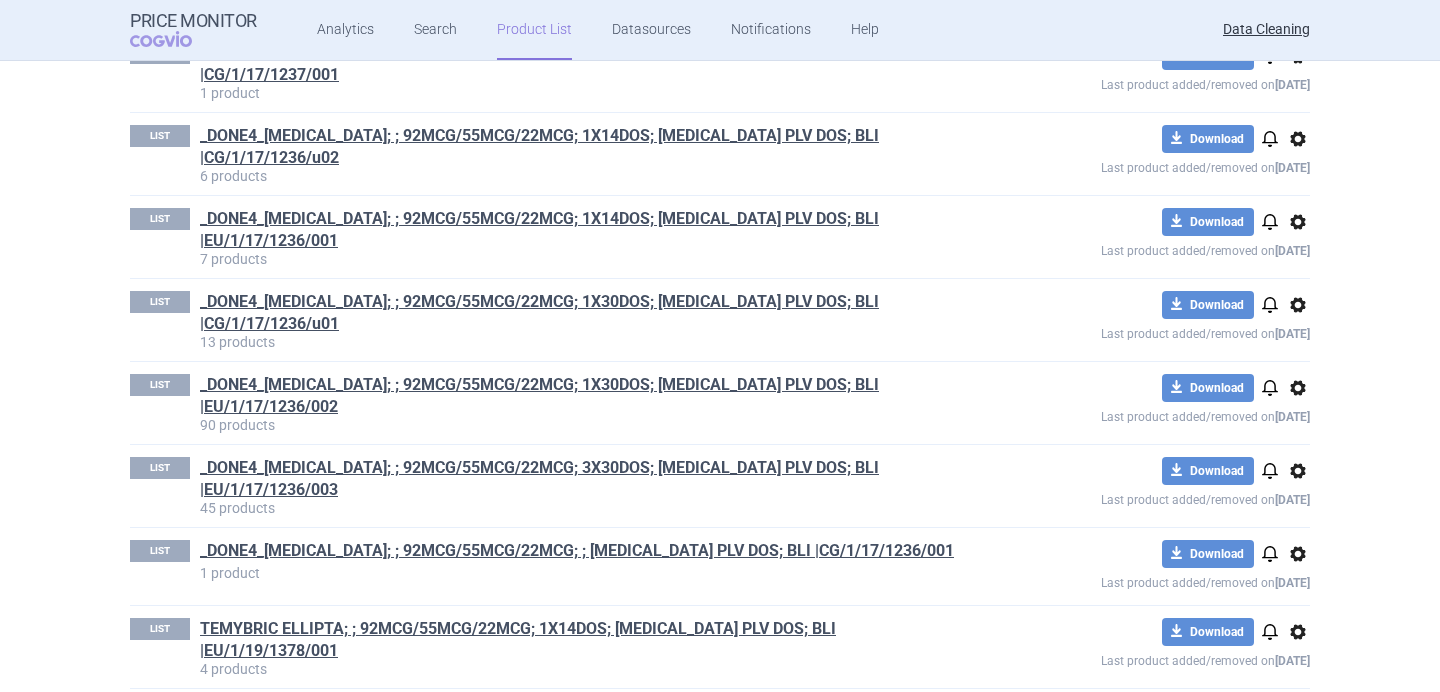 scroll, scrollTop: 513, scrollLeft: 0, axis: vertical 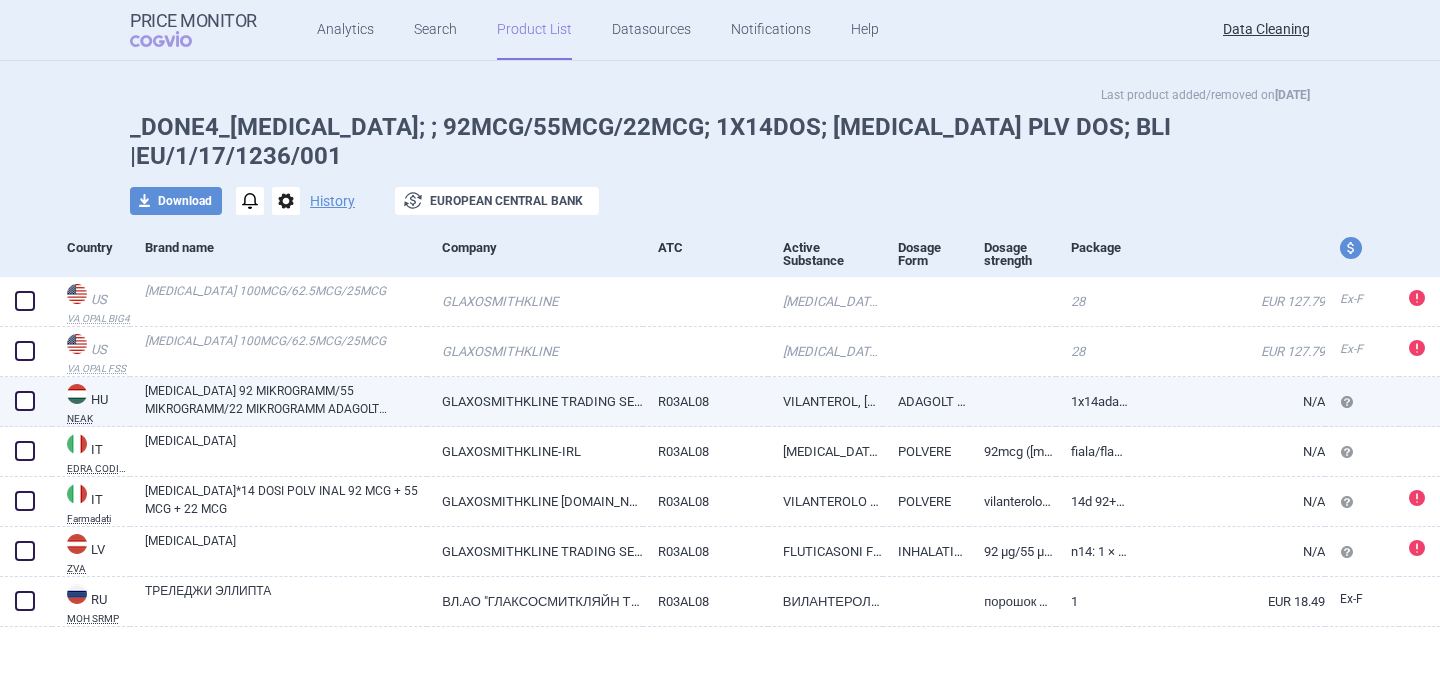 click on "[MEDICAL_DATA] 92 MIKROGRAMM/55 MIKROGRAMM/22 MIKROGRAMM ADAGOLT INHALÁCIÓS POR" at bounding box center [286, 400] 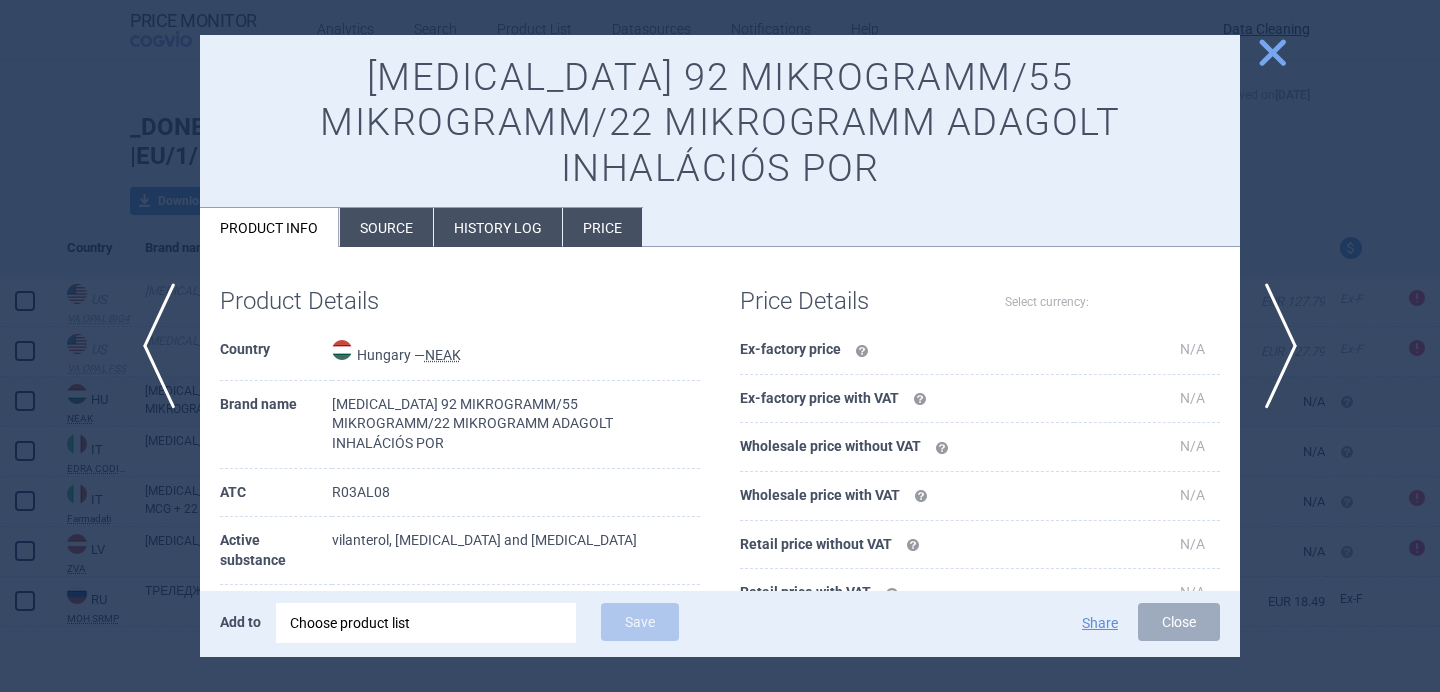 select on "EUR" 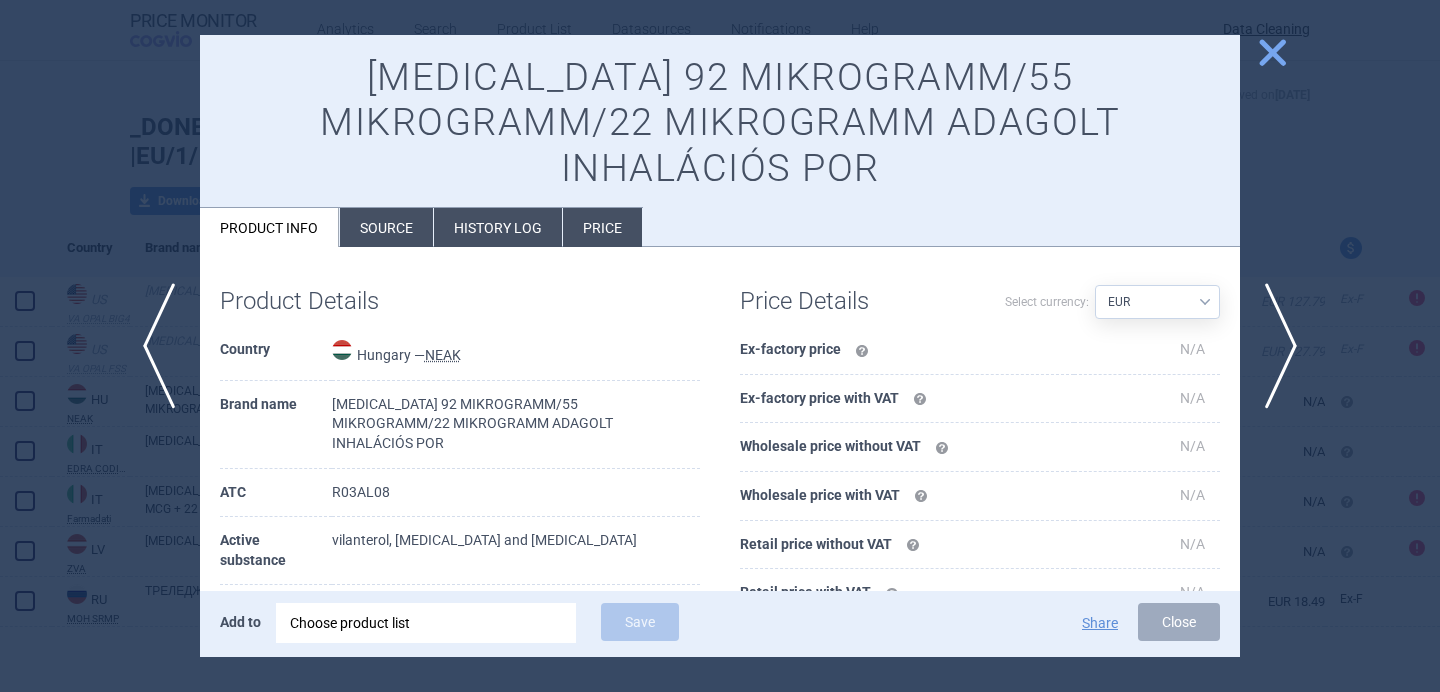 click on "Source" at bounding box center [386, 227] 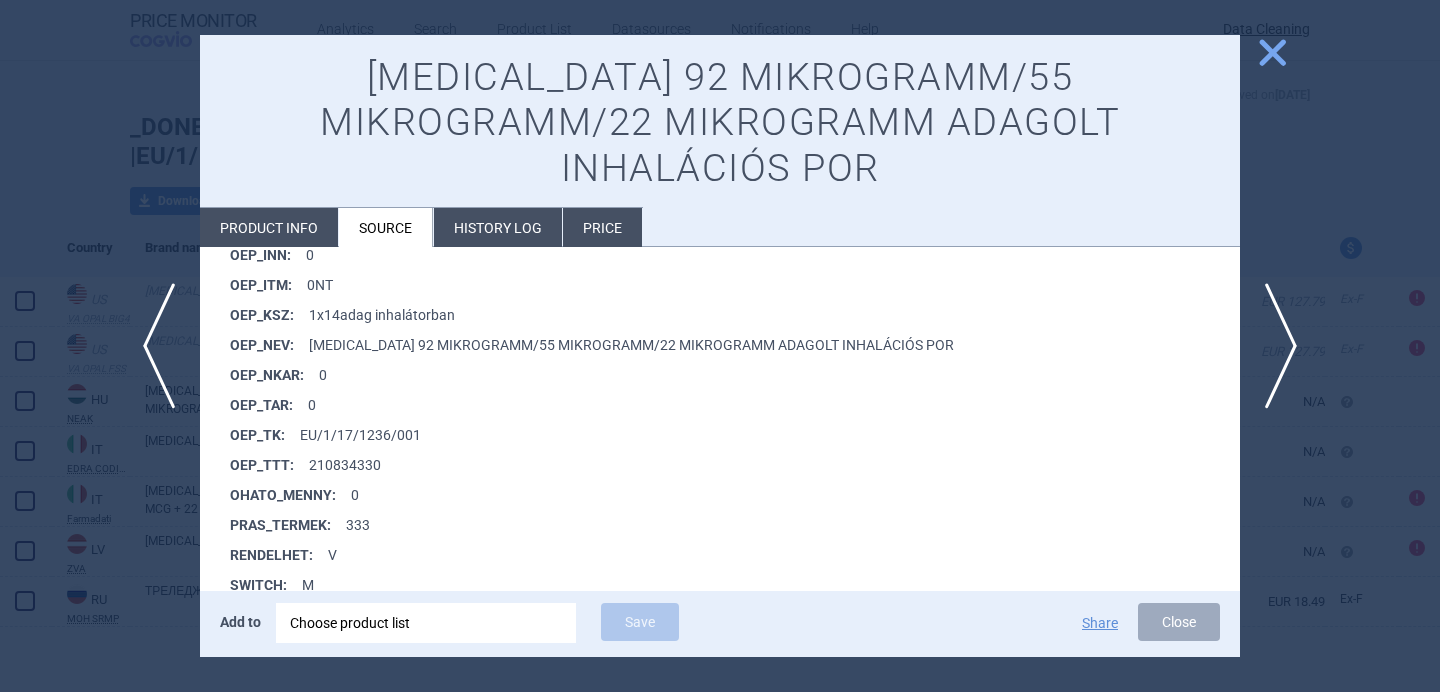 scroll, scrollTop: 1628, scrollLeft: 0, axis: vertical 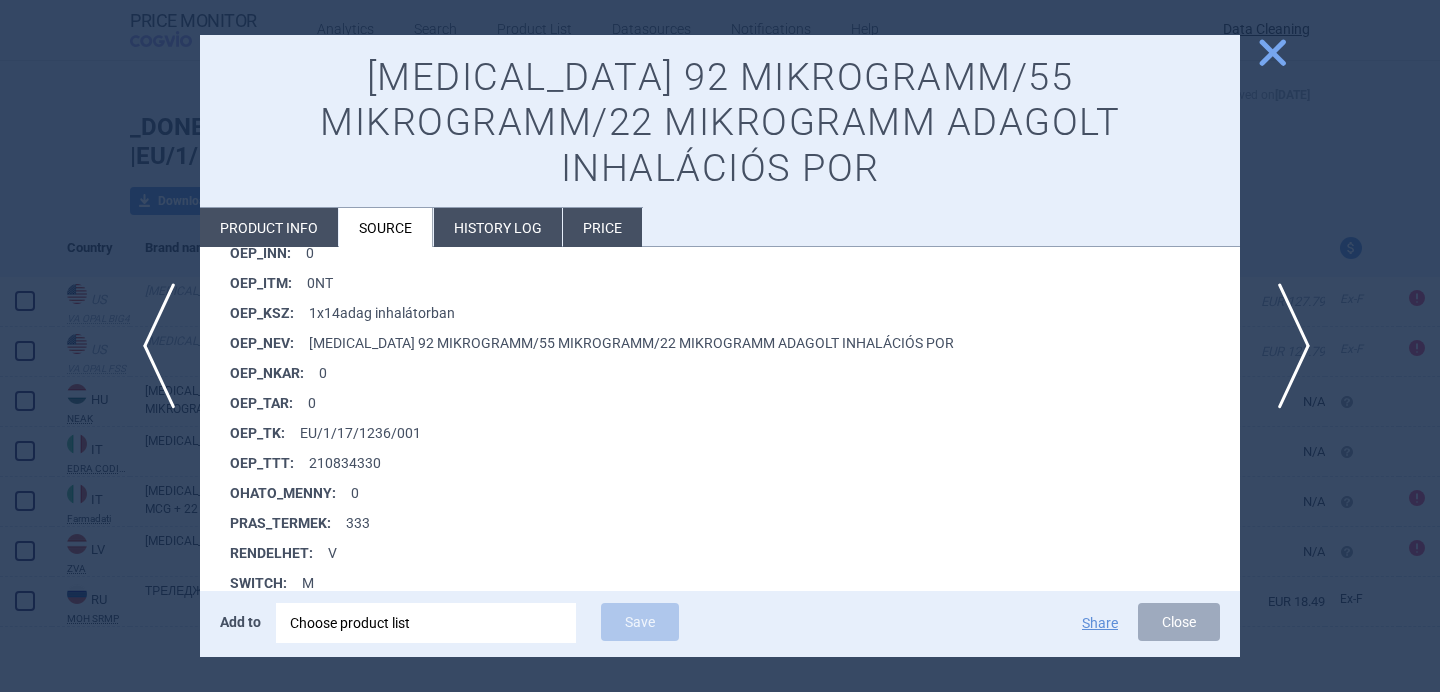 click on "next" at bounding box center [1287, 346] 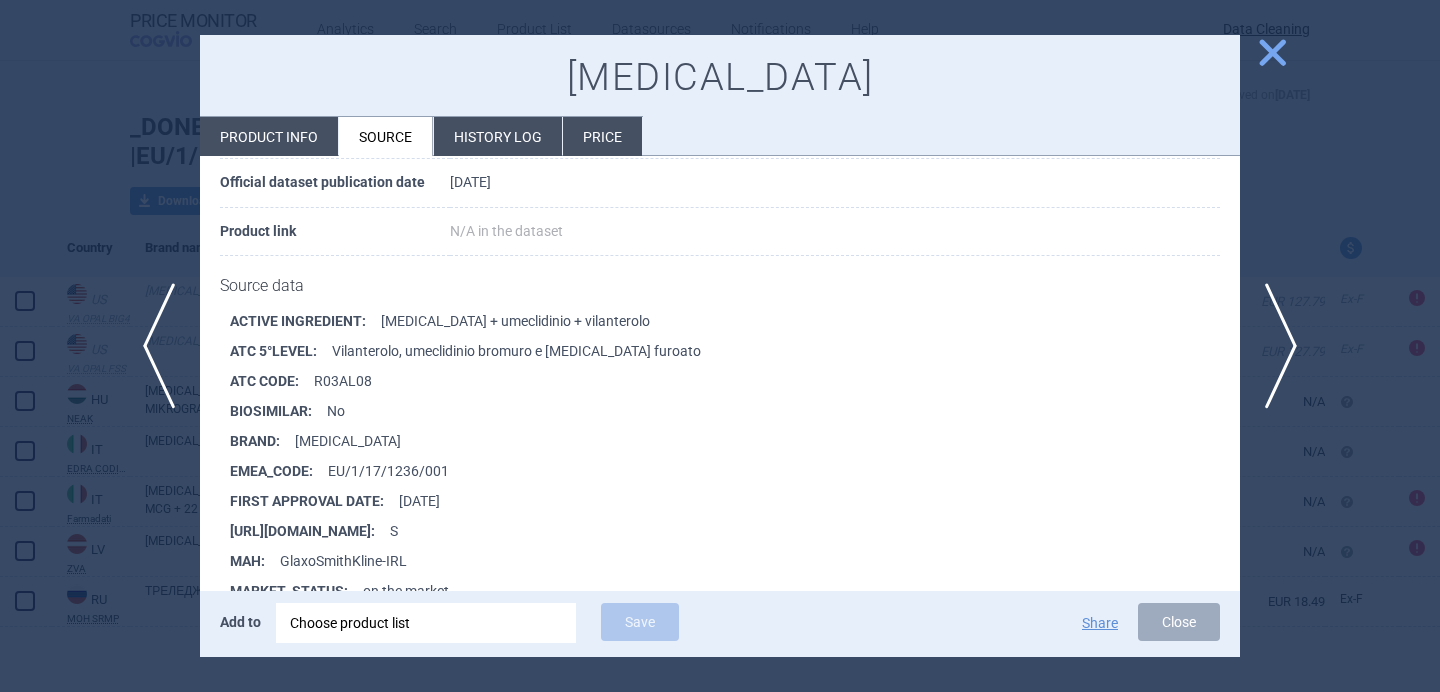 scroll, scrollTop: 189, scrollLeft: 0, axis: vertical 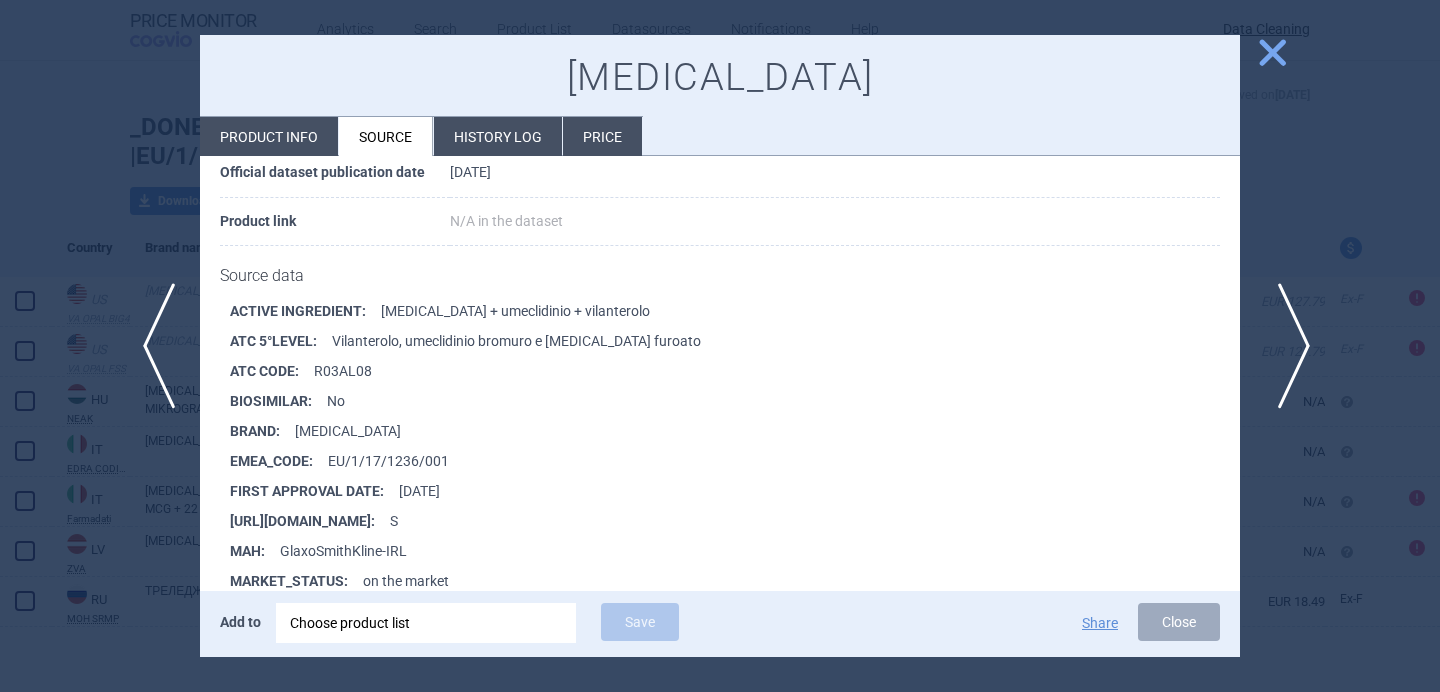 click on "next" at bounding box center (1287, 346) 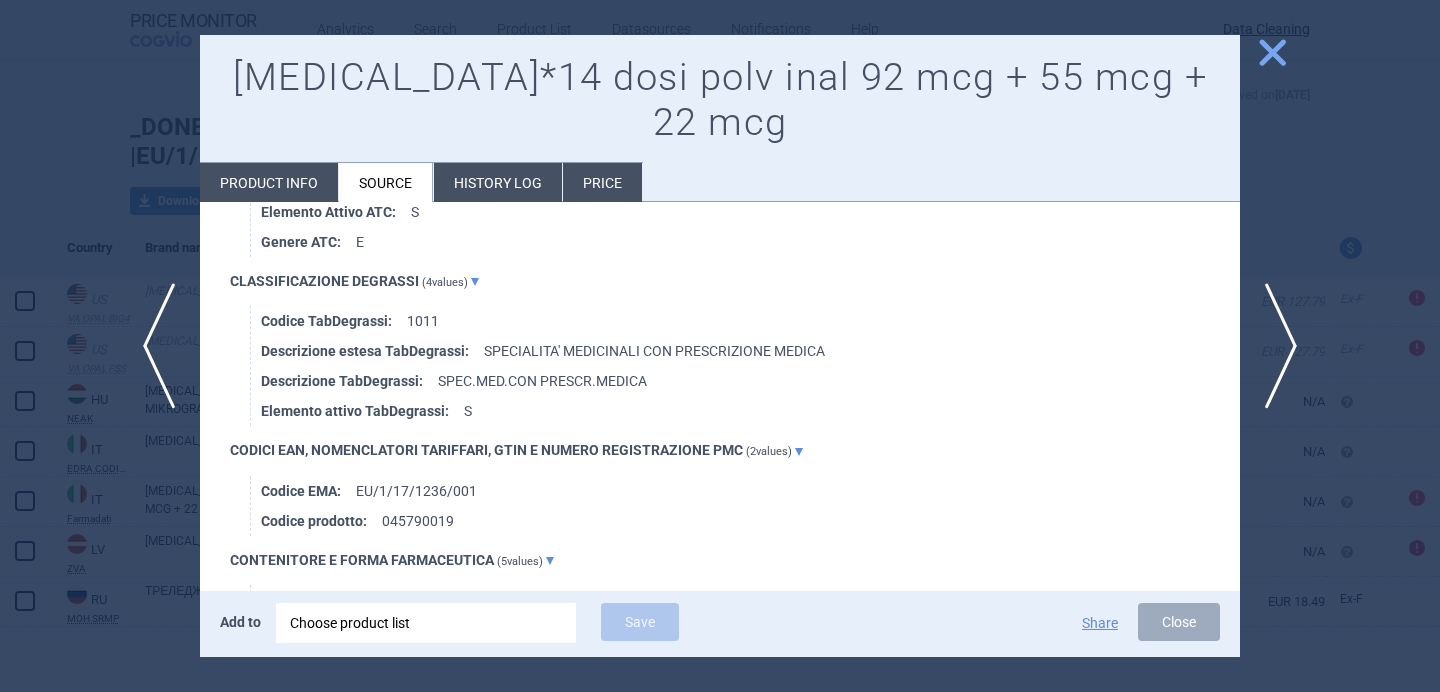 scroll, scrollTop: 1263, scrollLeft: 0, axis: vertical 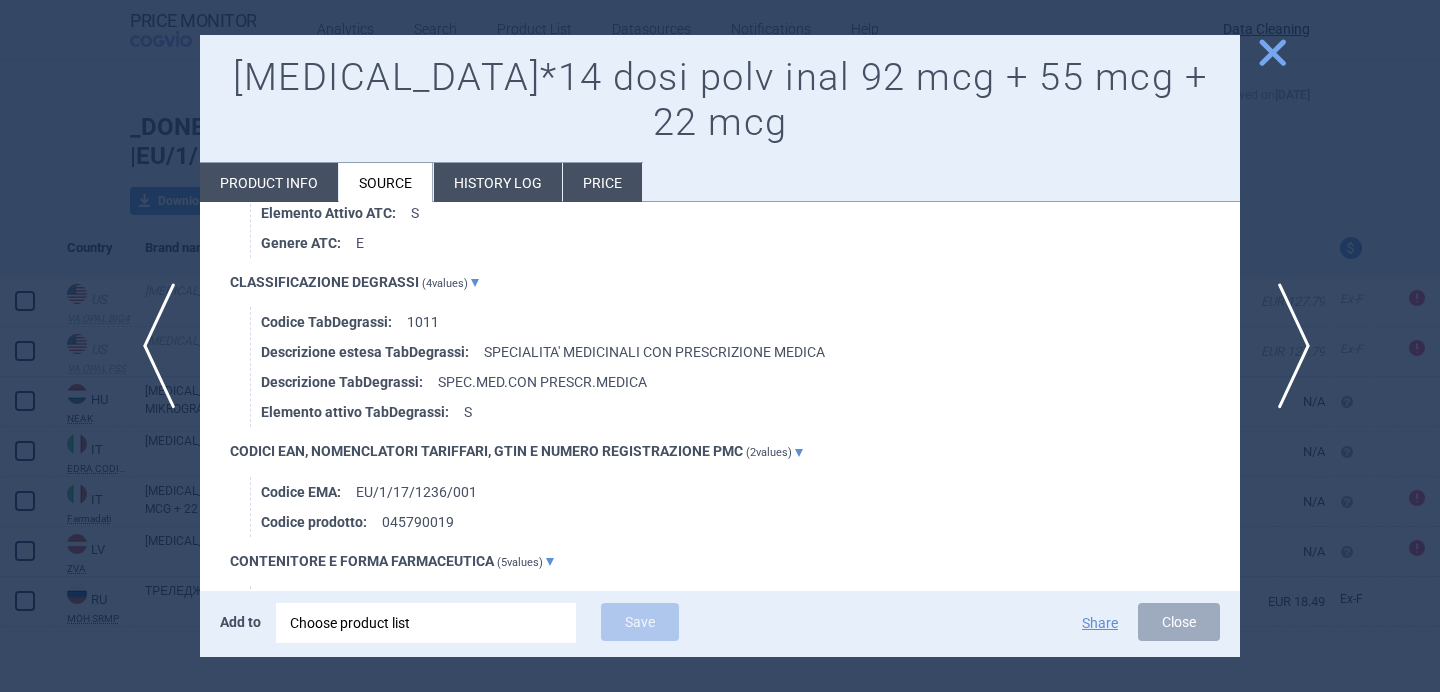 click on "next" at bounding box center [1287, 346] 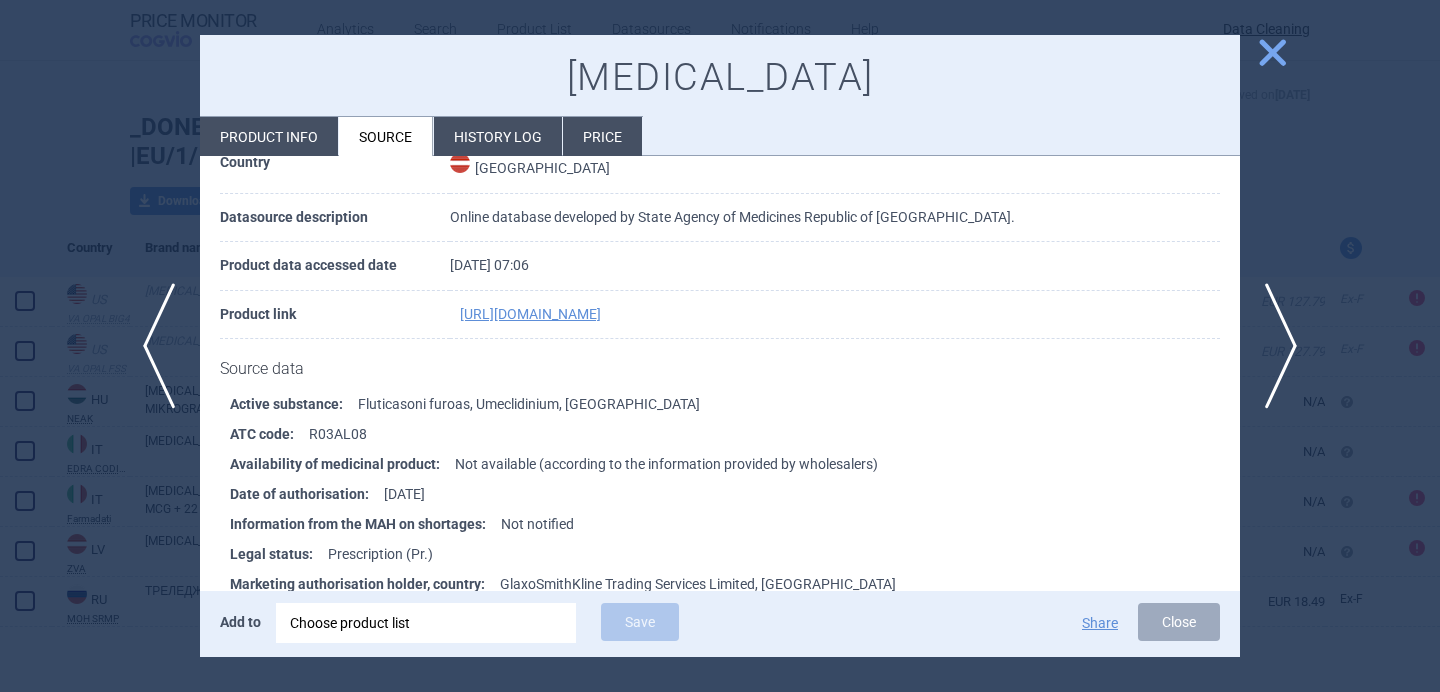 scroll, scrollTop: 138, scrollLeft: 0, axis: vertical 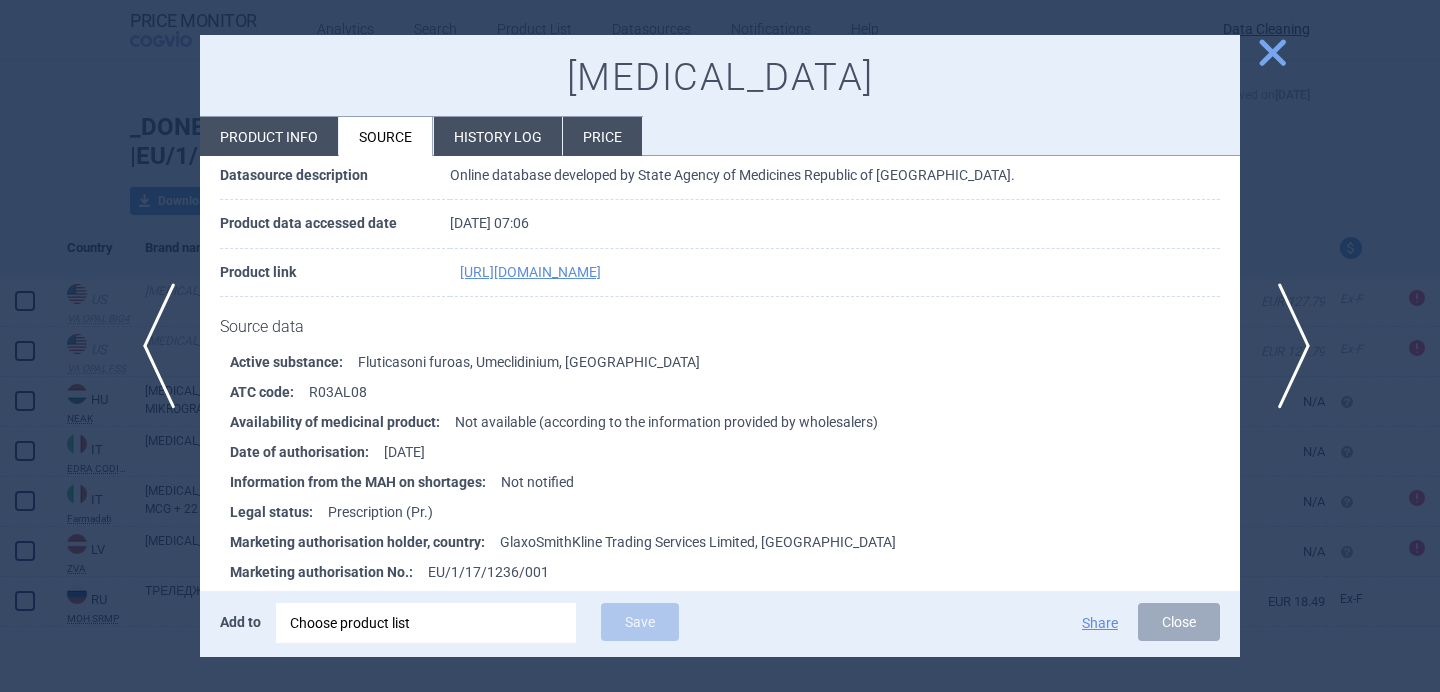 click on "next" at bounding box center [1287, 346] 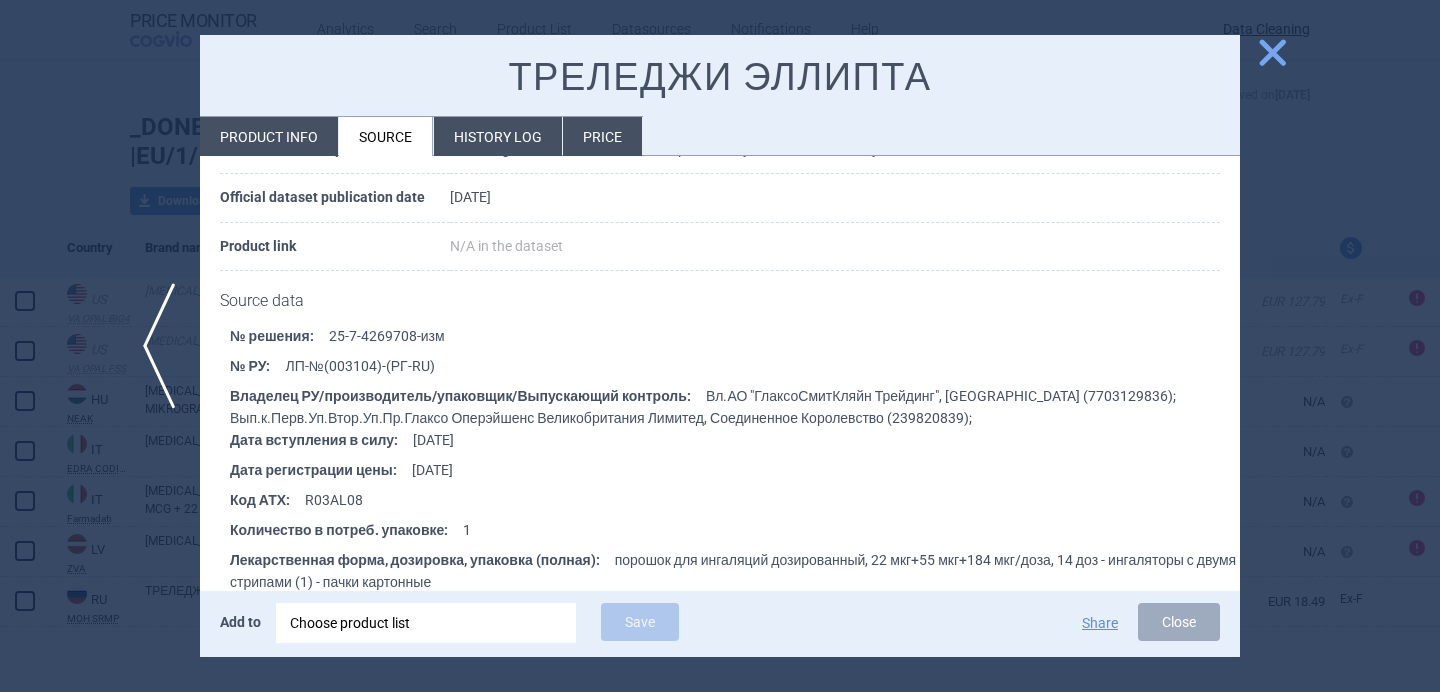 scroll, scrollTop: 241, scrollLeft: 0, axis: vertical 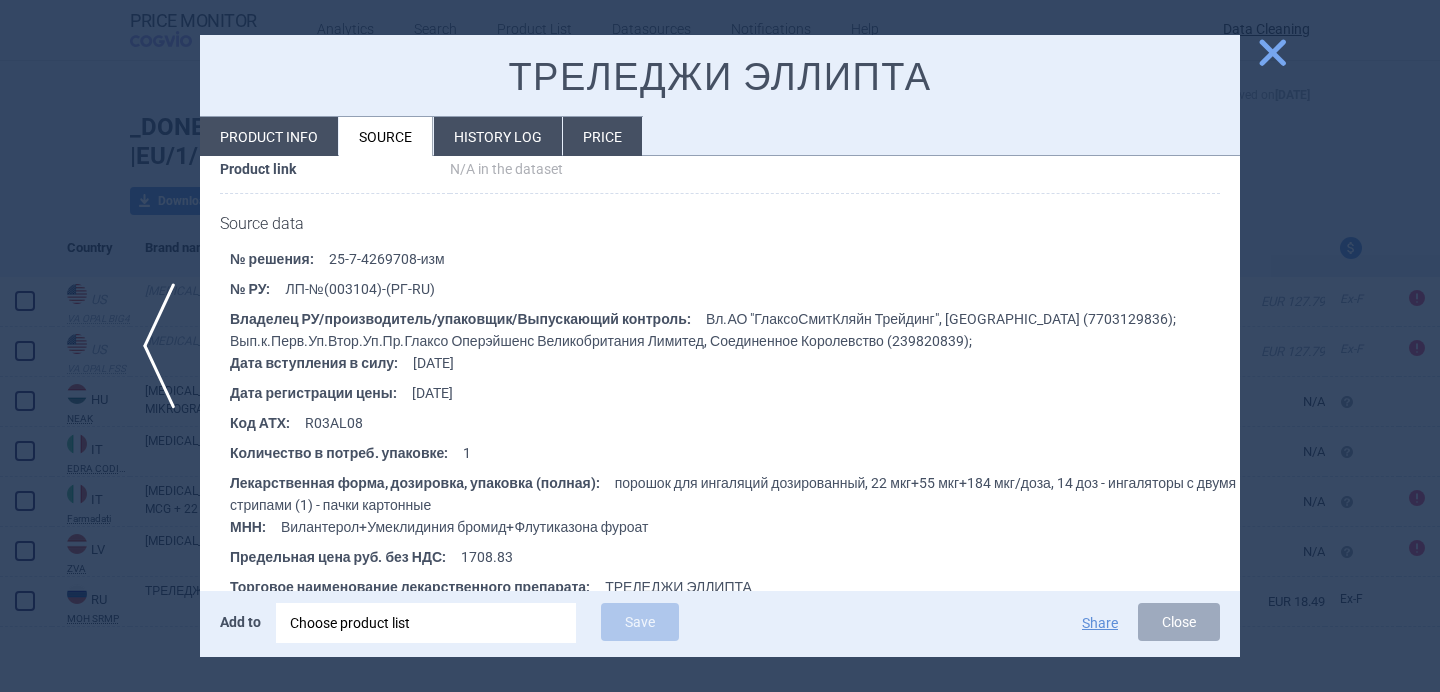 click on "Product info" at bounding box center (269, 136) 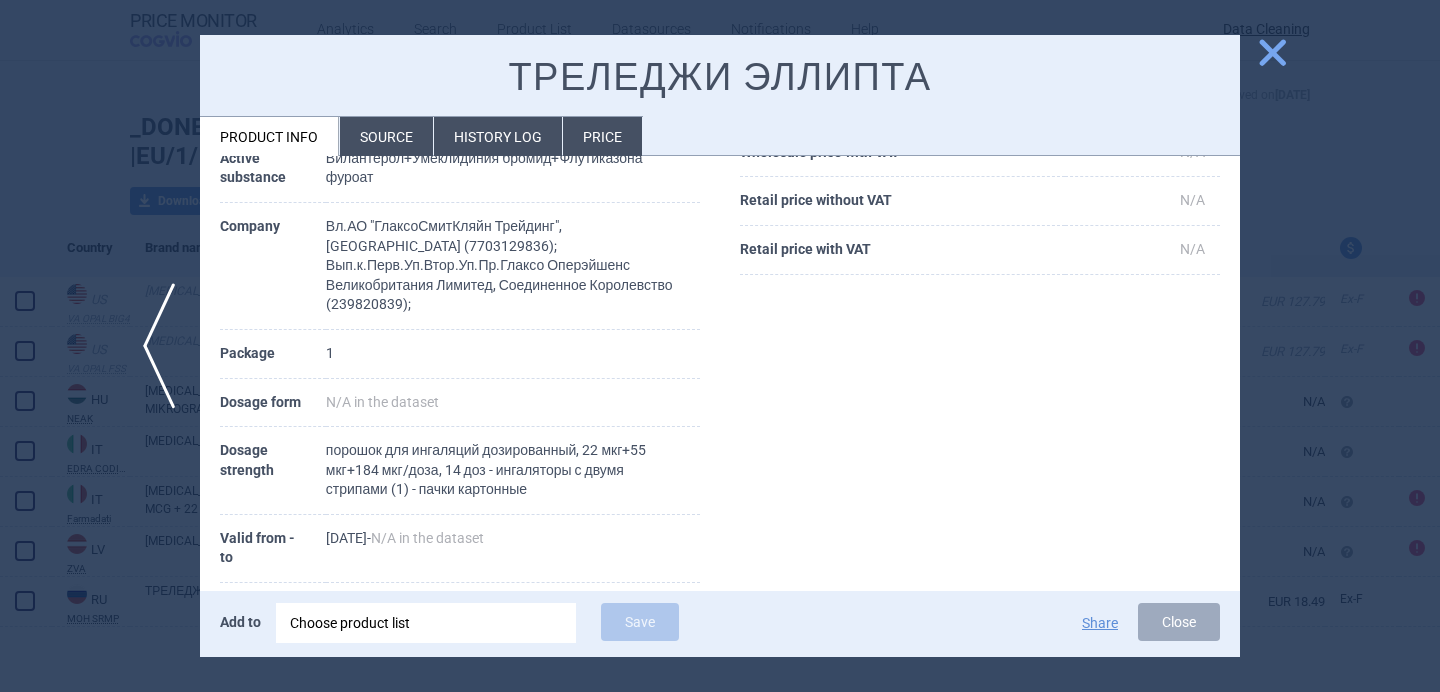 scroll, scrollTop: 272, scrollLeft: 0, axis: vertical 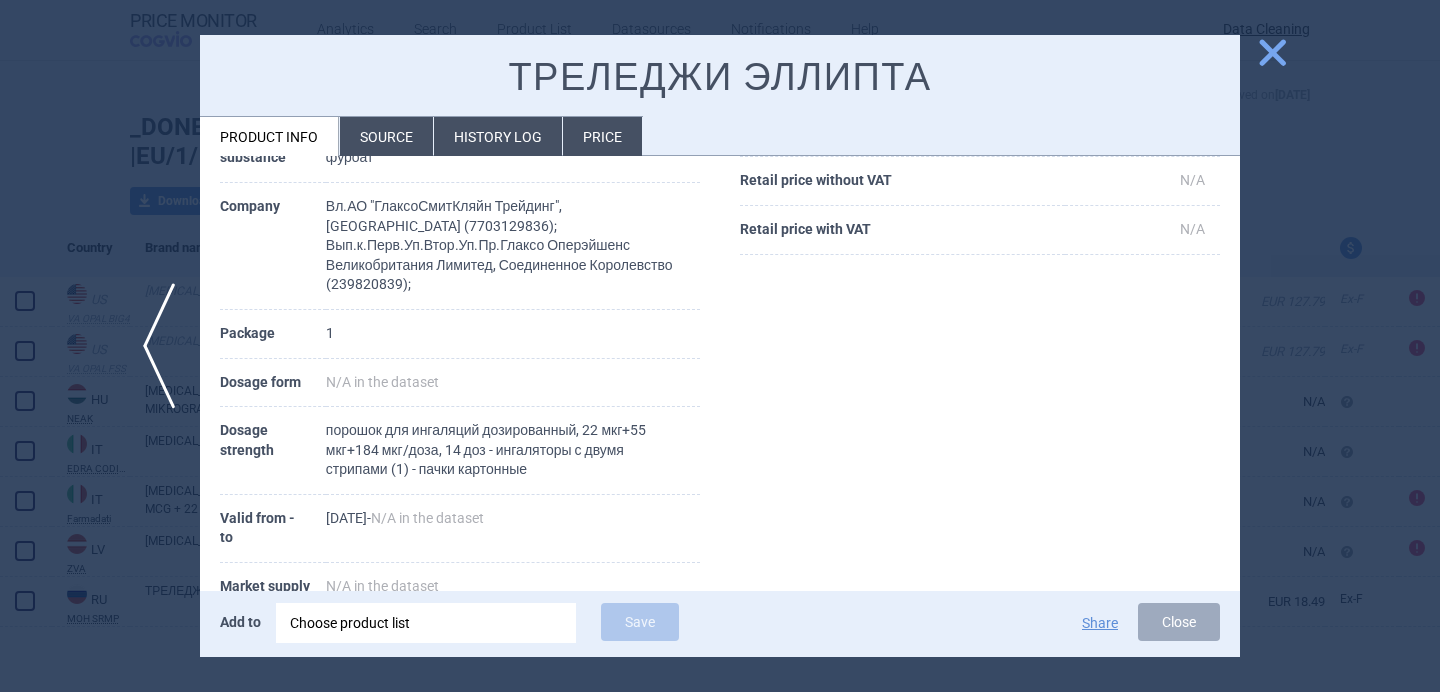 click at bounding box center (720, 346) 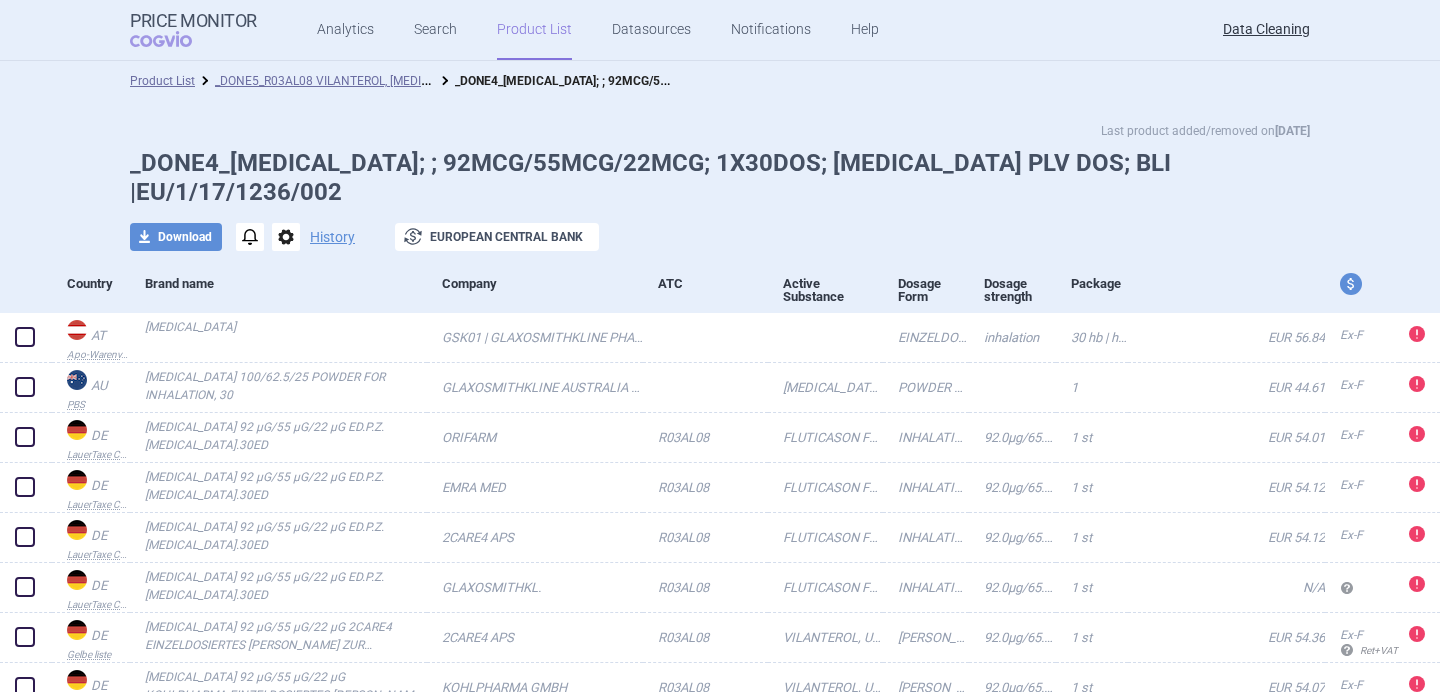 scroll, scrollTop: 0, scrollLeft: 0, axis: both 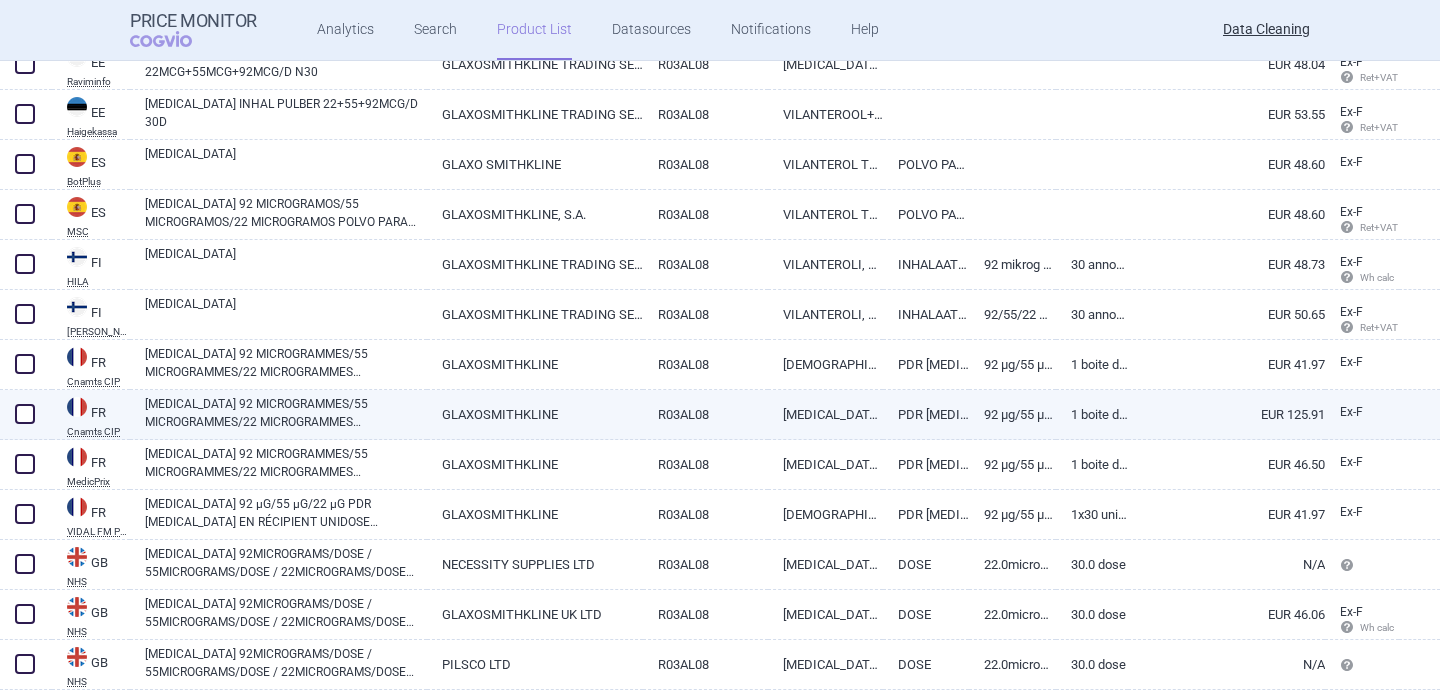 click on "GLAXOSMITHKLINE" at bounding box center (535, 414) 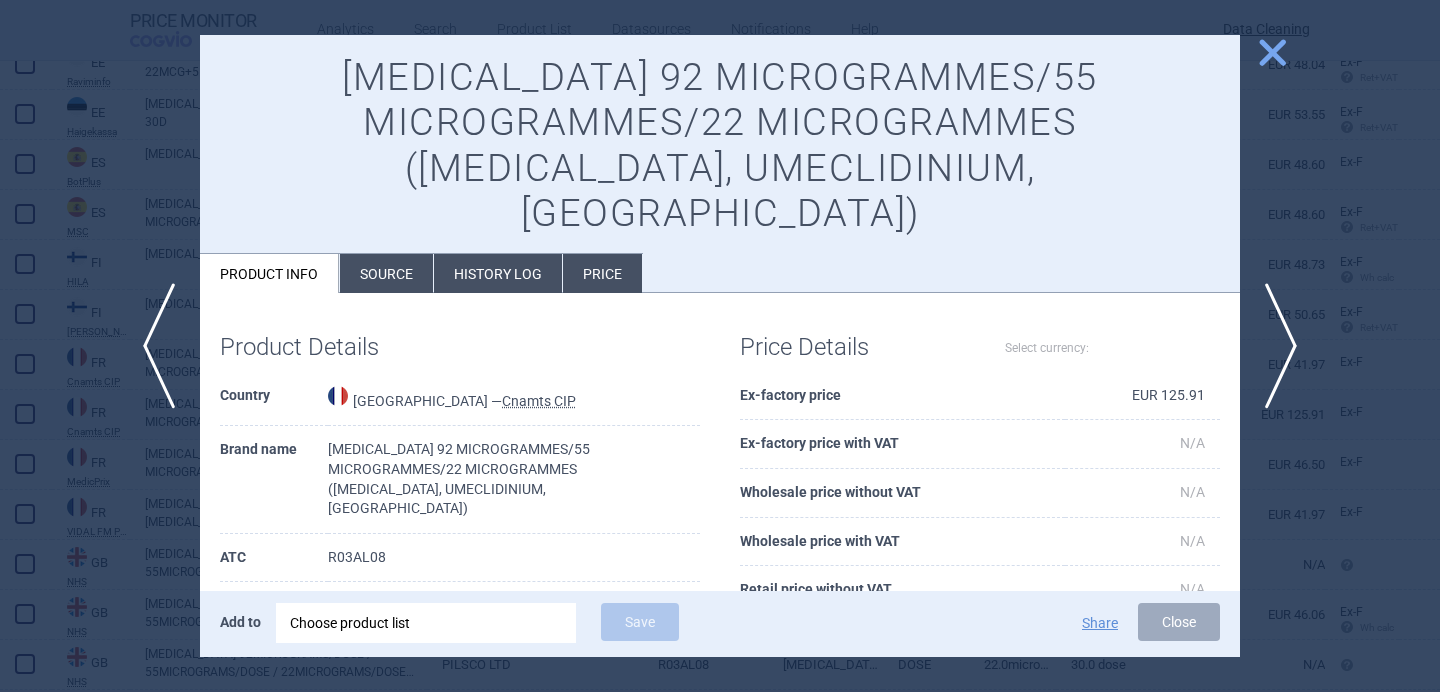 select on "EUR" 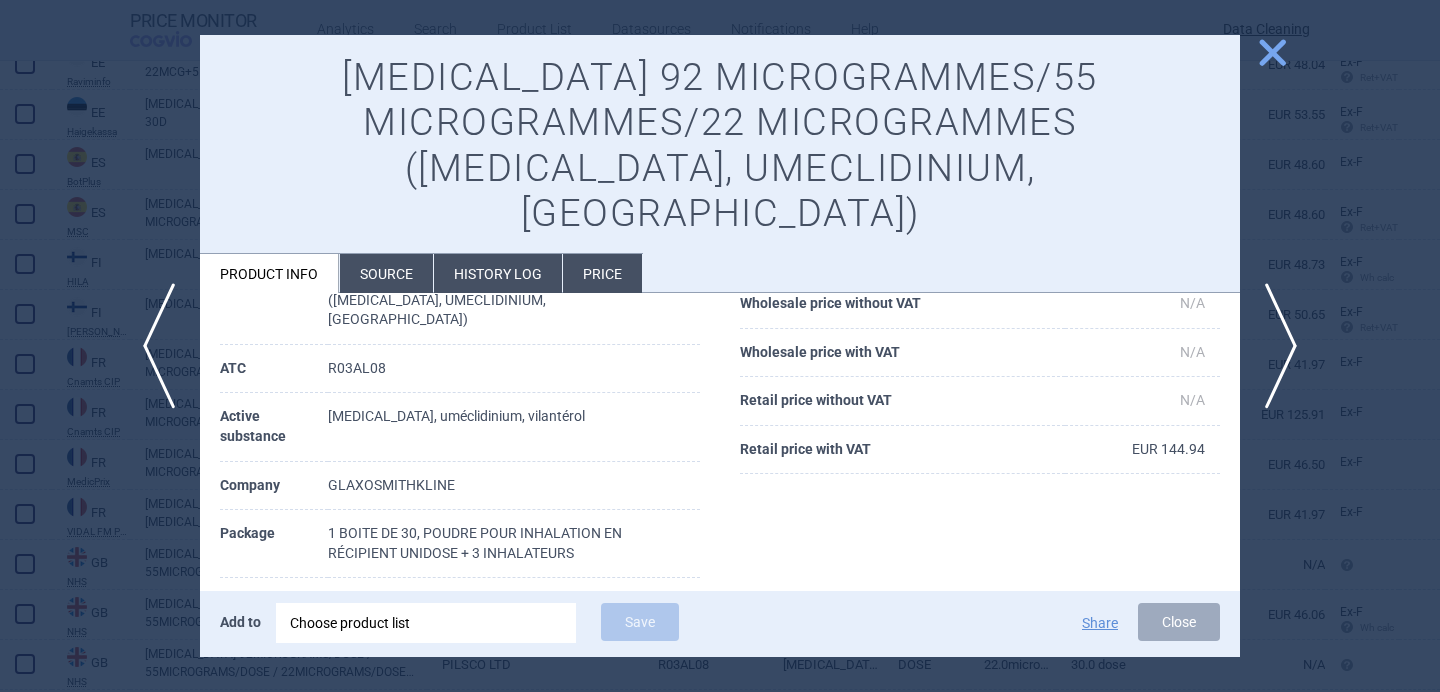 scroll, scrollTop: 328, scrollLeft: 0, axis: vertical 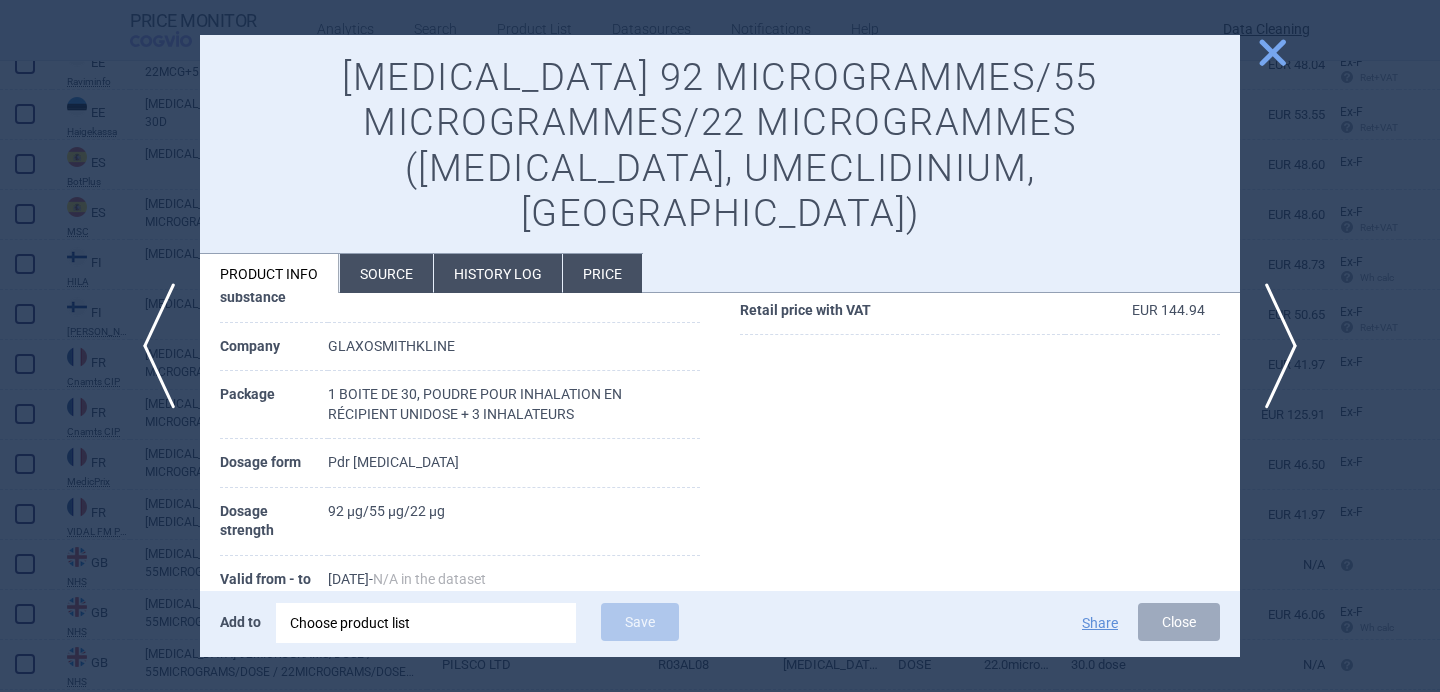 click on "Source" at bounding box center [386, 273] 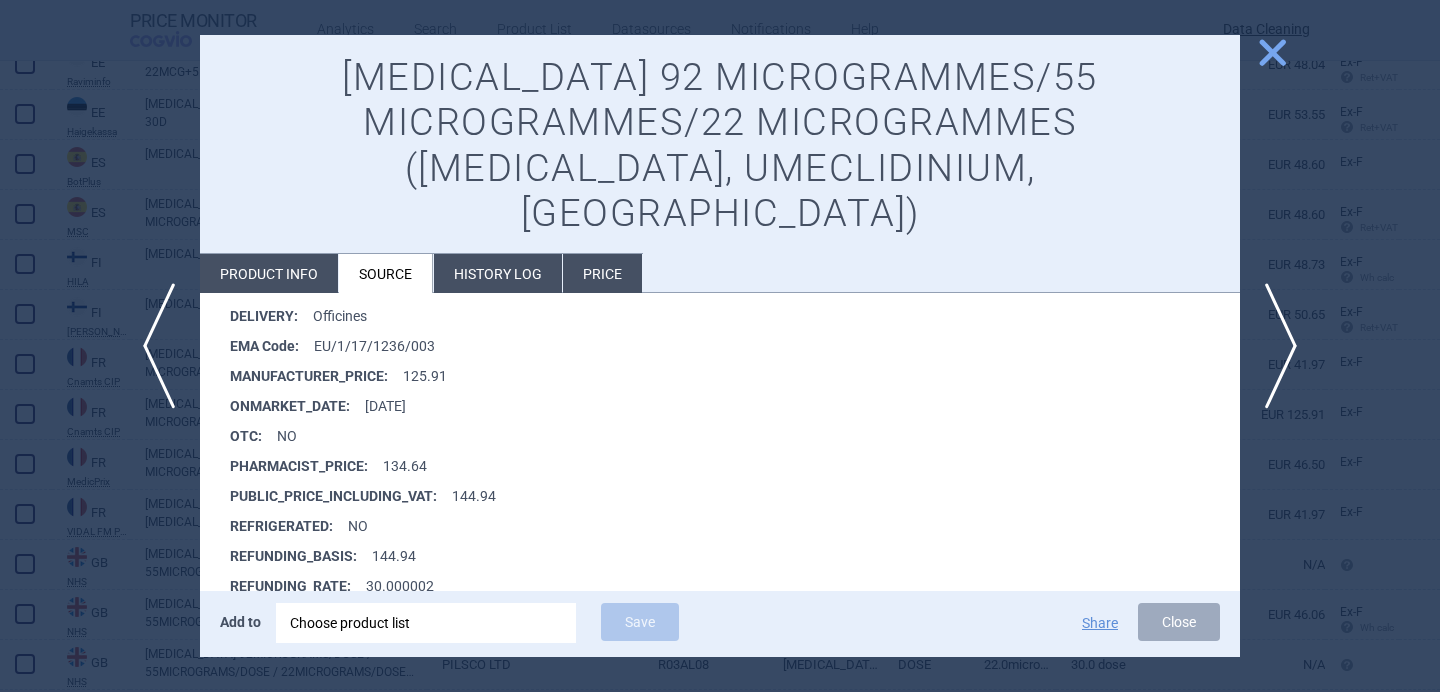 scroll, scrollTop: 2517, scrollLeft: 0, axis: vertical 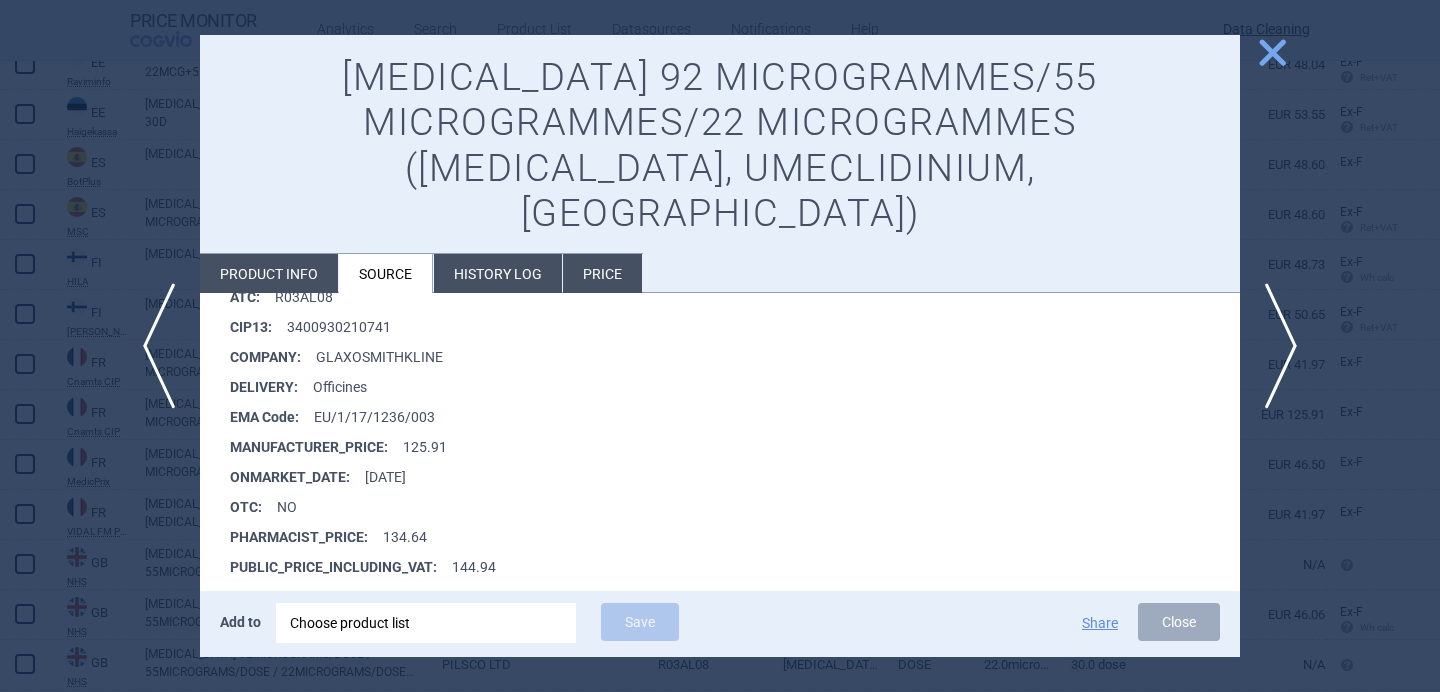 click on "Choose product list" at bounding box center [426, 623] 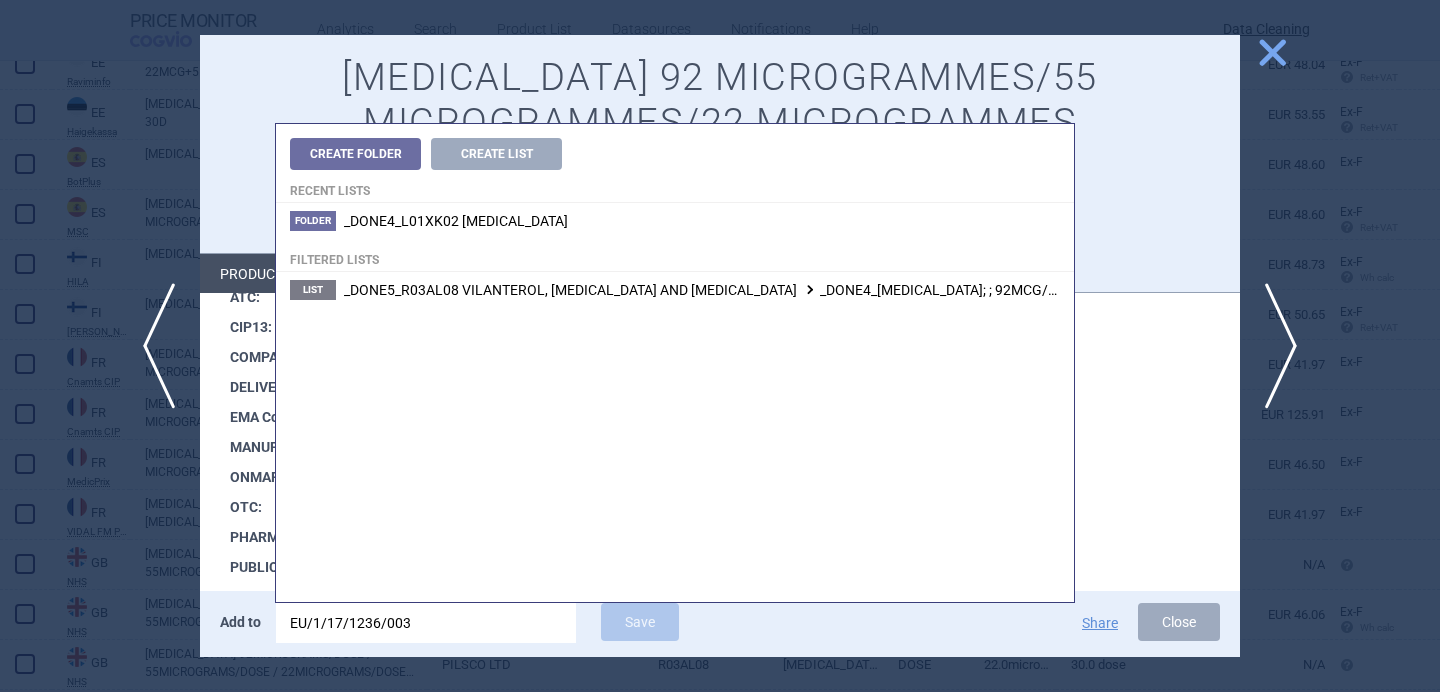 type on "EU/1/17/1236/003" 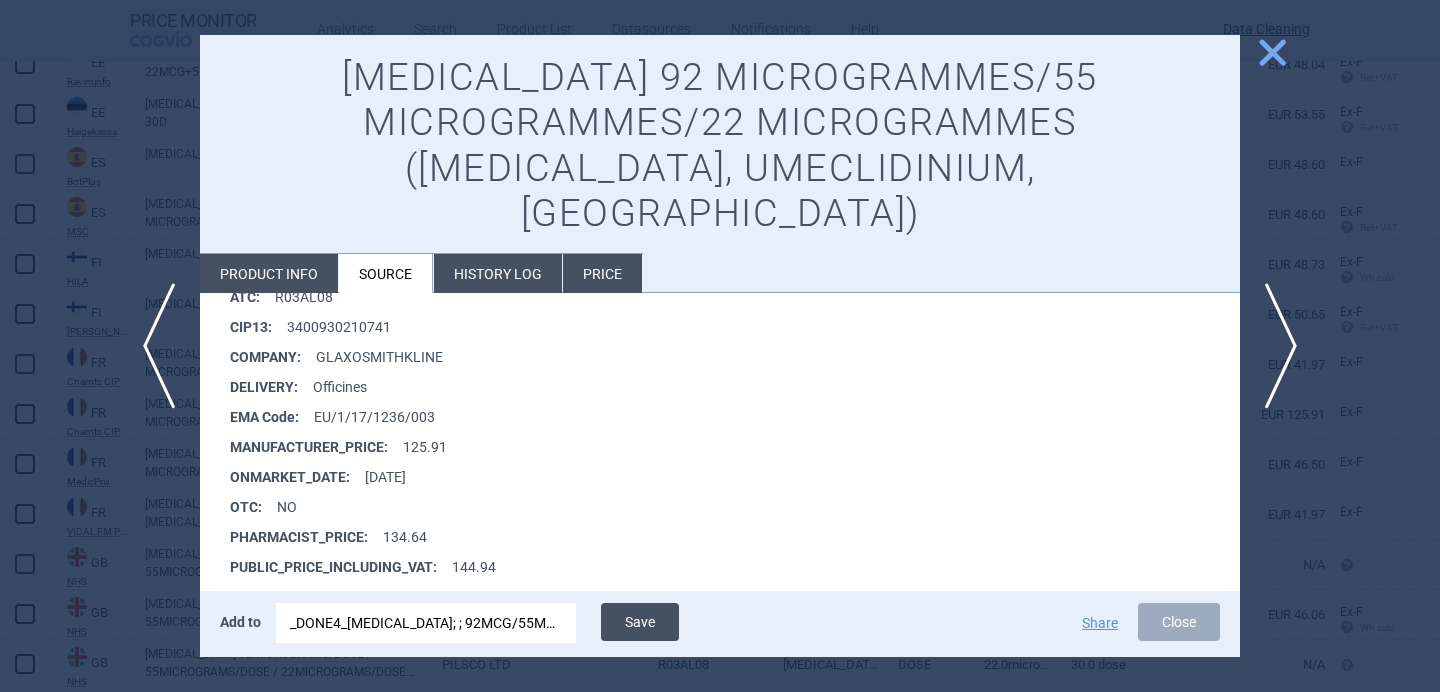 click on "Save" at bounding box center (640, 622) 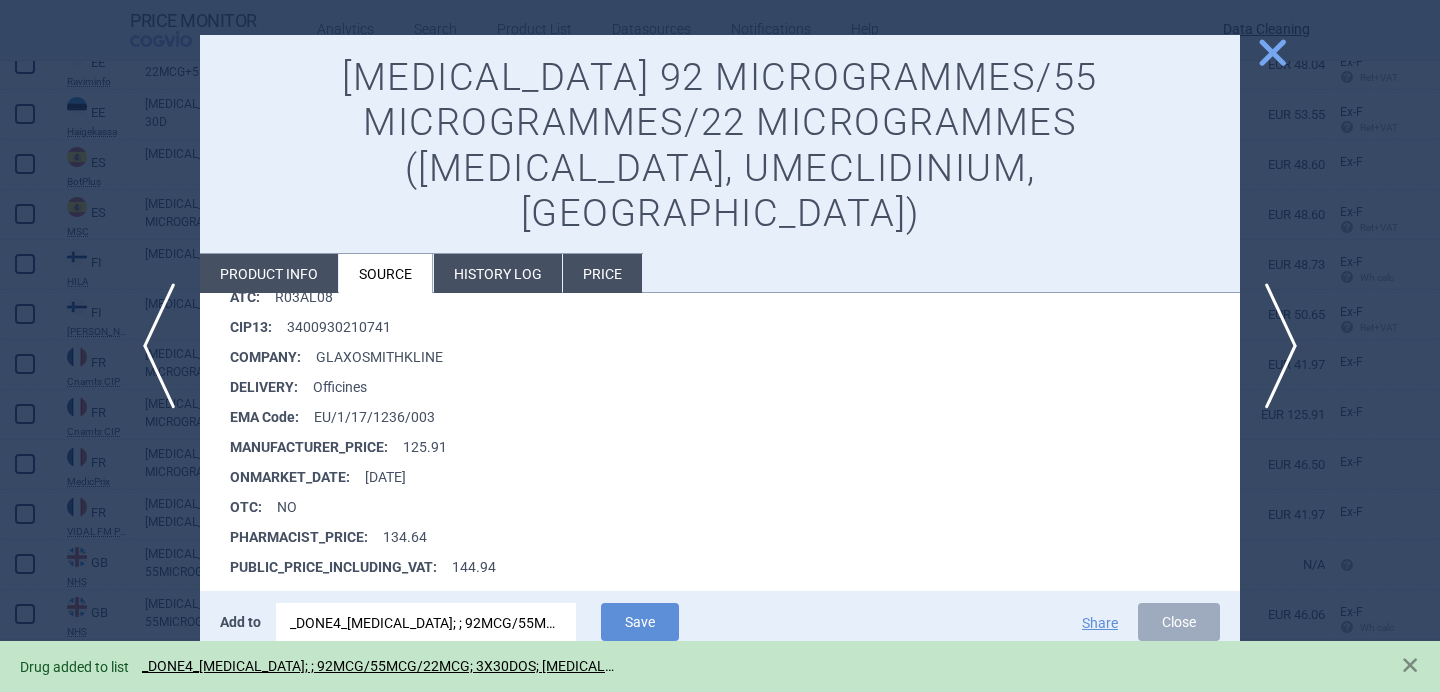 click at bounding box center (720, 346) 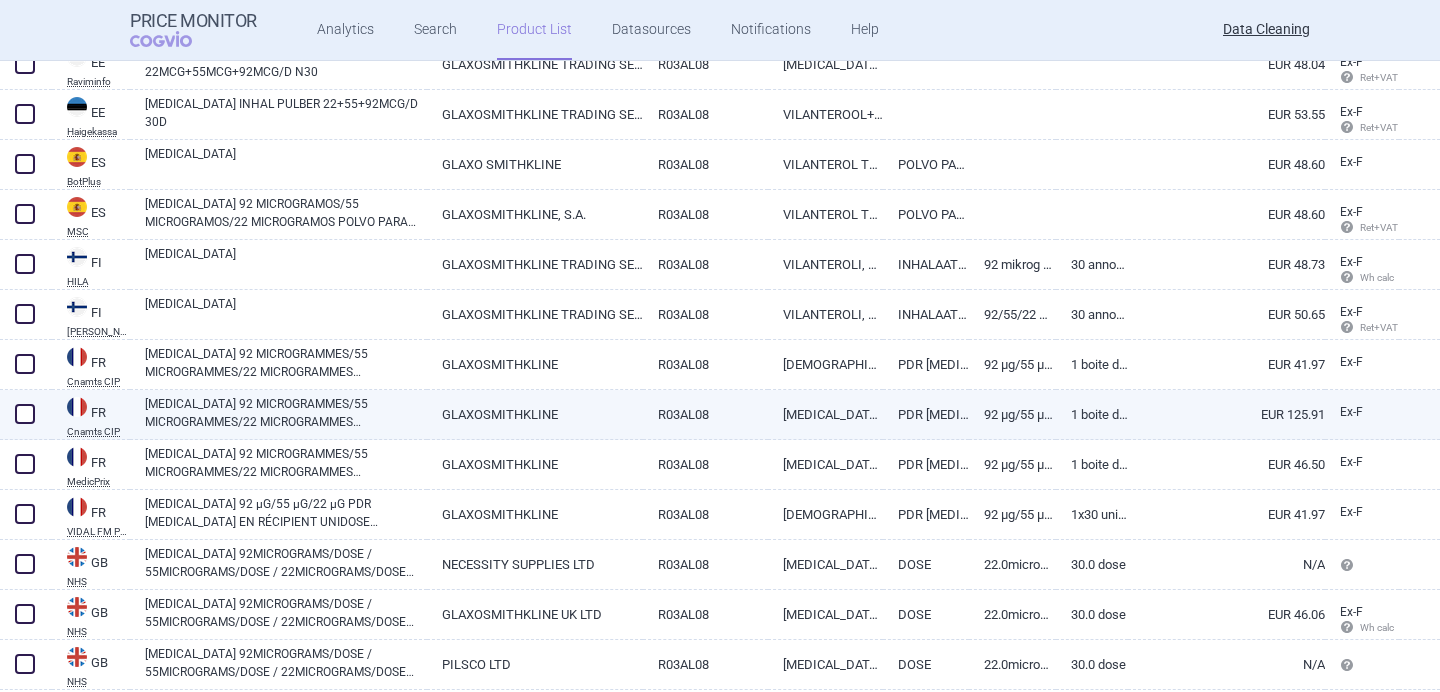 click at bounding box center (25, 414) 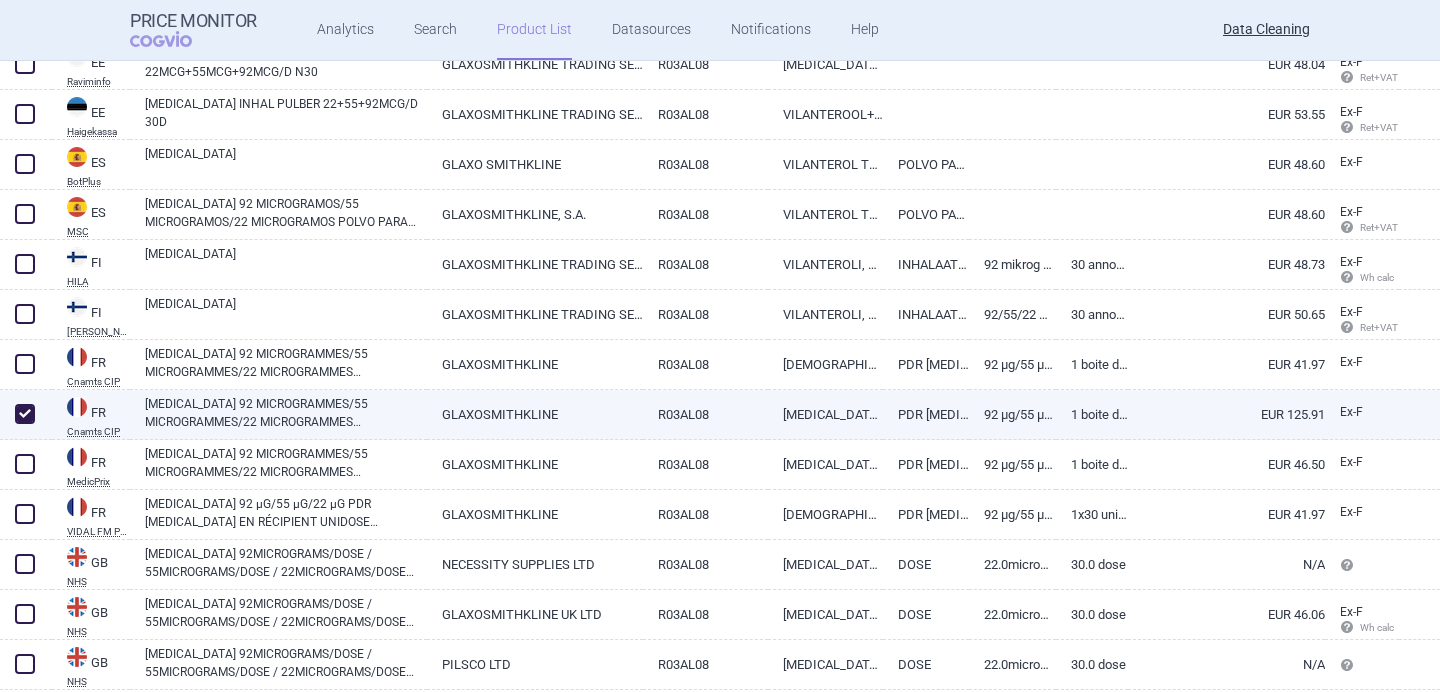 checkbox on "true" 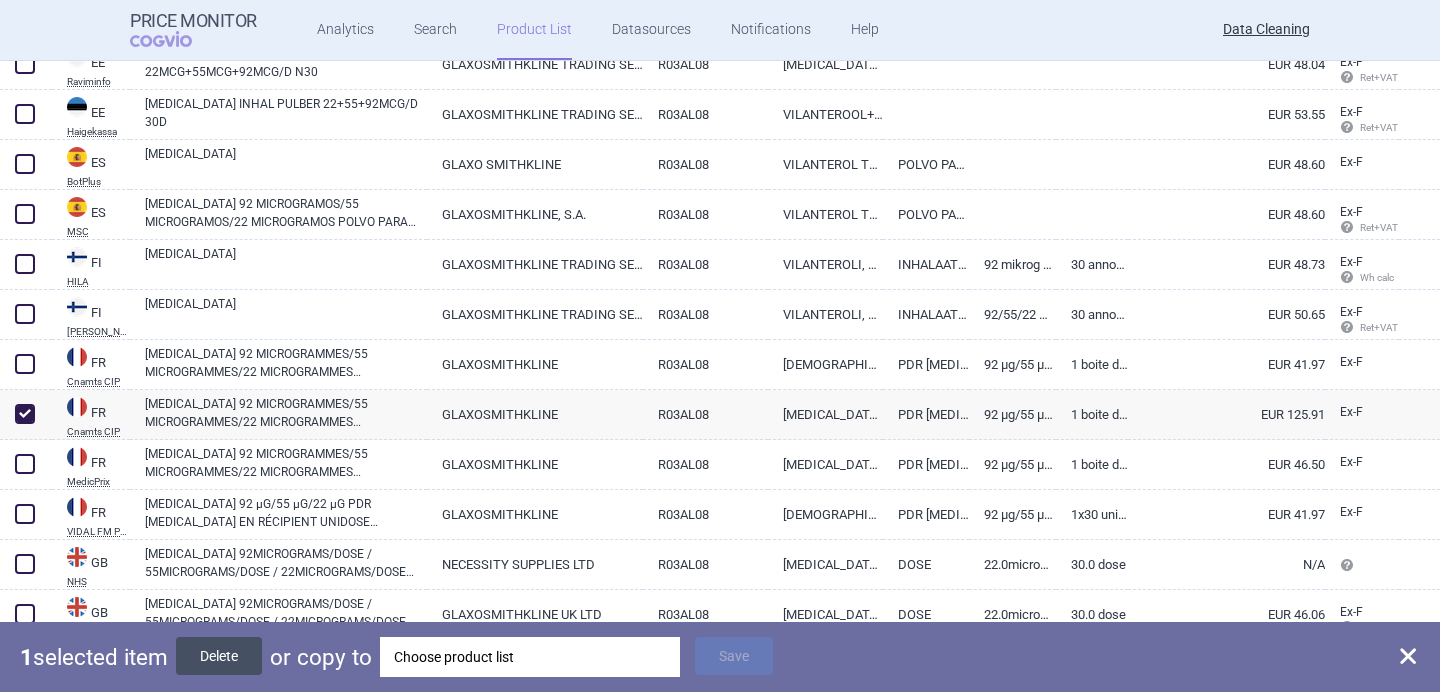 click on "Delete" at bounding box center (219, 656) 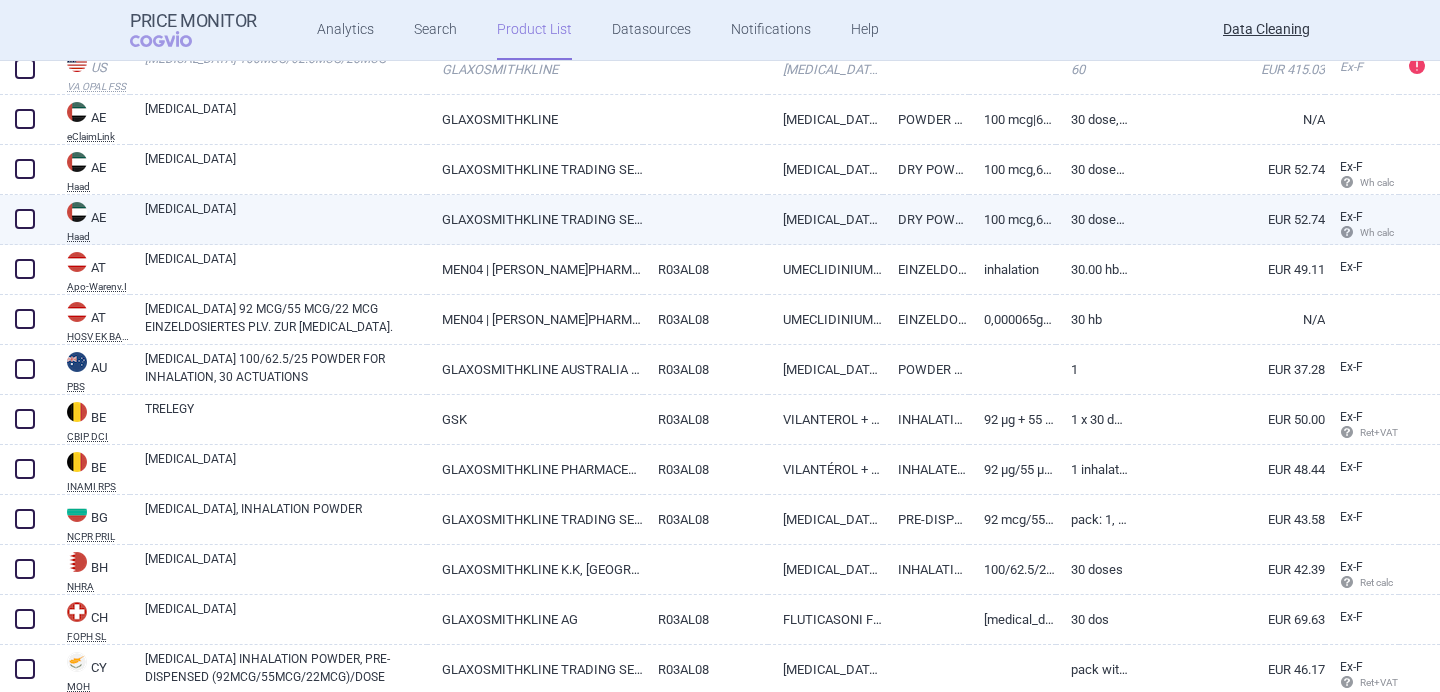scroll, scrollTop: 1283, scrollLeft: 0, axis: vertical 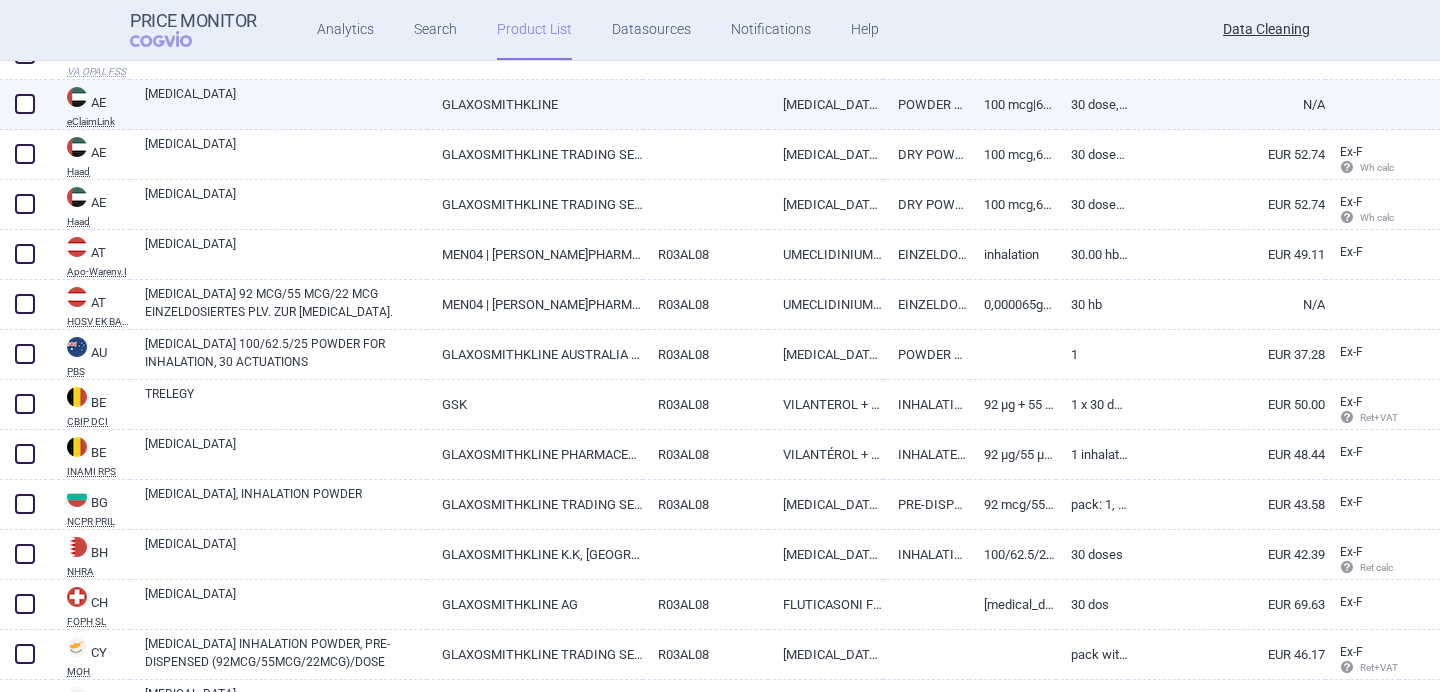 click on "TRELEGY ELLIPTA" at bounding box center (286, 103) 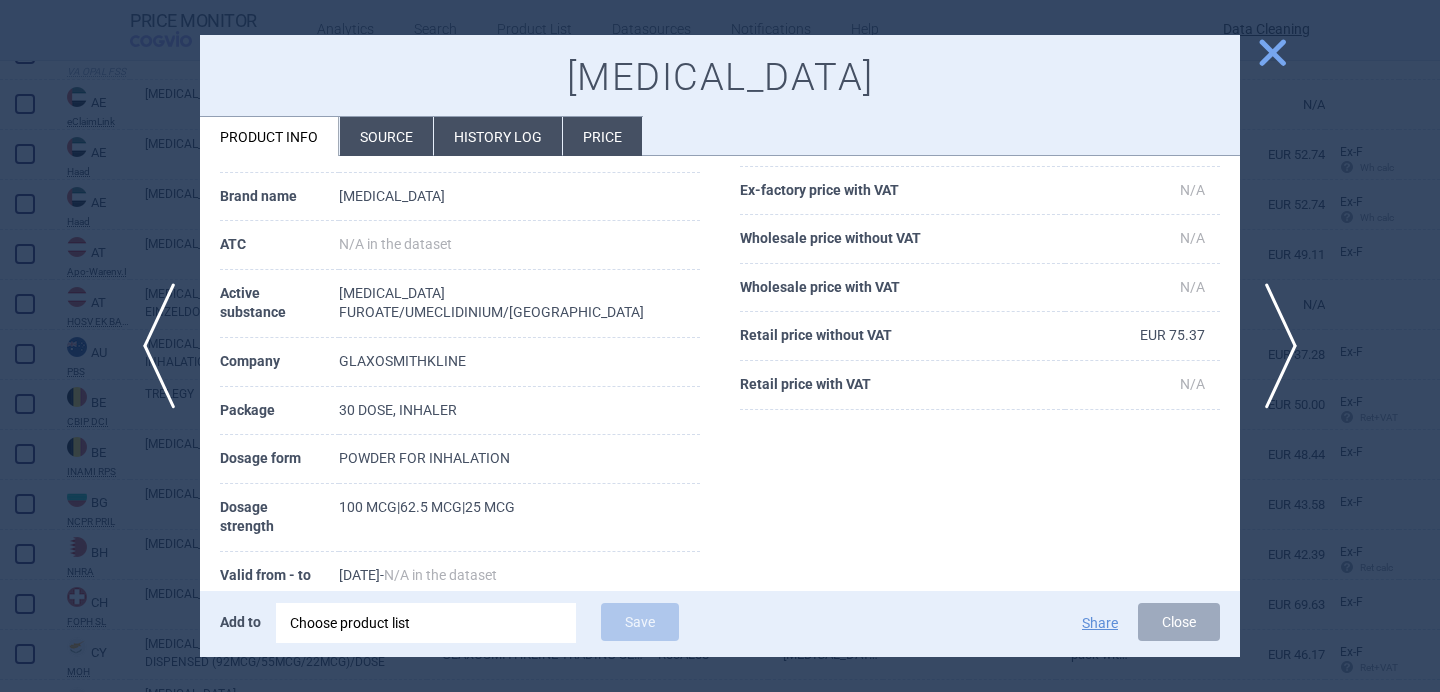 scroll, scrollTop: 118, scrollLeft: 0, axis: vertical 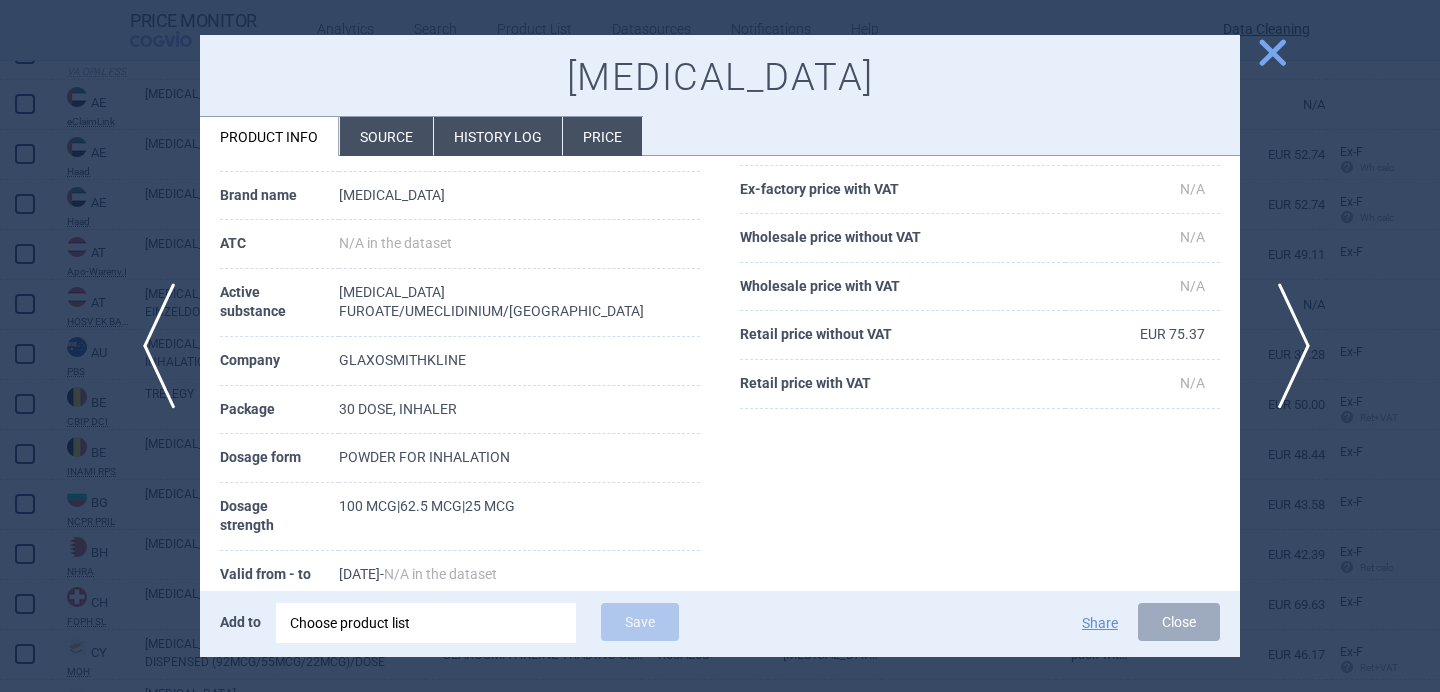 click on "next" at bounding box center (1287, 346) 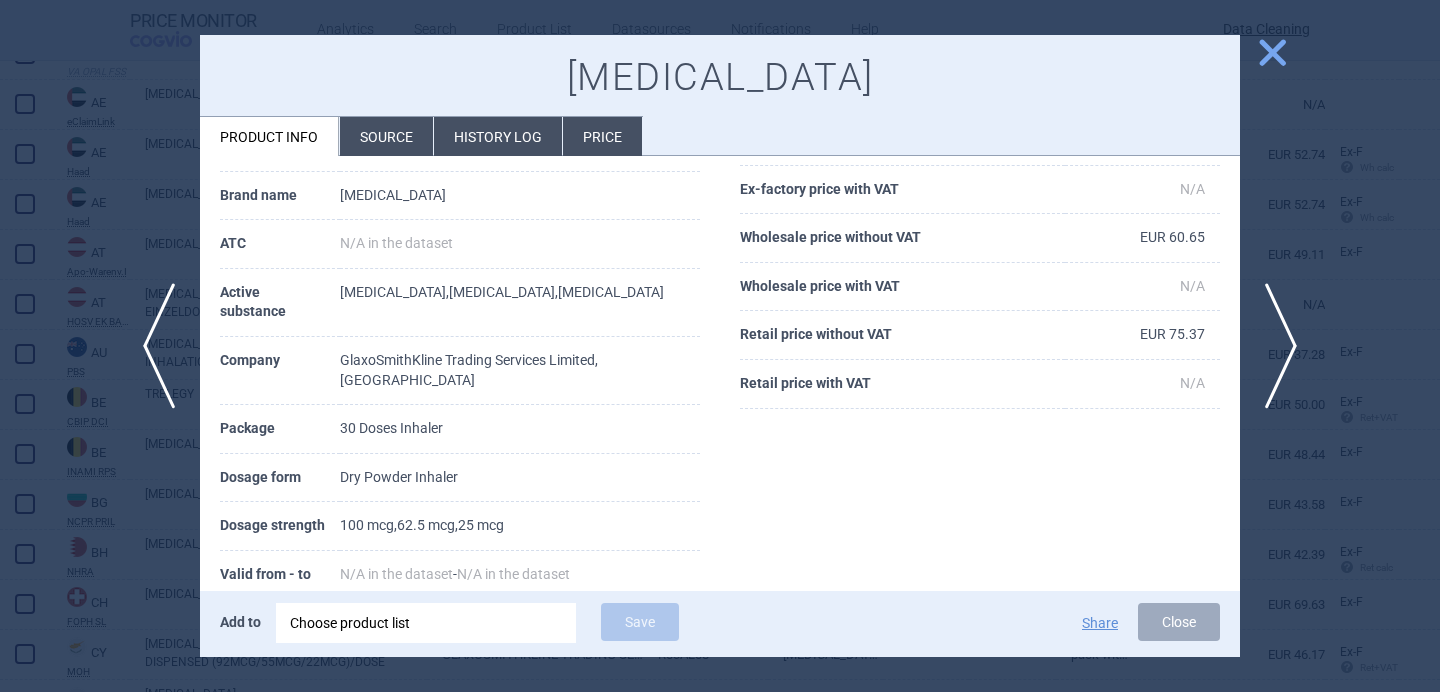click at bounding box center (720, 346) 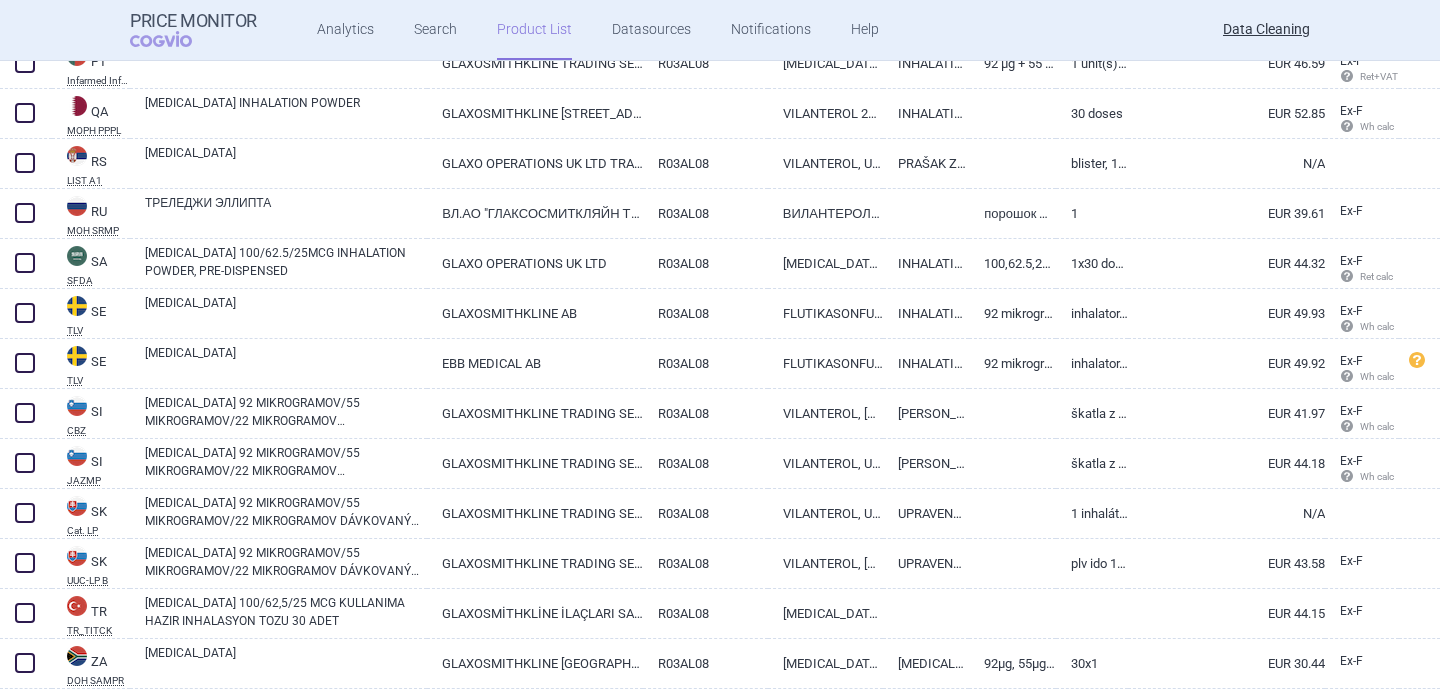 scroll, scrollTop: 4136, scrollLeft: 0, axis: vertical 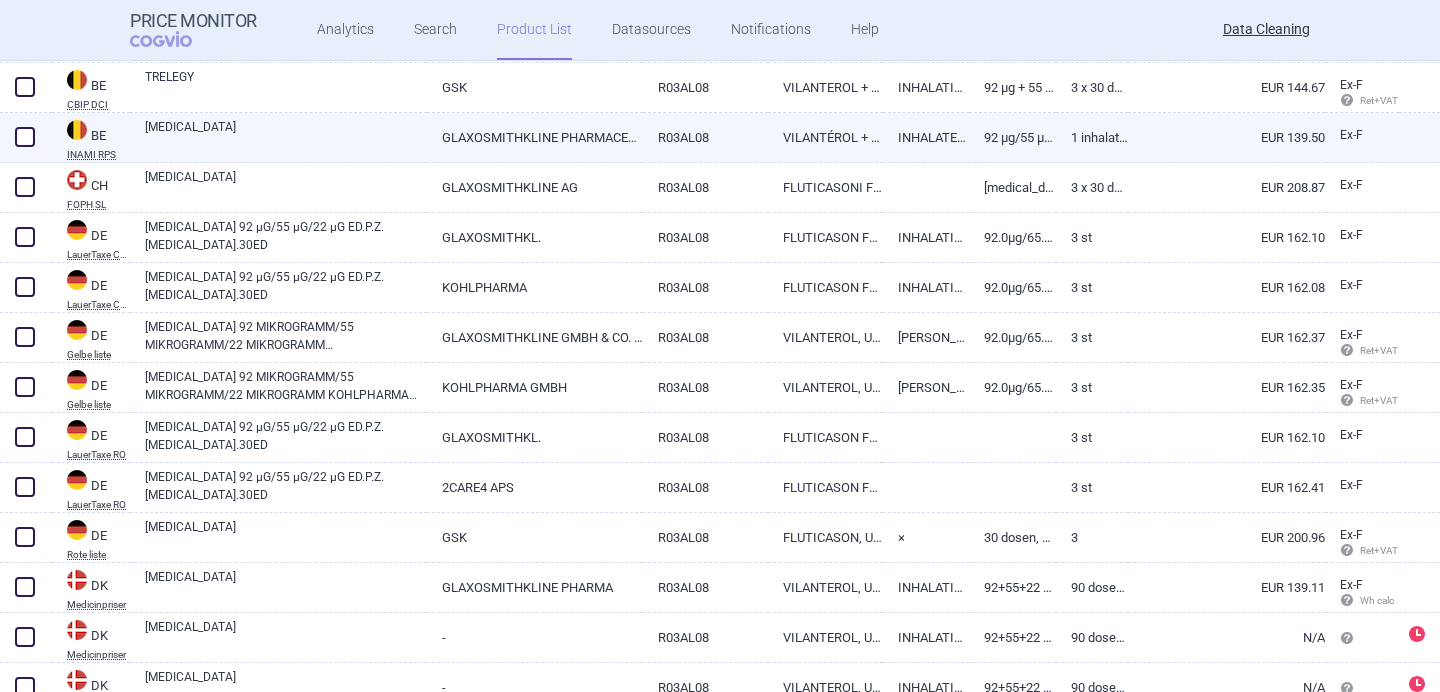 click on "[MEDICAL_DATA]" at bounding box center (286, 136) 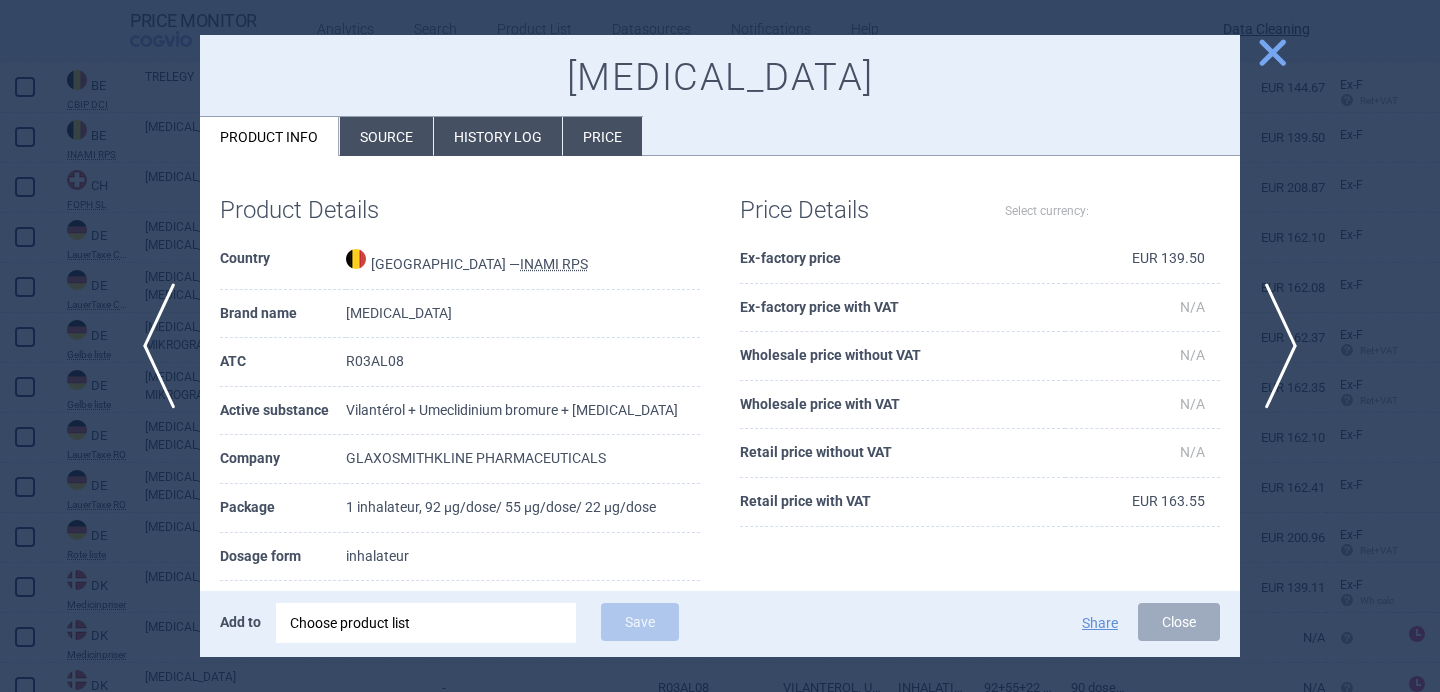 select on "EUR" 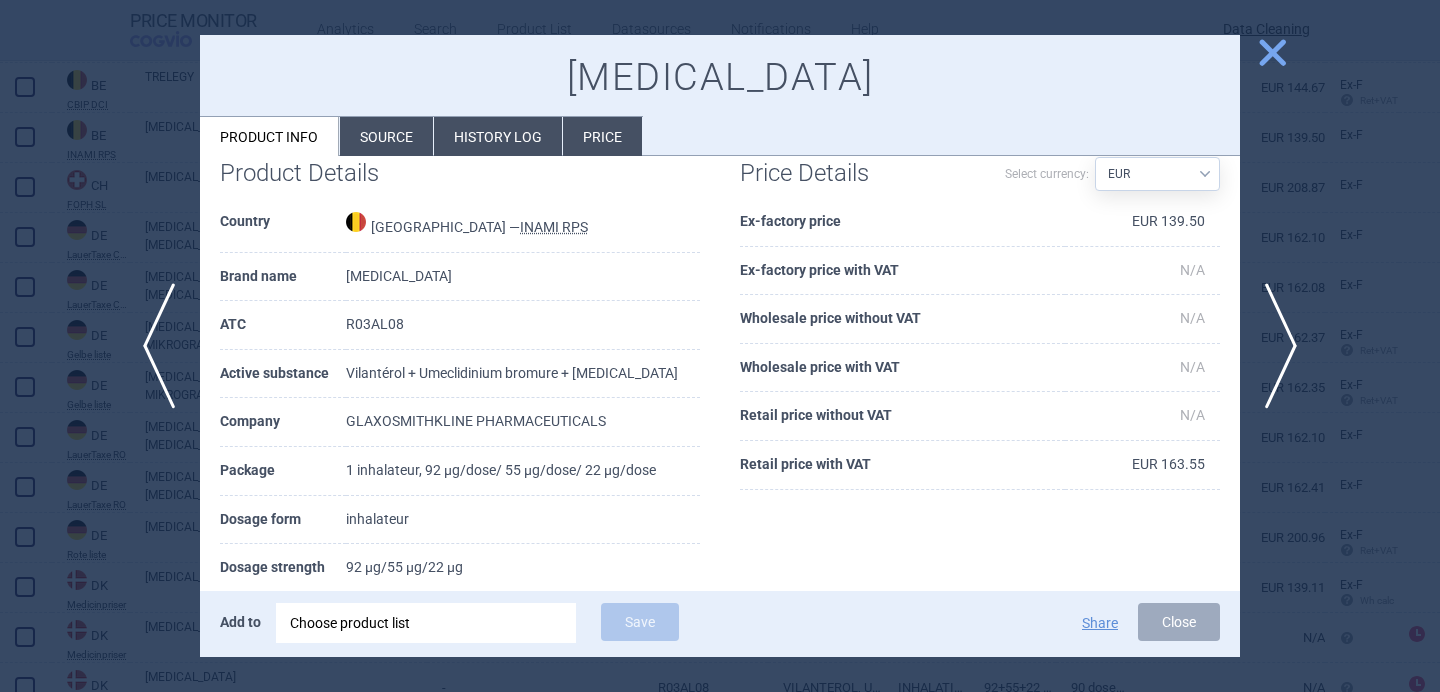scroll, scrollTop: 52, scrollLeft: 0, axis: vertical 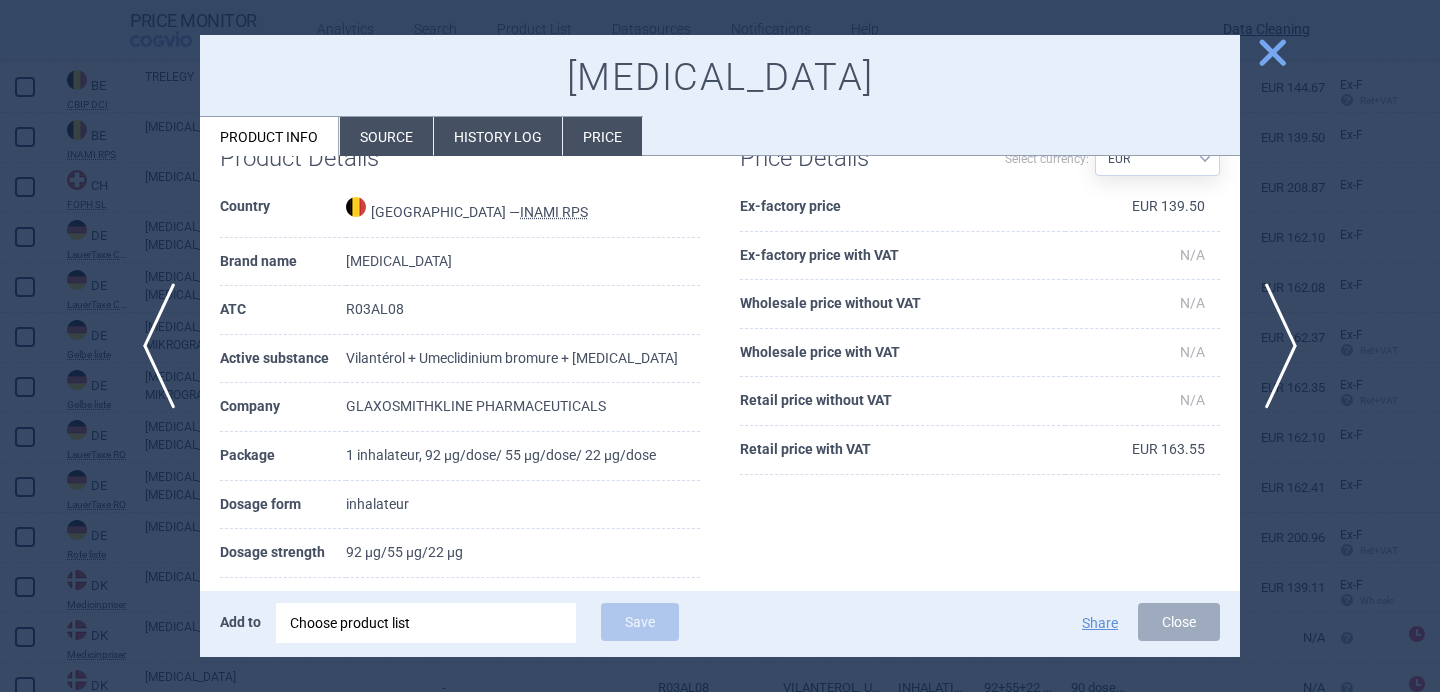click on "Source" at bounding box center (386, 136) 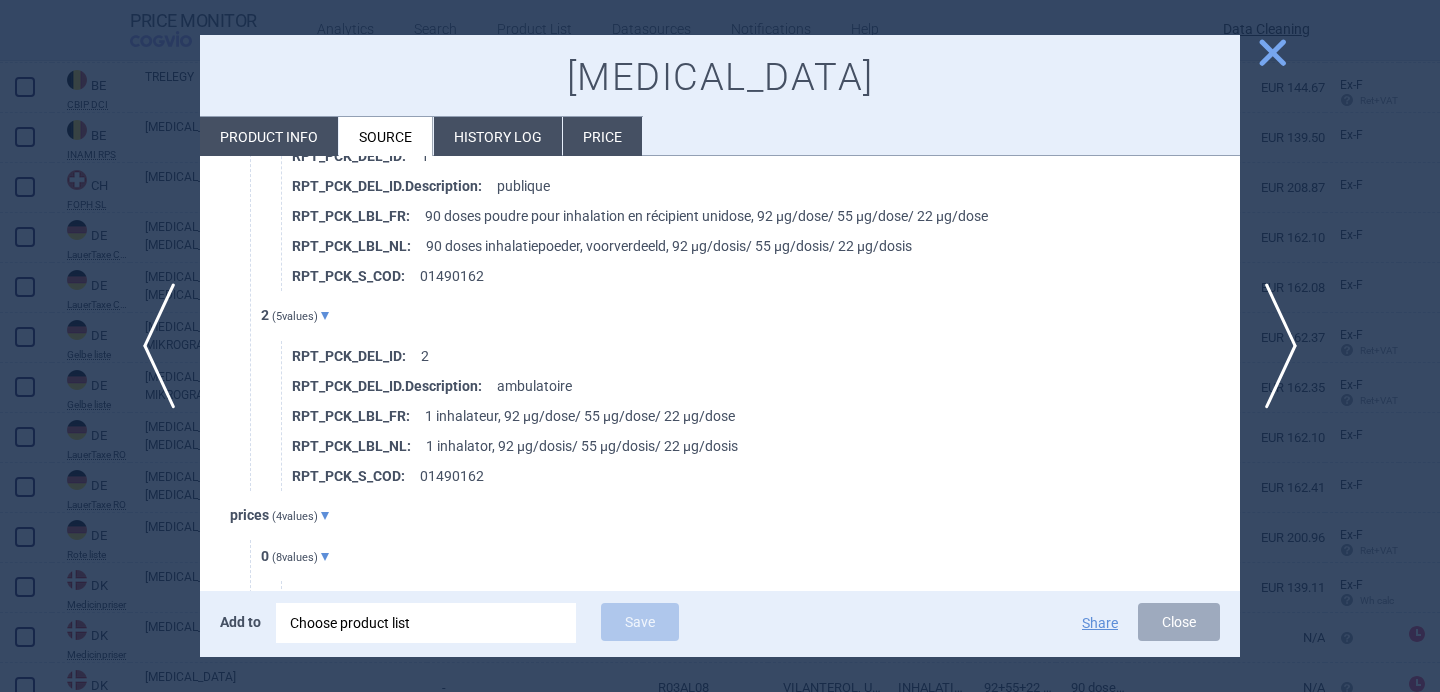 scroll, scrollTop: 1171, scrollLeft: 0, axis: vertical 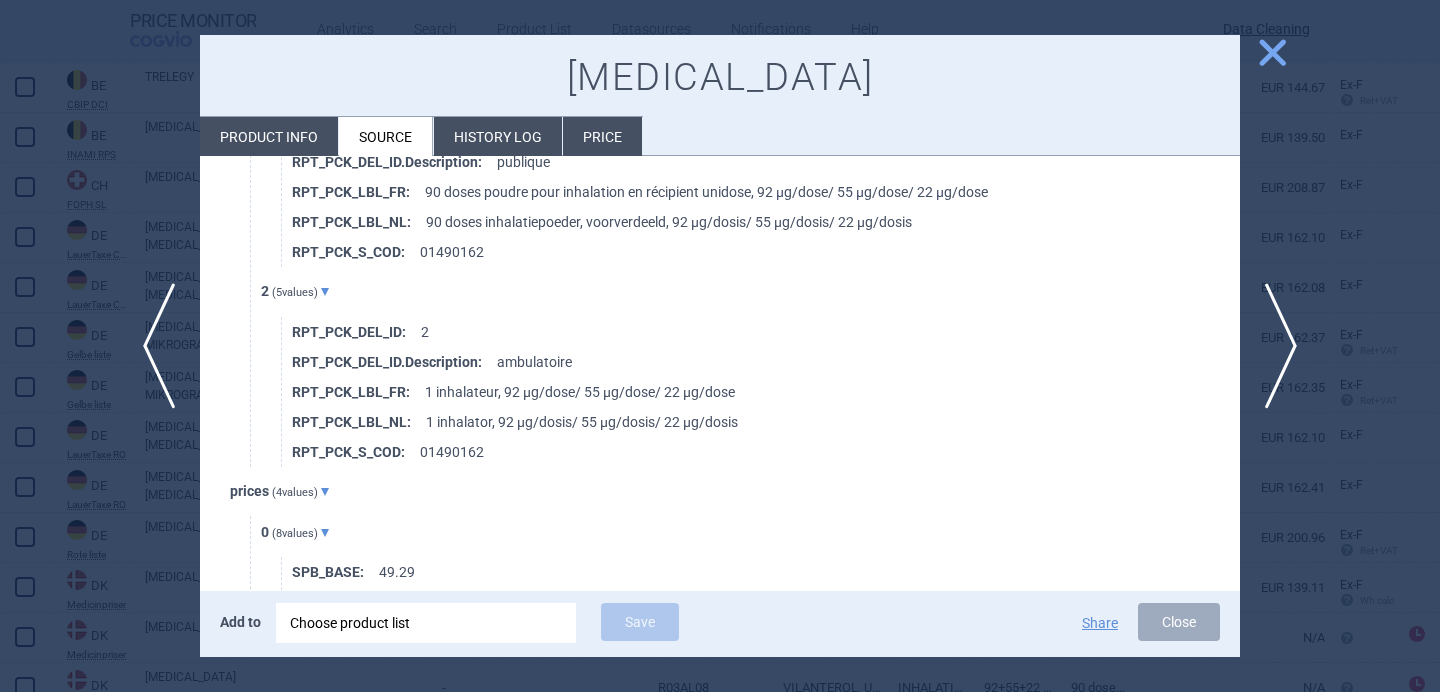 click at bounding box center (720, 346) 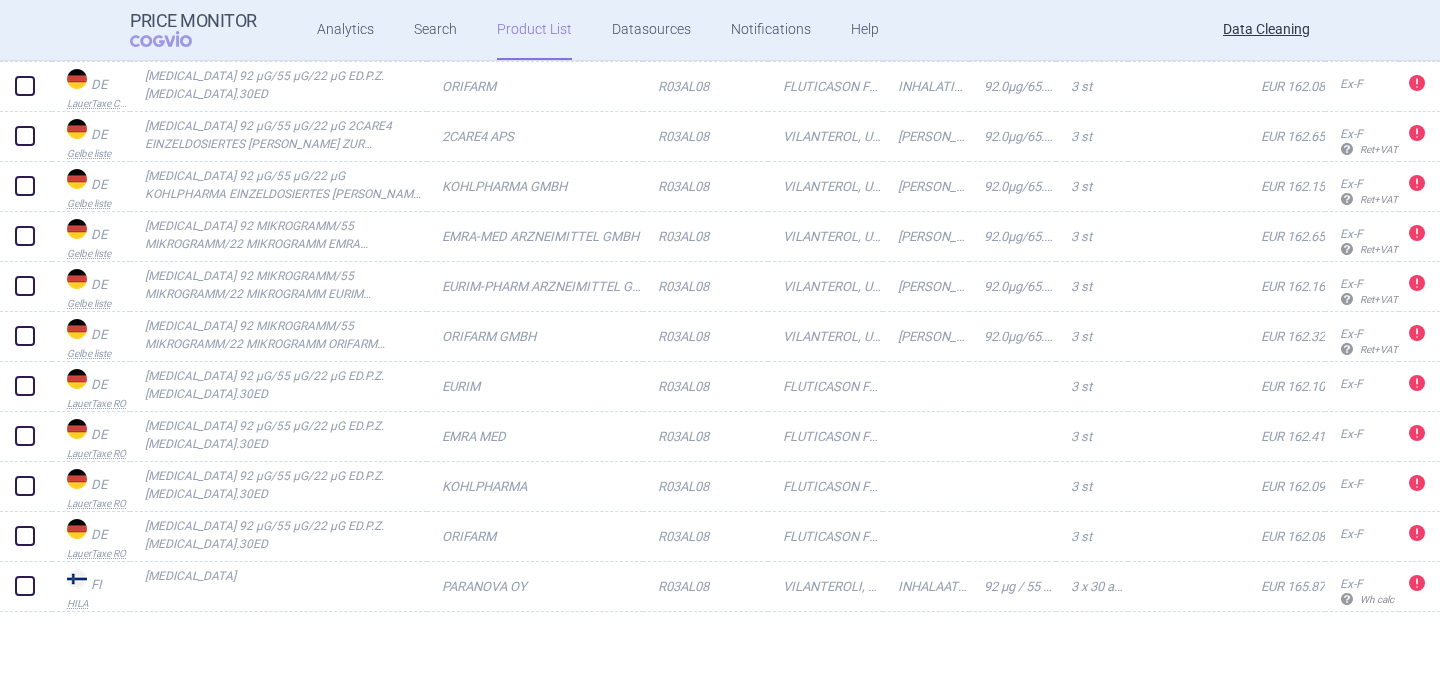 scroll, scrollTop: 0, scrollLeft: 0, axis: both 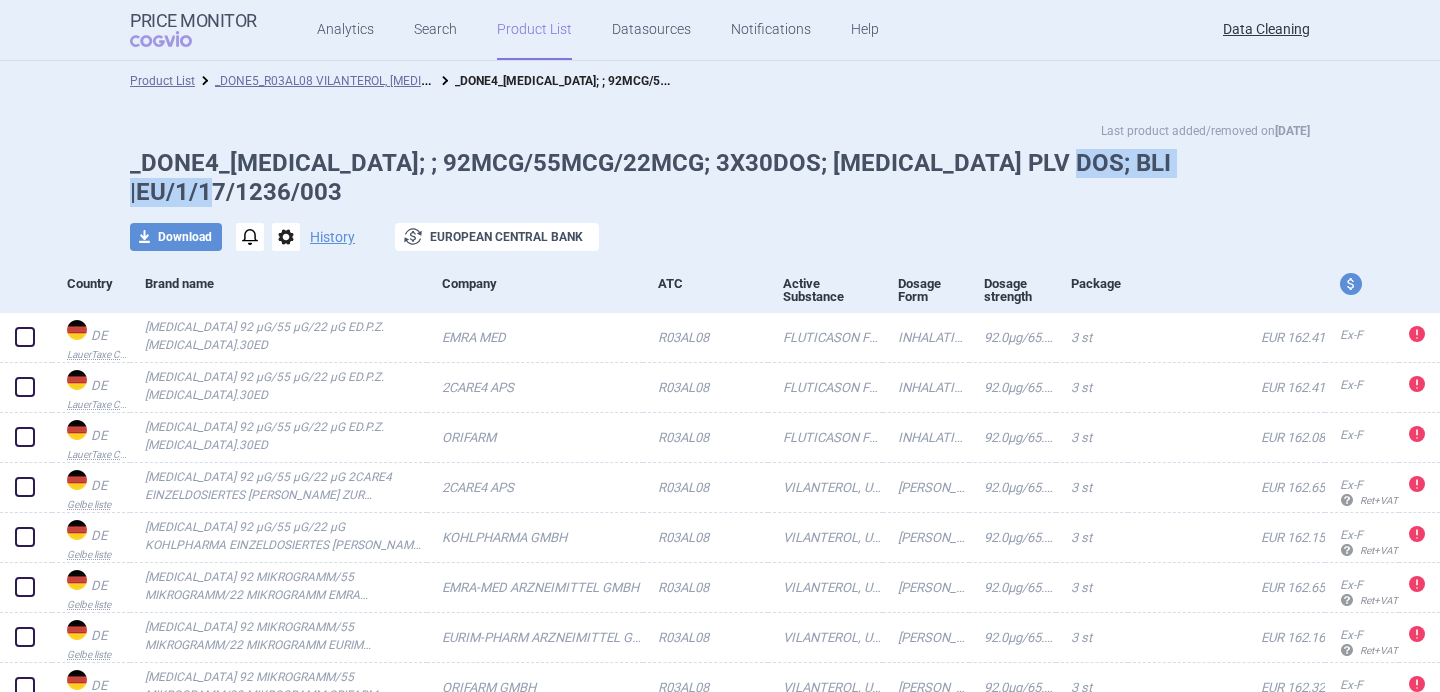 drag, startPoint x: 1254, startPoint y: 166, endPoint x: 1044, endPoint y: 151, distance: 210.53503 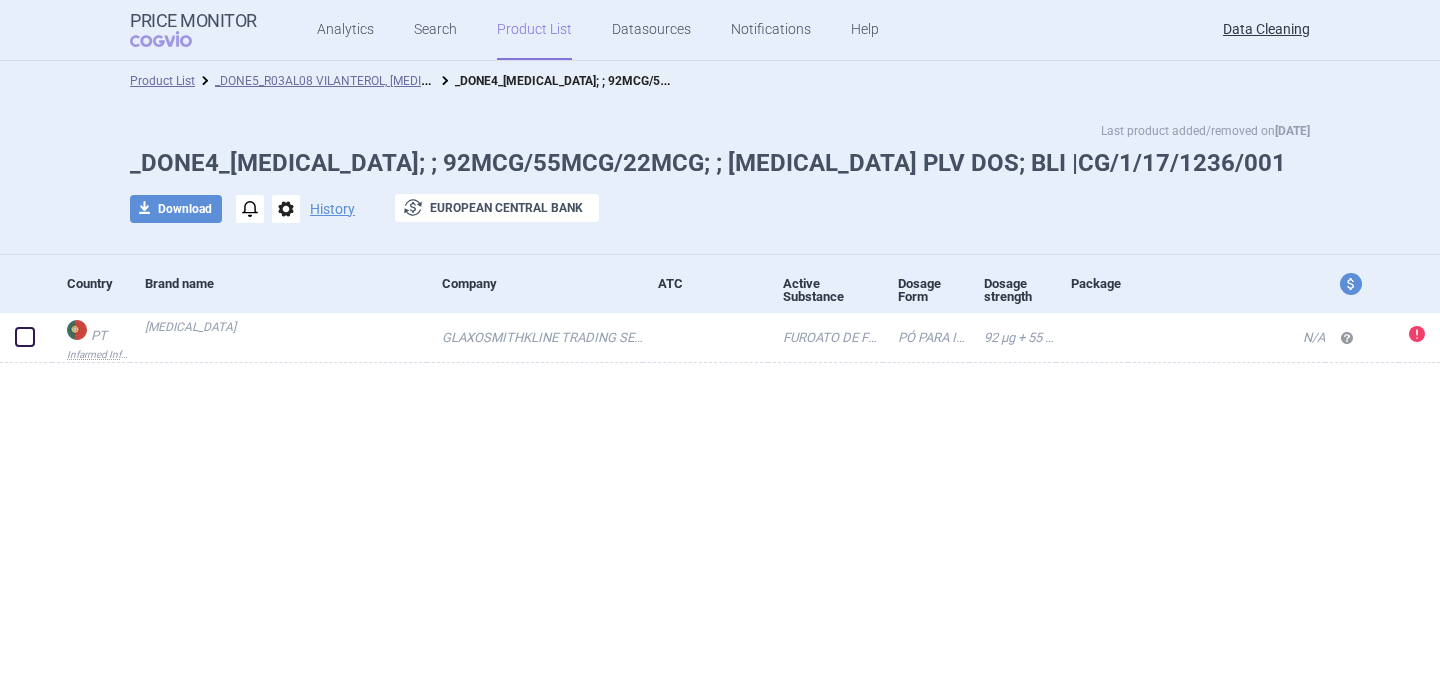 scroll, scrollTop: 0, scrollLeft: 0, axis: both 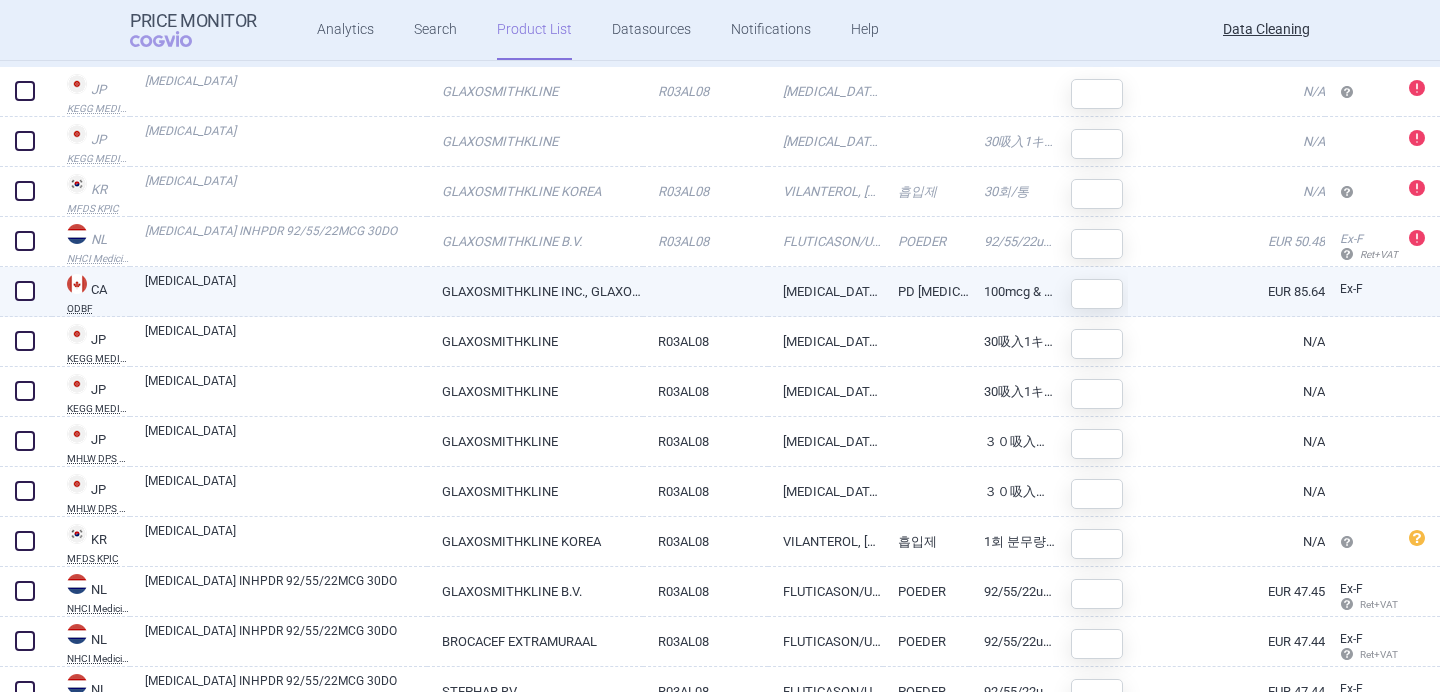 click on "TRELEGY ELLIPTA" at bounding box center (286, 290) 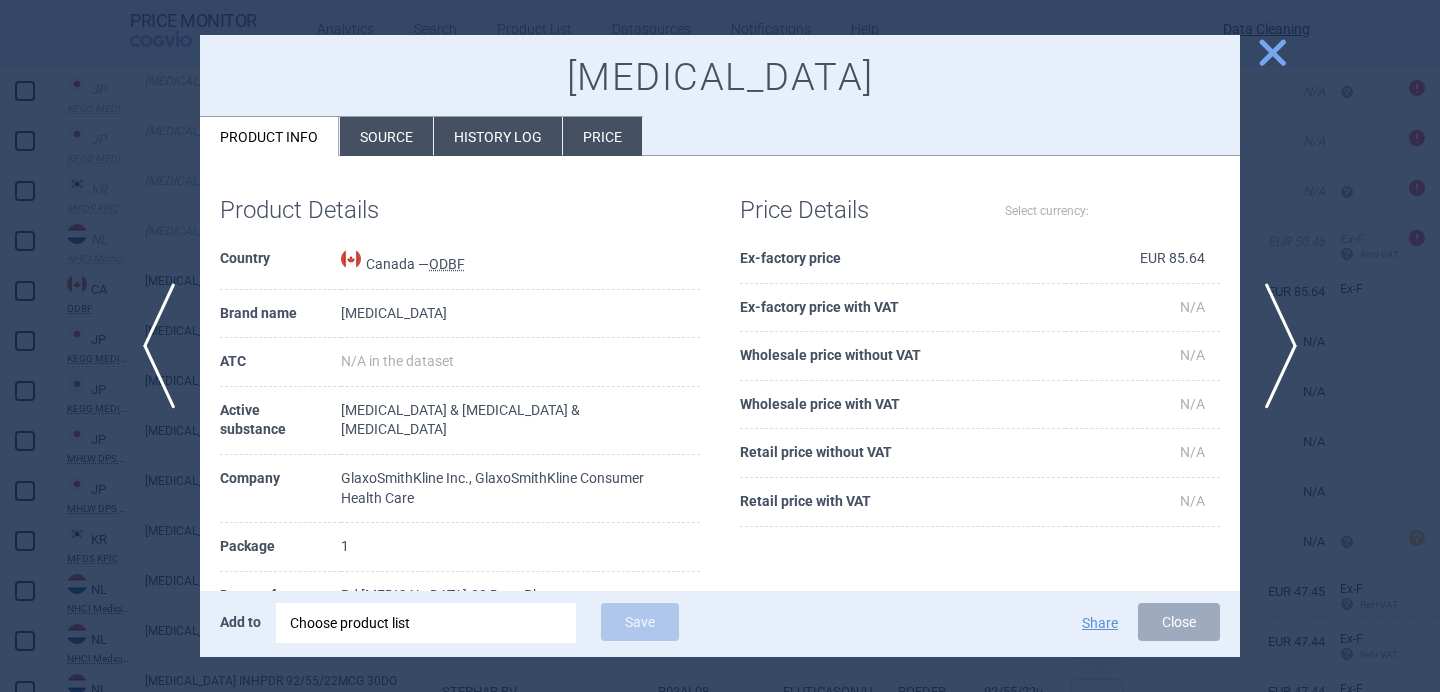 select on "EUR" 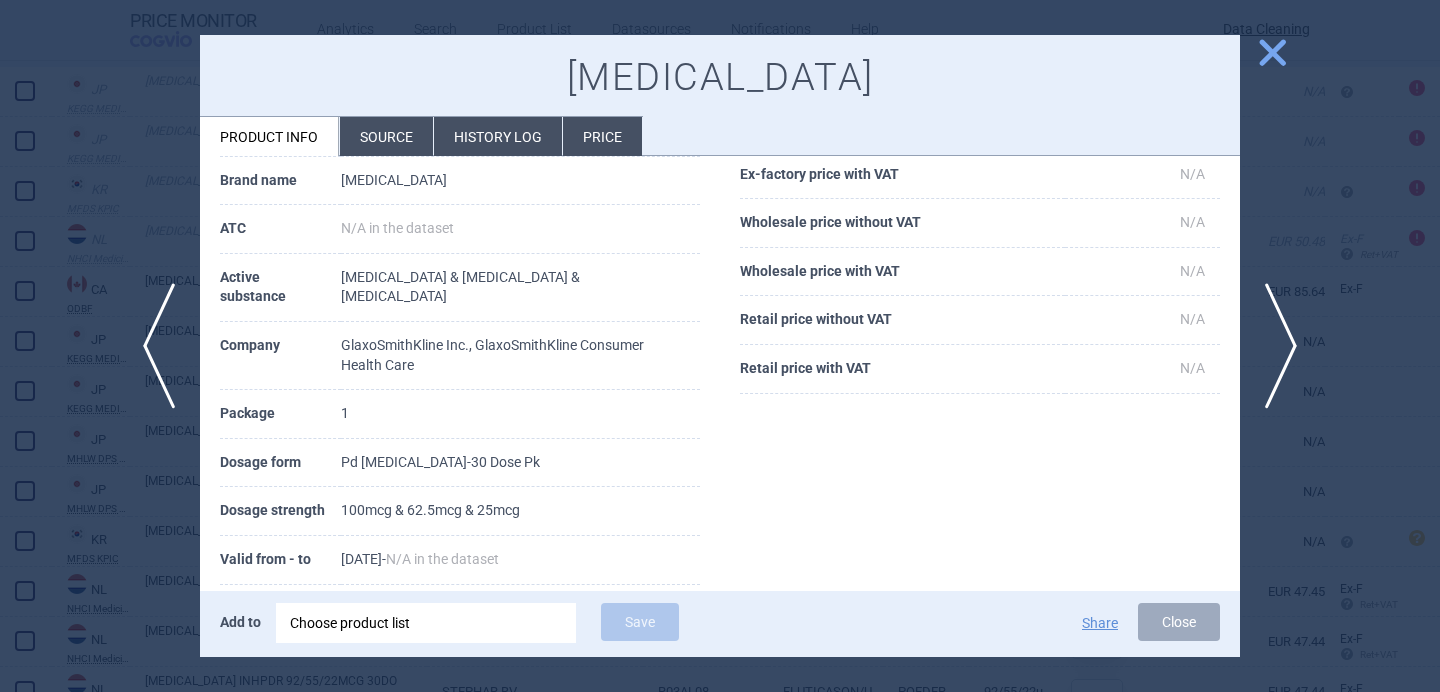scroll, scrollTop: 131, scrollLeft: 0, axis: vertical 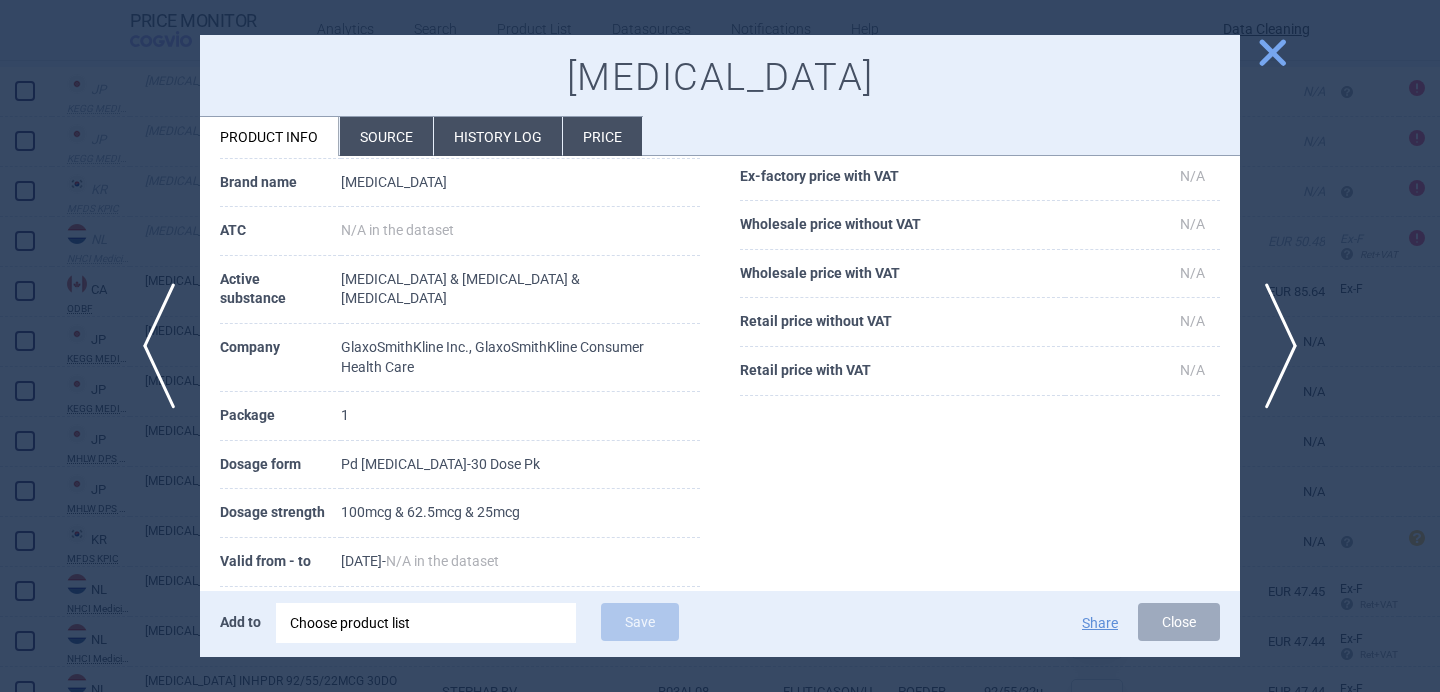 click at bounding box center [720, 346] 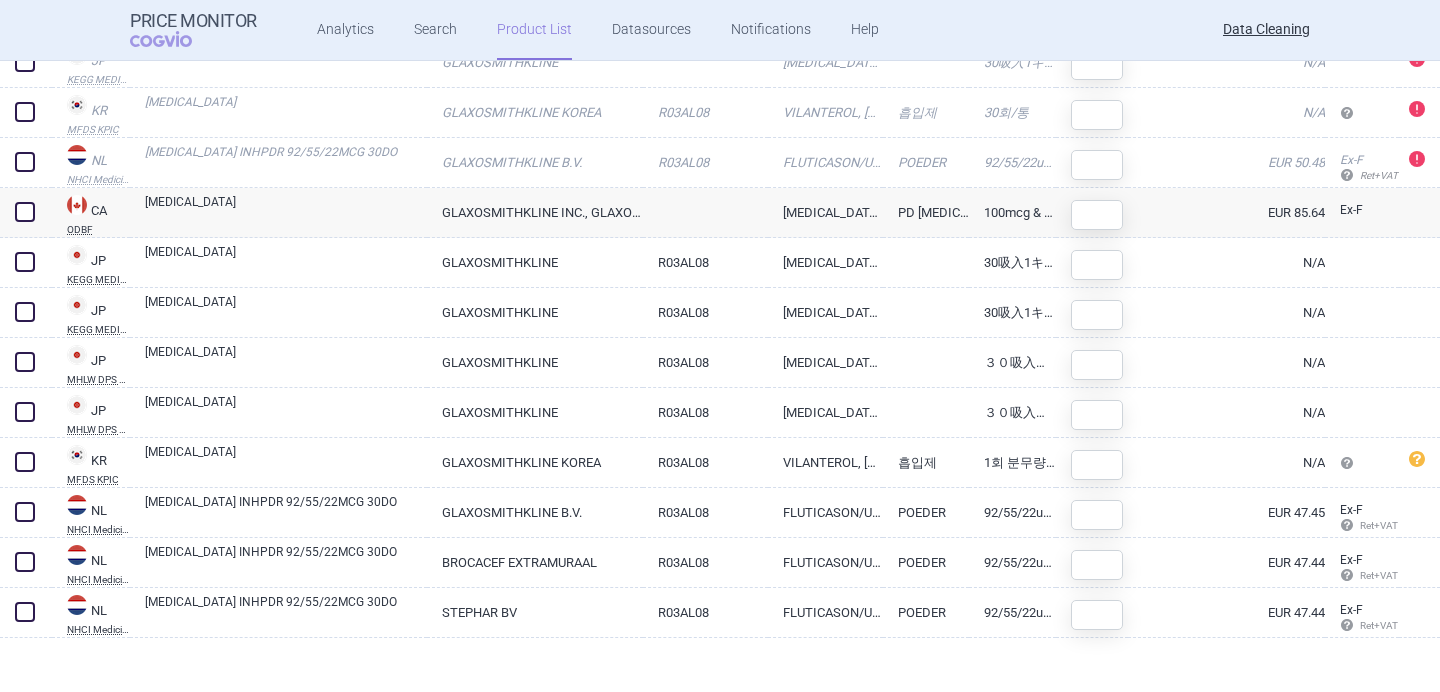 scroll, scrollTop: 336, scrollLeft: 0, axis: vertical 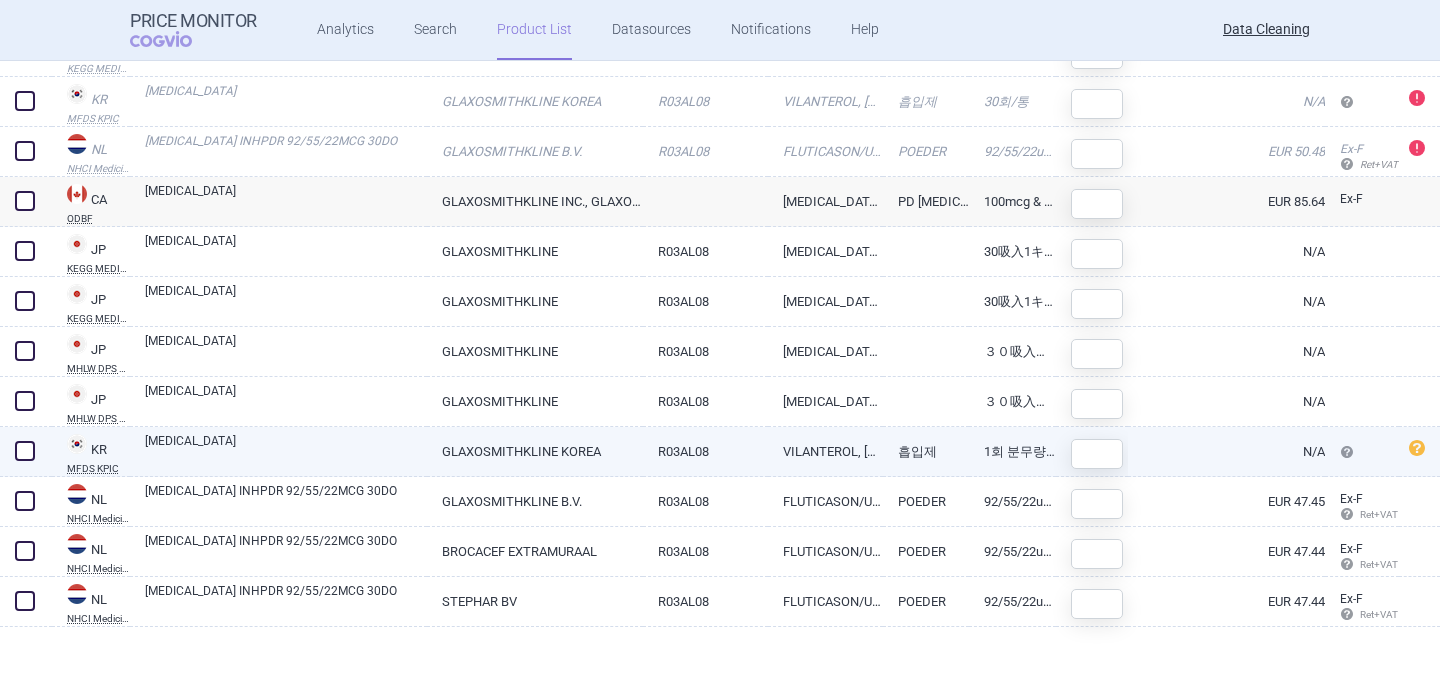 click on "TRELEGY ELLIPTA" at bounding box center [286, 450] 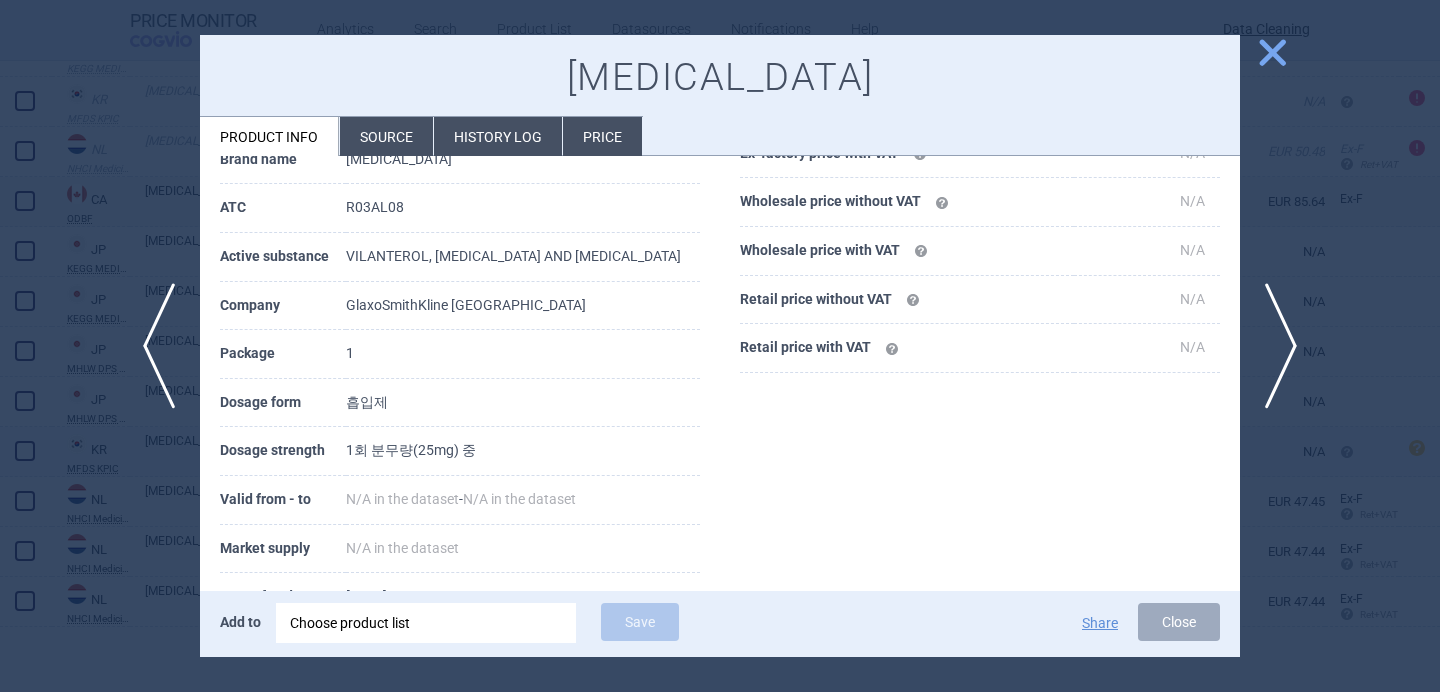 scroll, scrollTop: 261, scrollLeft: 0, axis: vertical 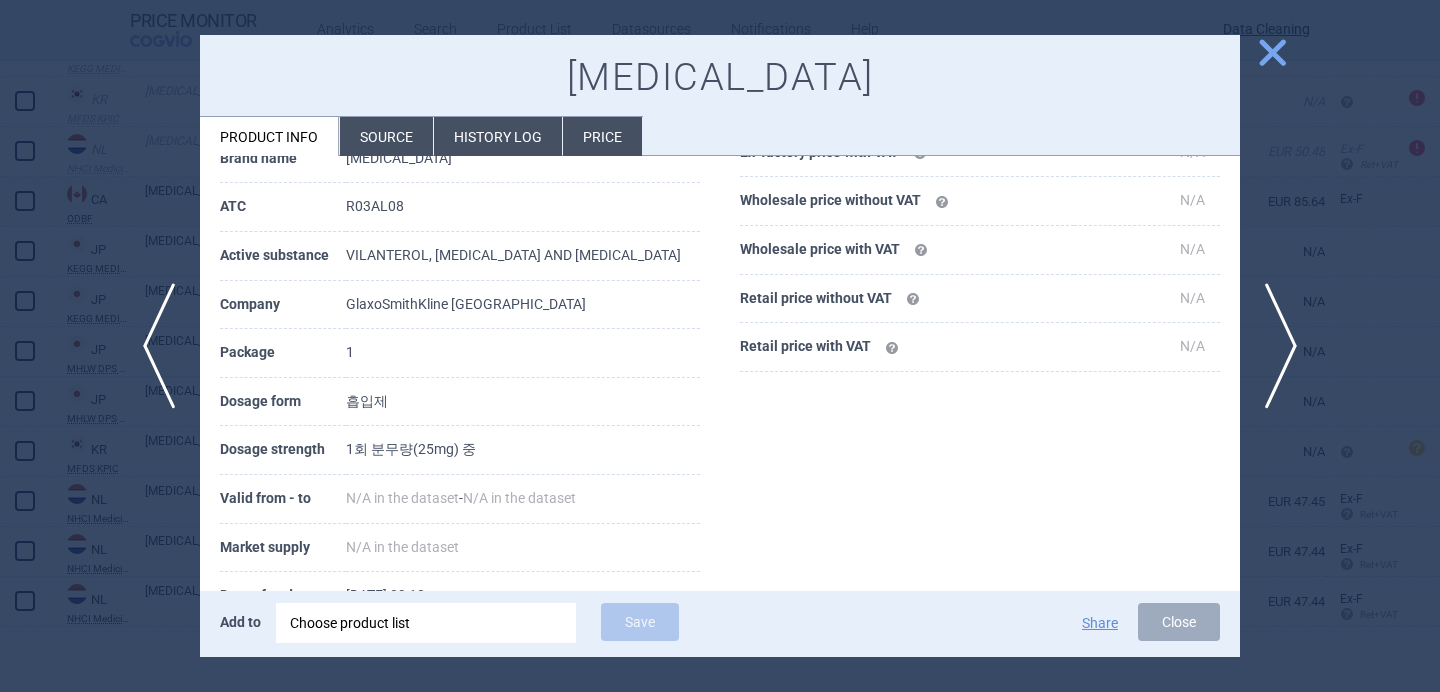 click at bounding box center [720, 346] 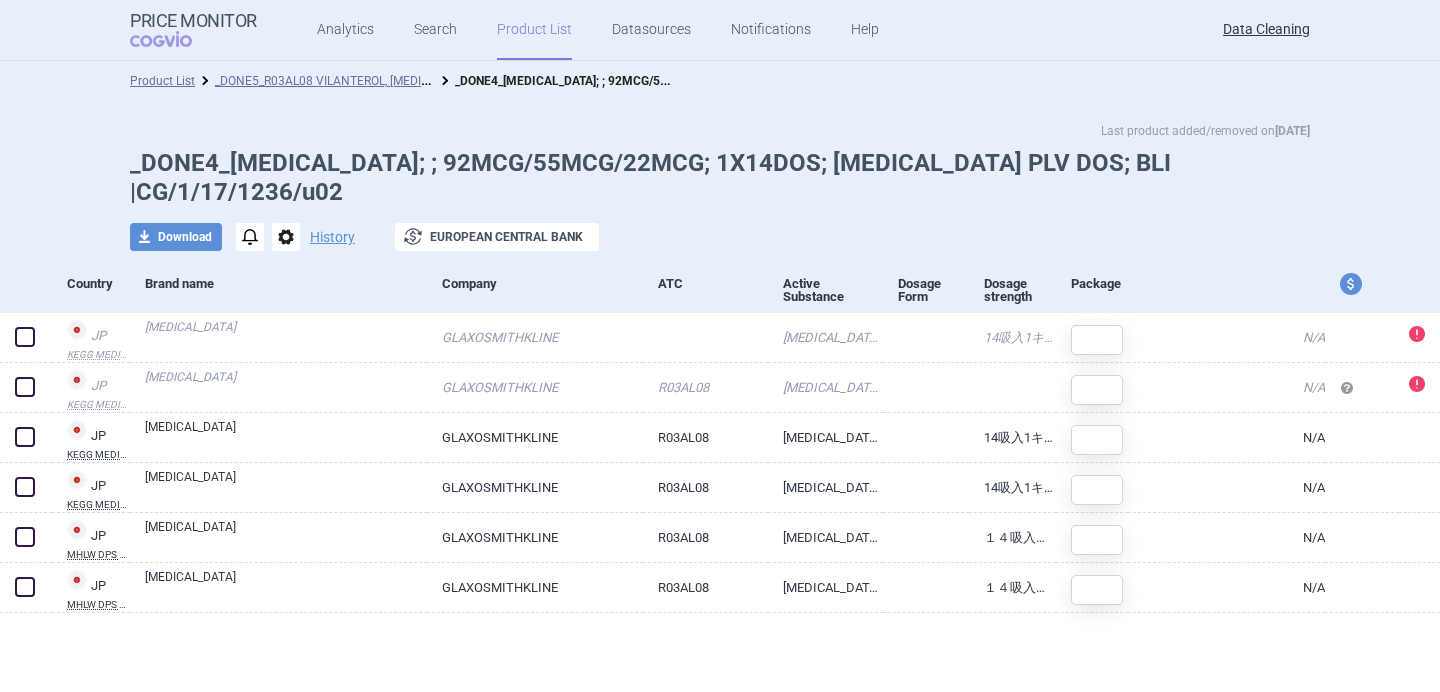 scroll, scrollTop: 0, scrollLeft: 0, axis: both 